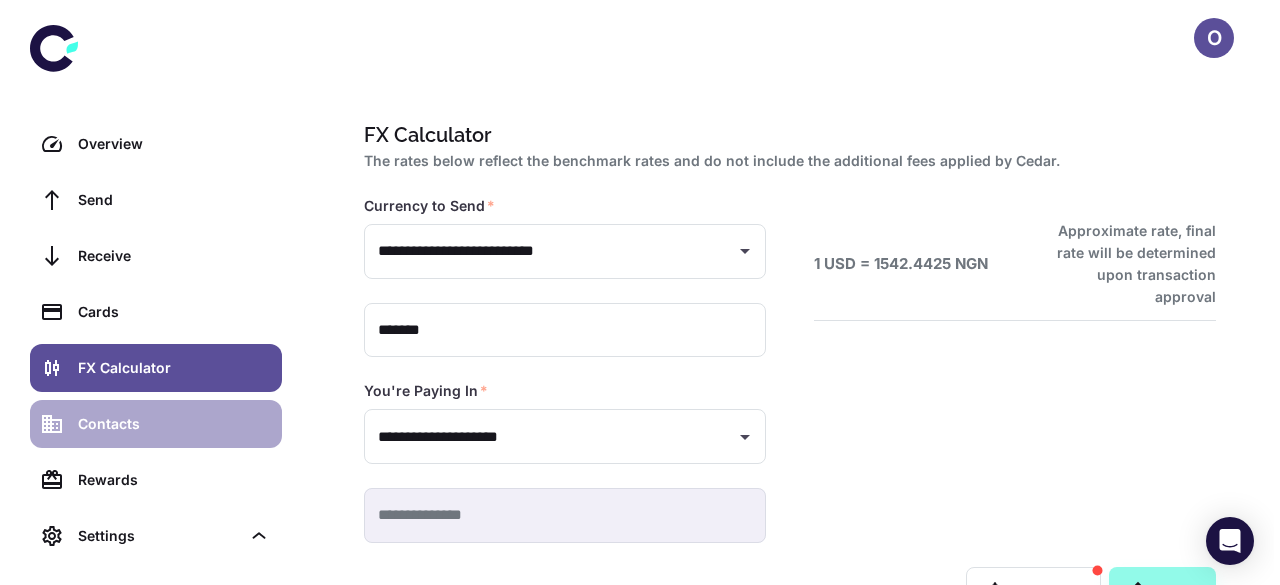 scroll, scrollTop: 0, scrollLeft: 0, axis: both 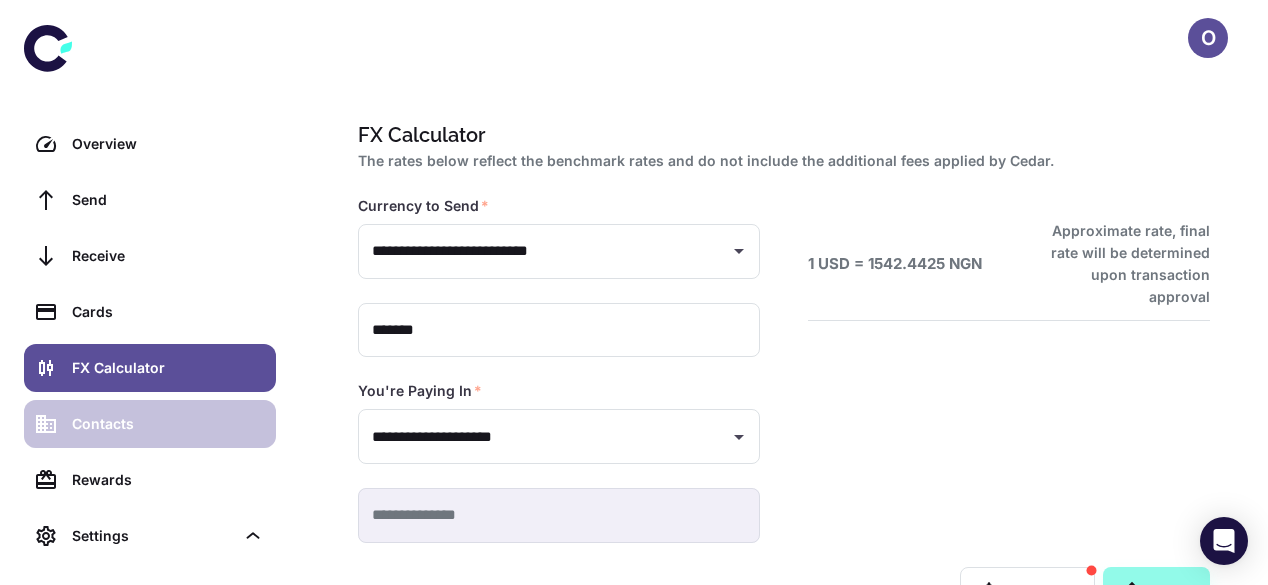 click on "Contacts" at bounding box center (168, 424) 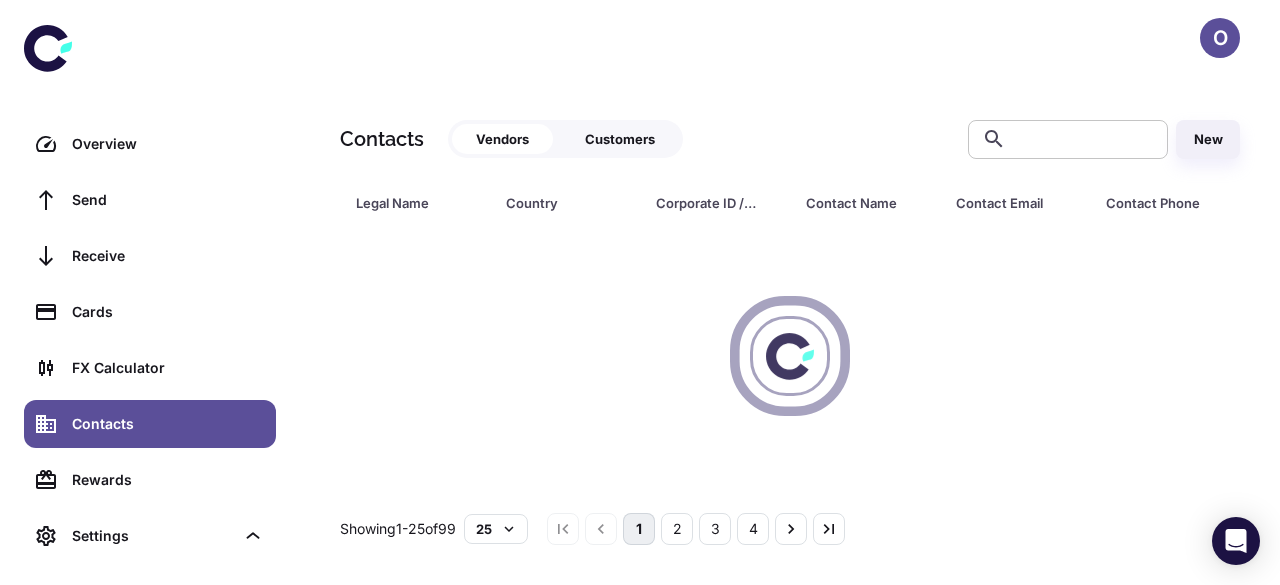 click at bounding box center [1084, 139] 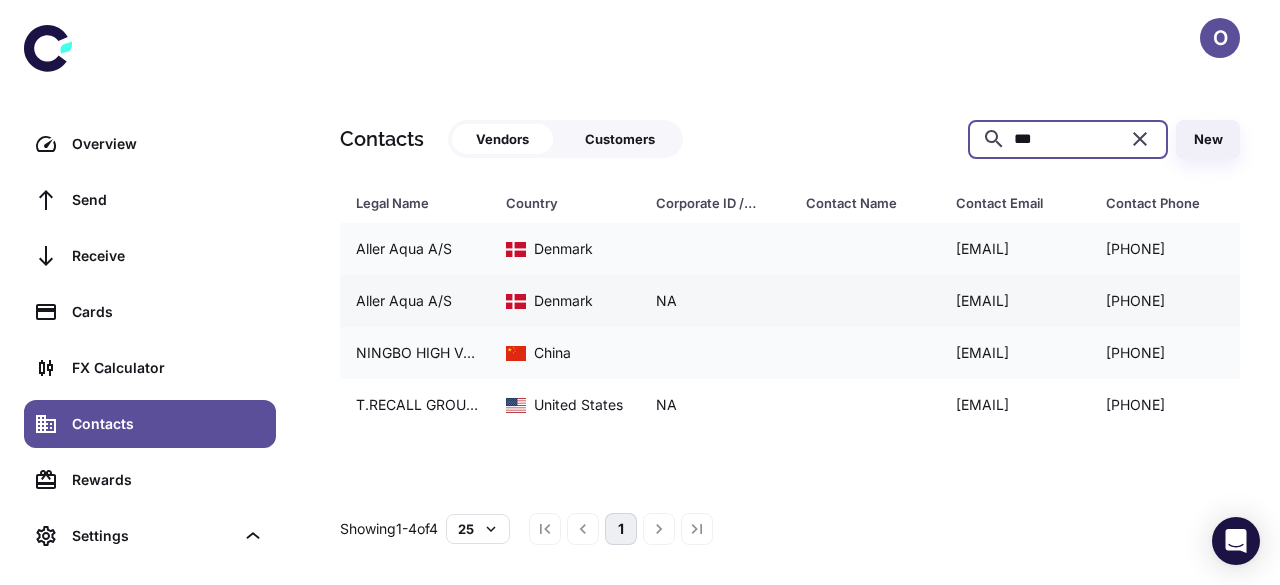 type on "***" 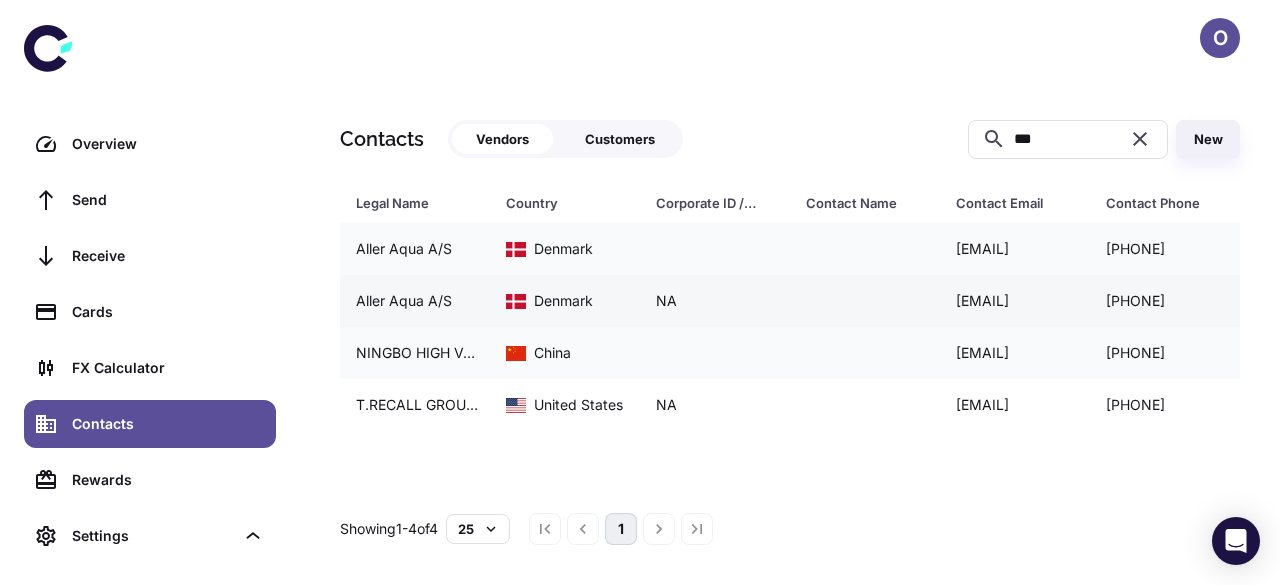 click on "NA" at bounding box center (715, 301) 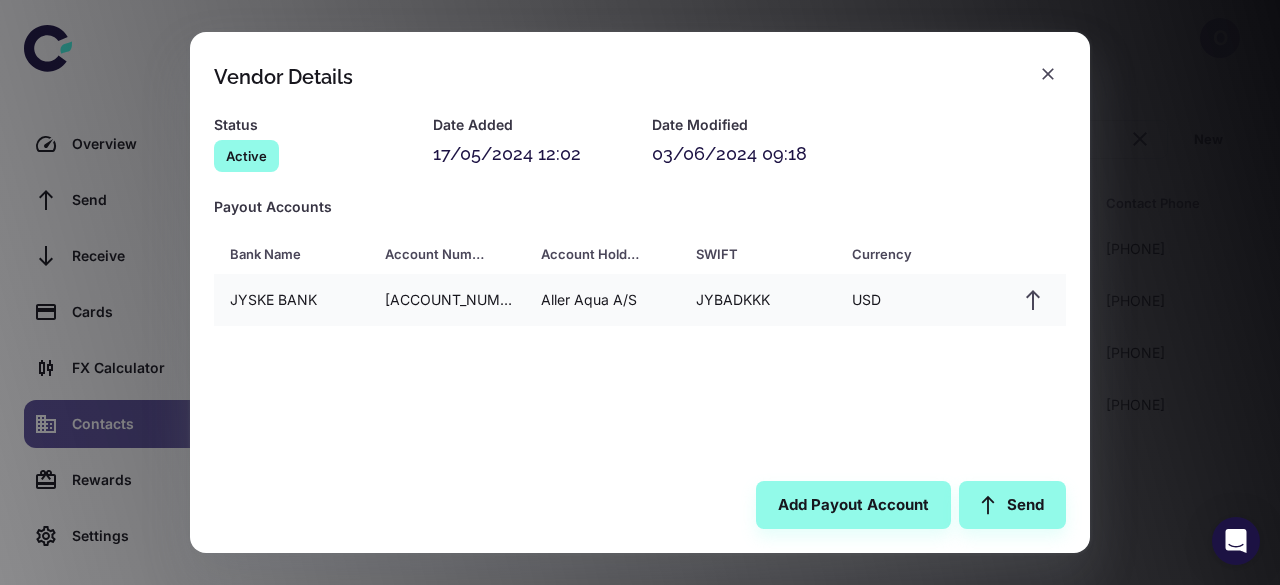 scroll, scrollTop: 0, scrollLeft: 0, axis: both 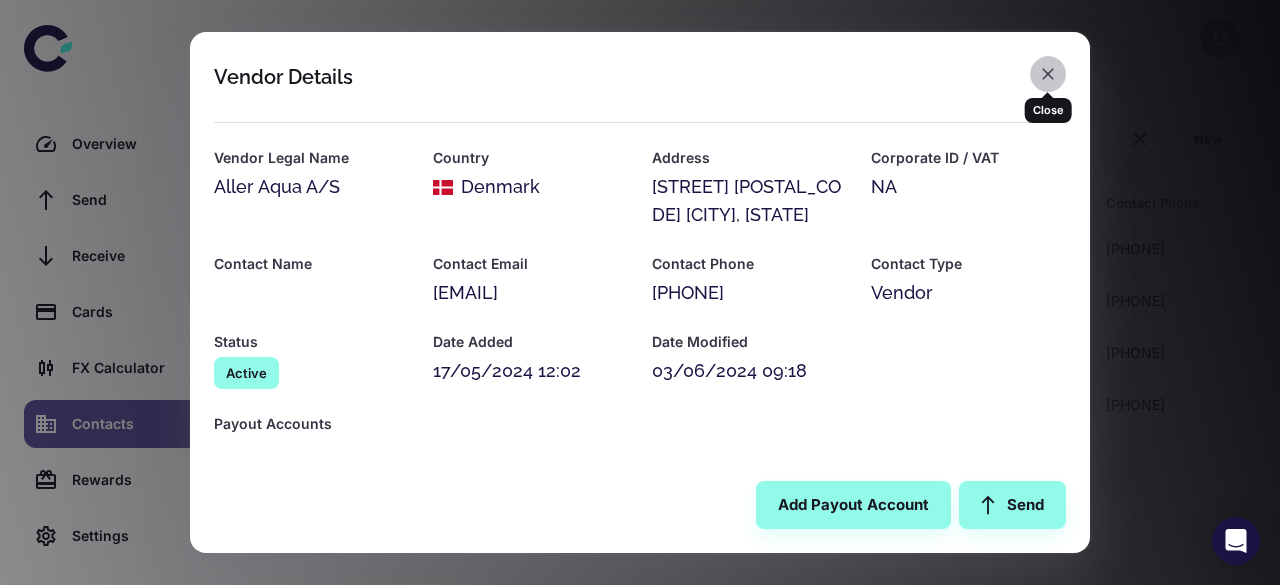 click 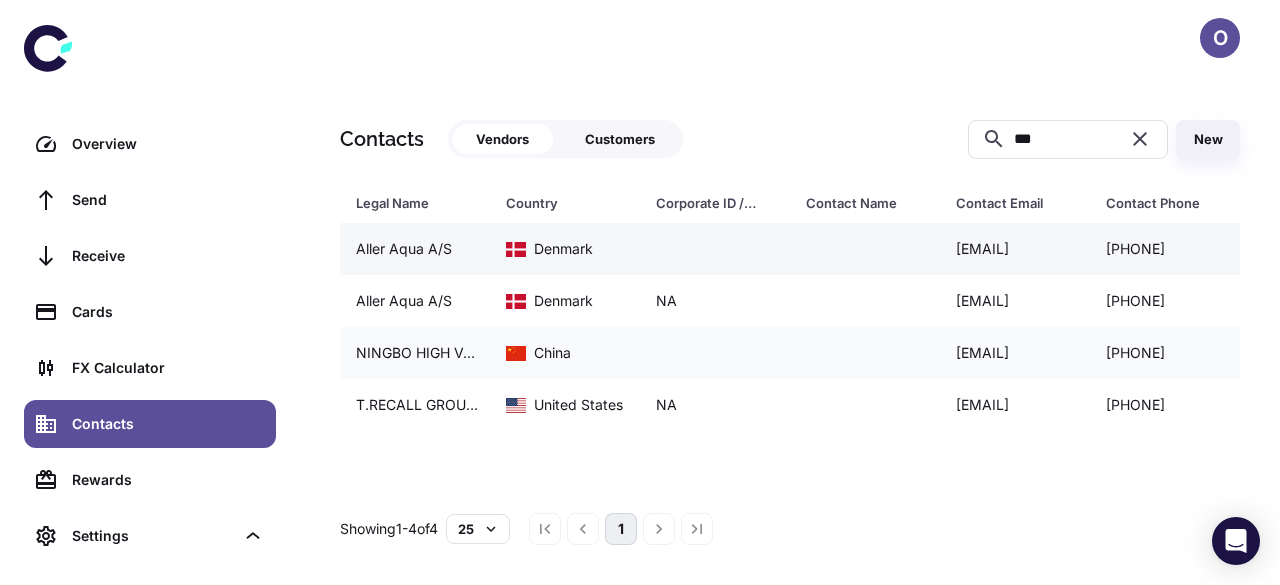 click at bounding box center (715, 249) 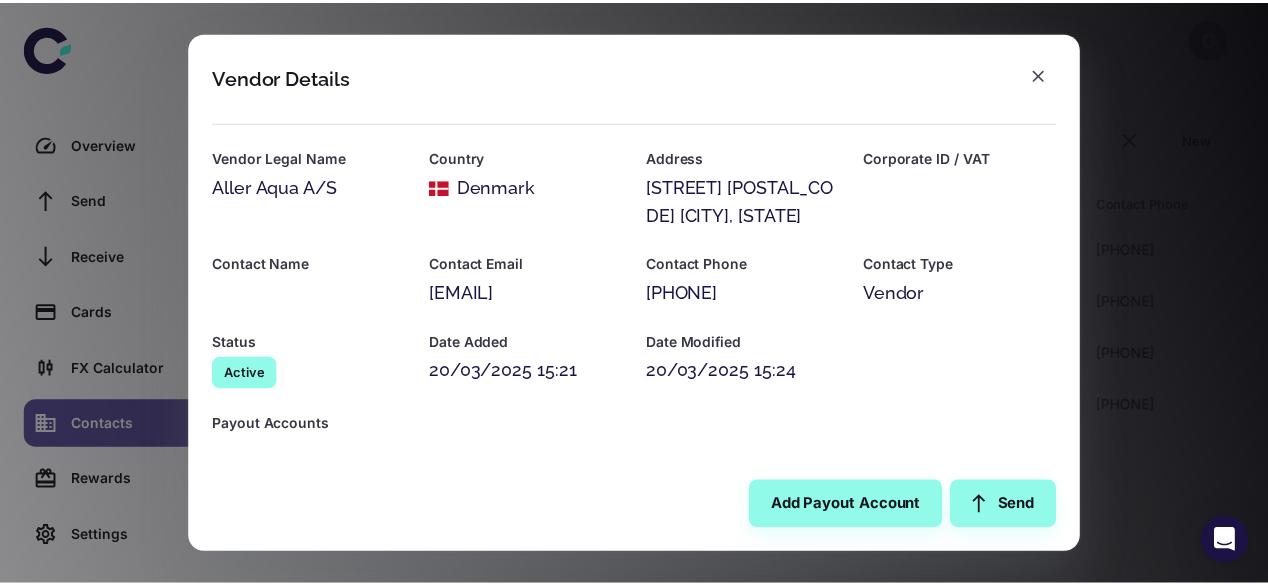 scroll, scrollTop: 245, scrollLeft: 0, axis: vertical 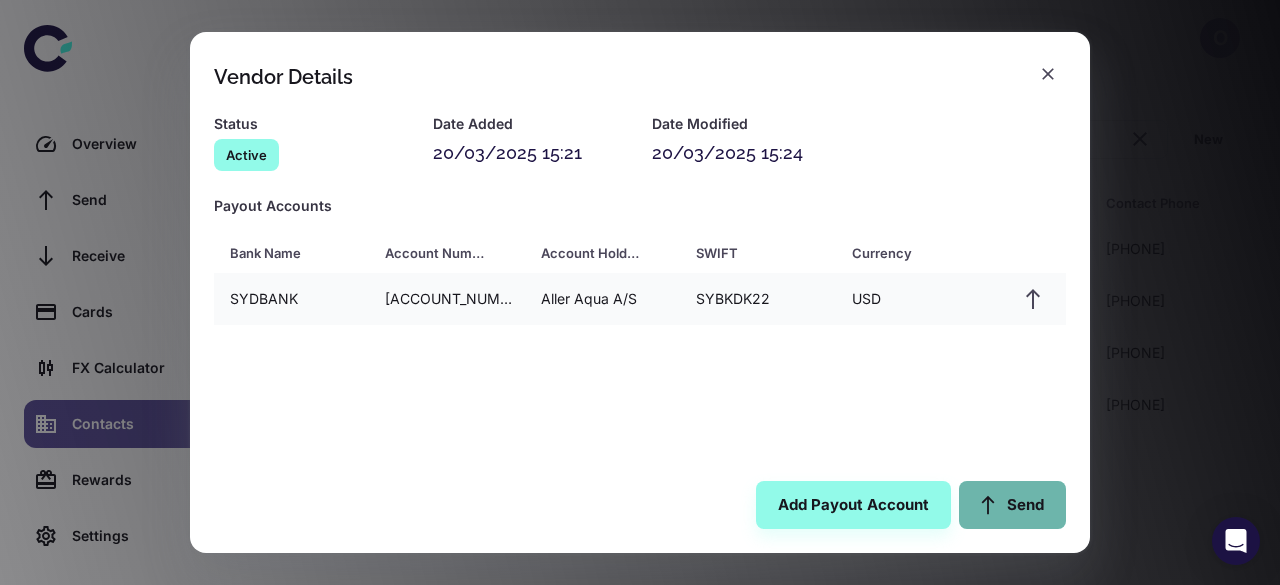 click on "Send" at bounding box center (1012, 505) 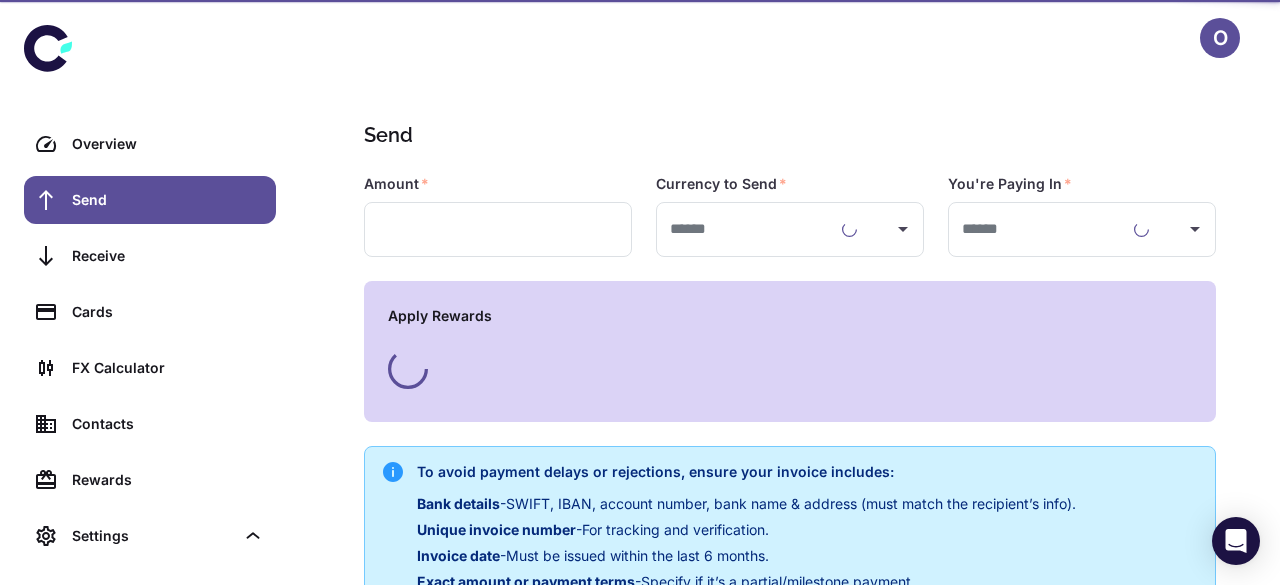 type on "**********" 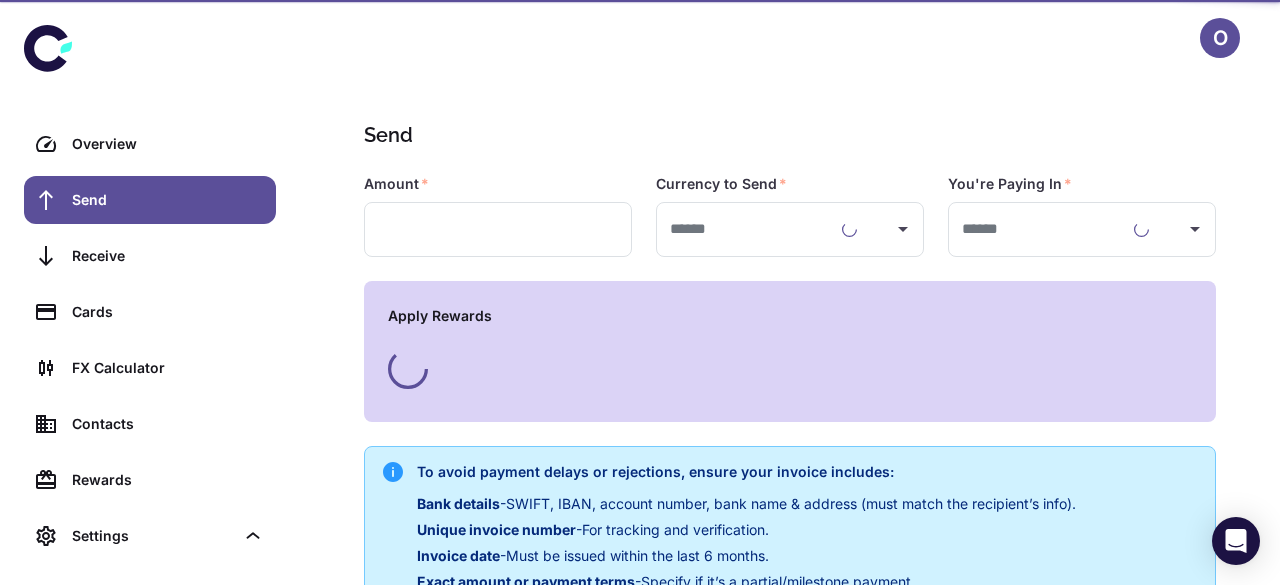 type on "**********" 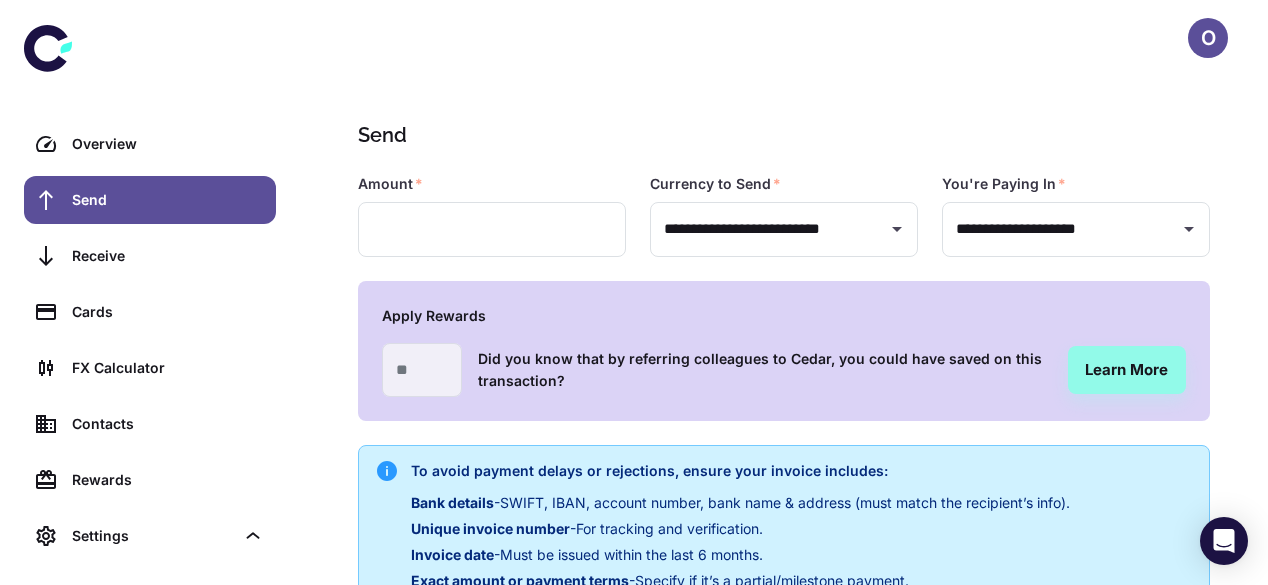 type on "**********" 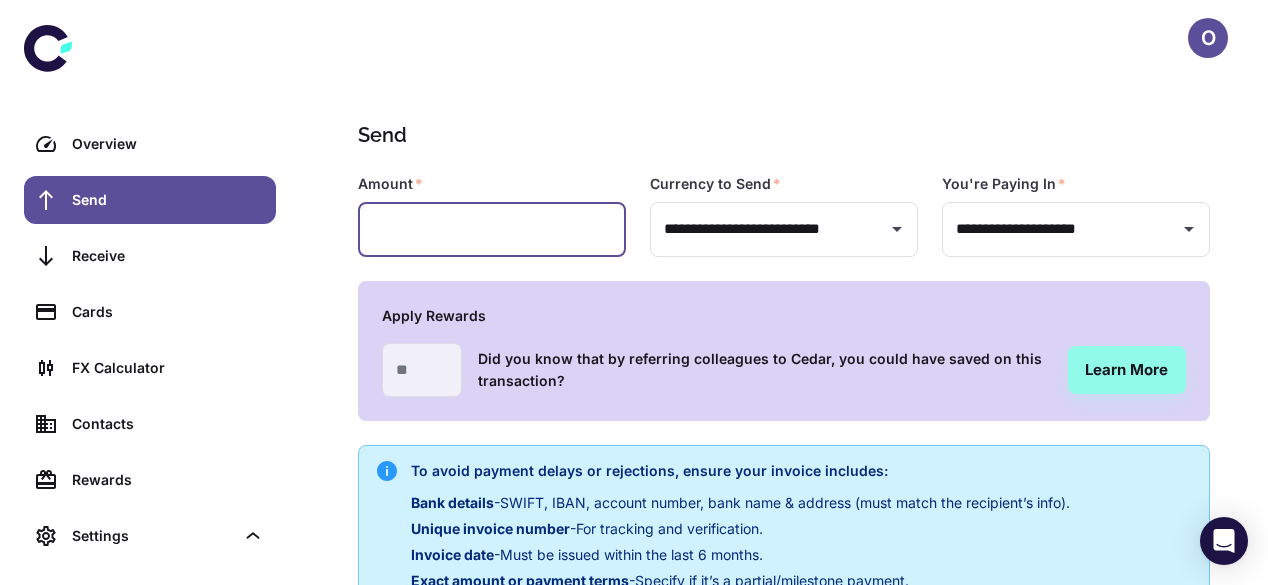 click at bounding box center [492, 229] 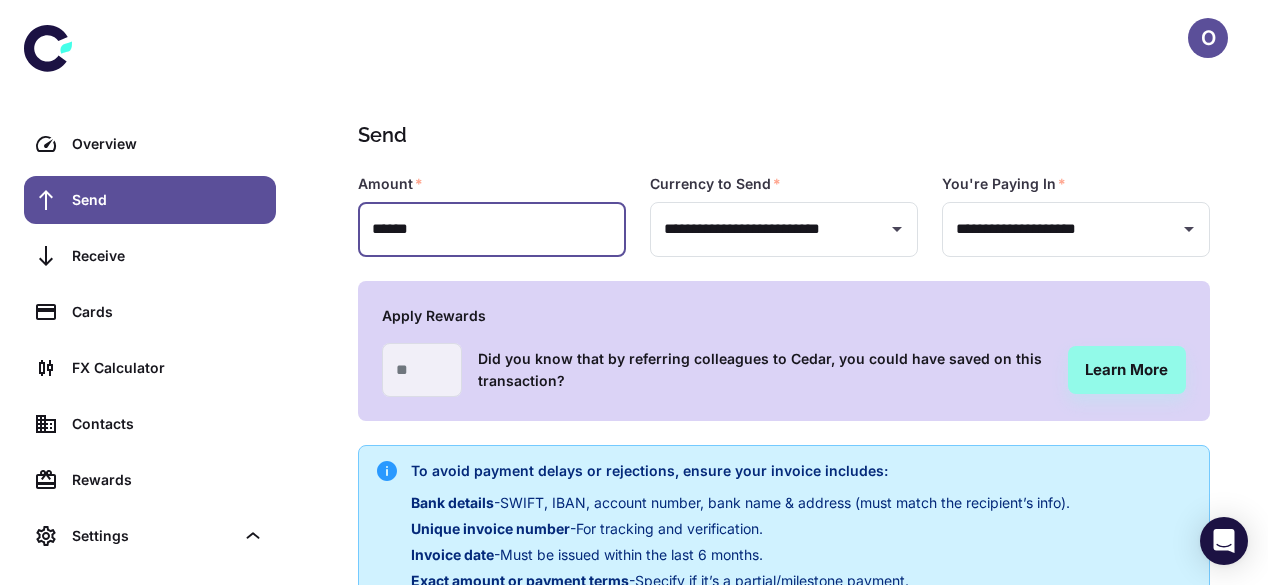 type on "******" 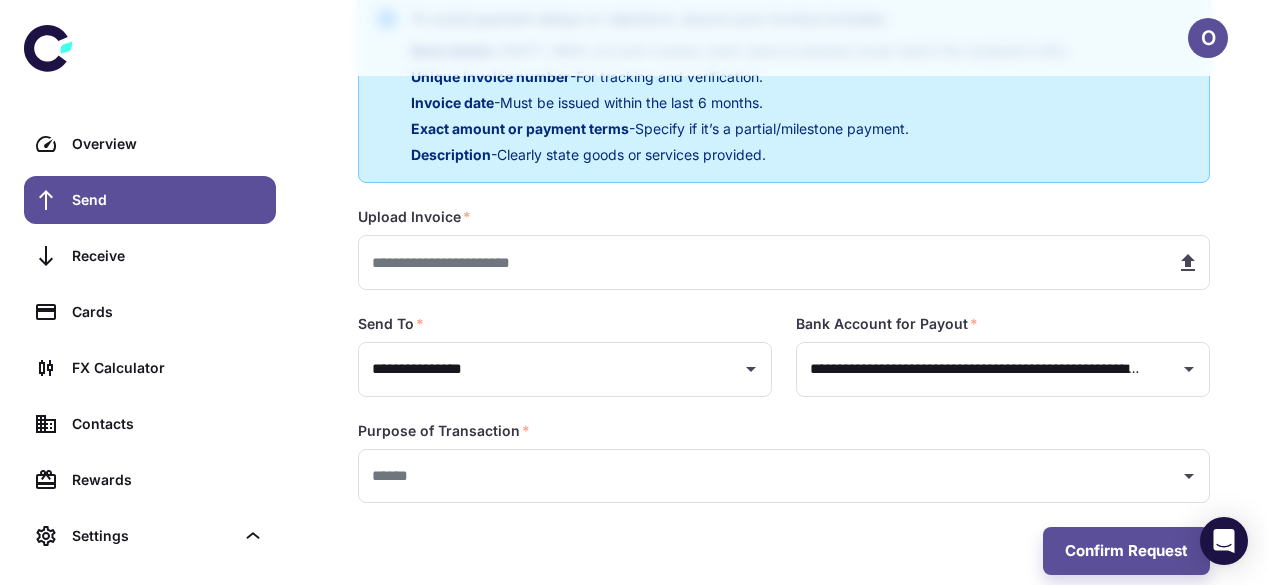 scroll, scrollTop: 481, scrollLeft: 0, axis: vertical 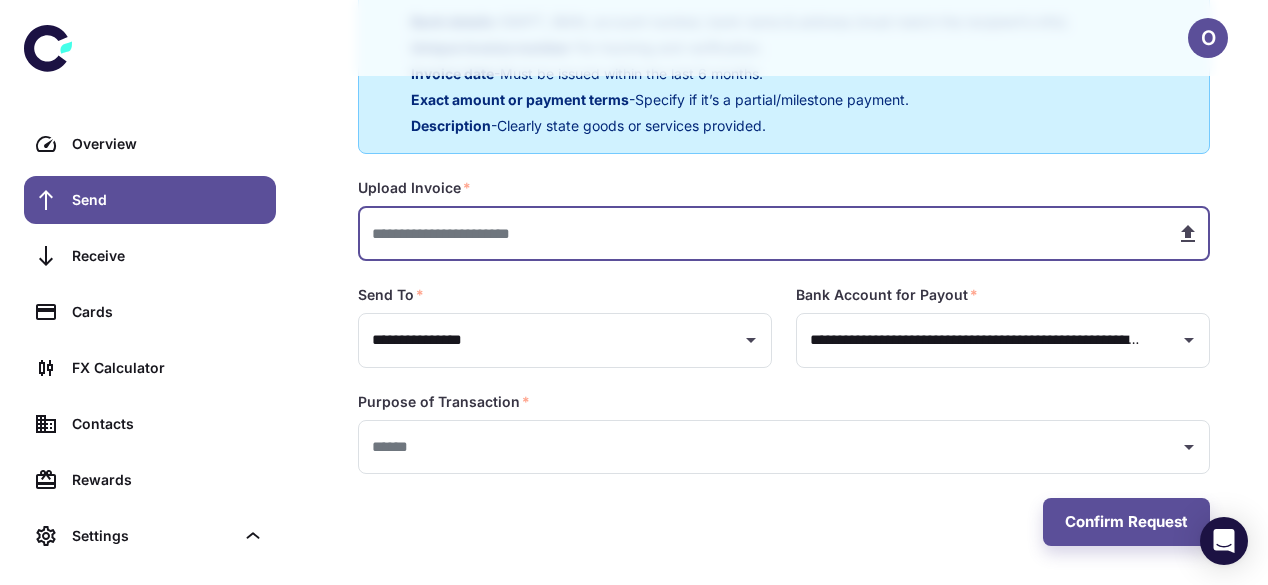 click at bounding box center [759, 233] 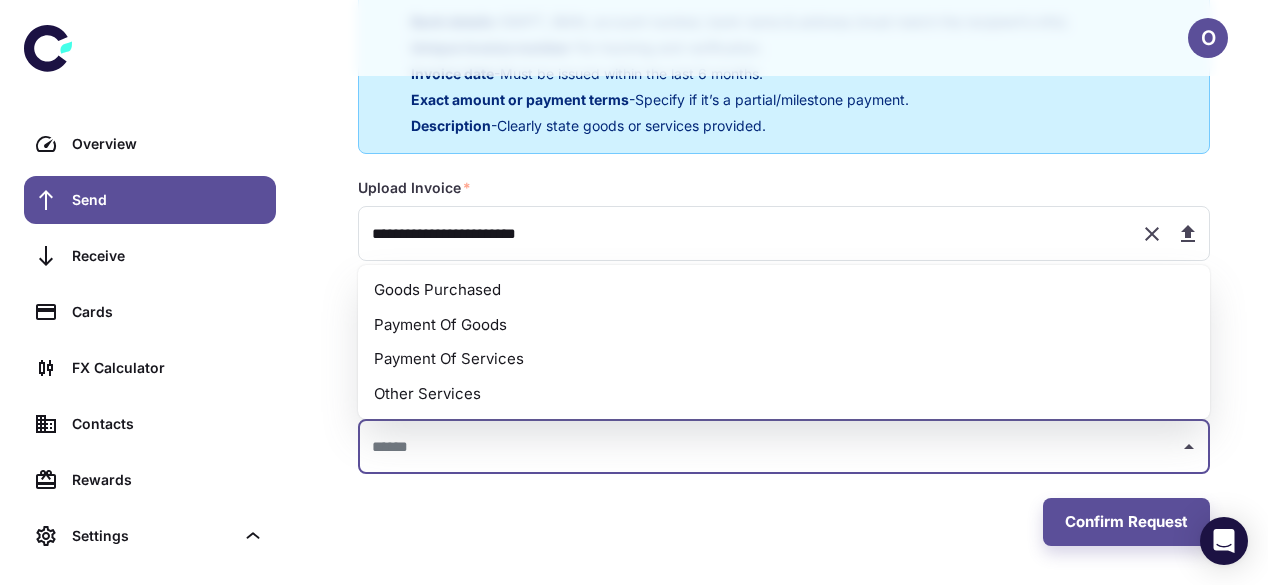 click at bounding box center [769, 447] 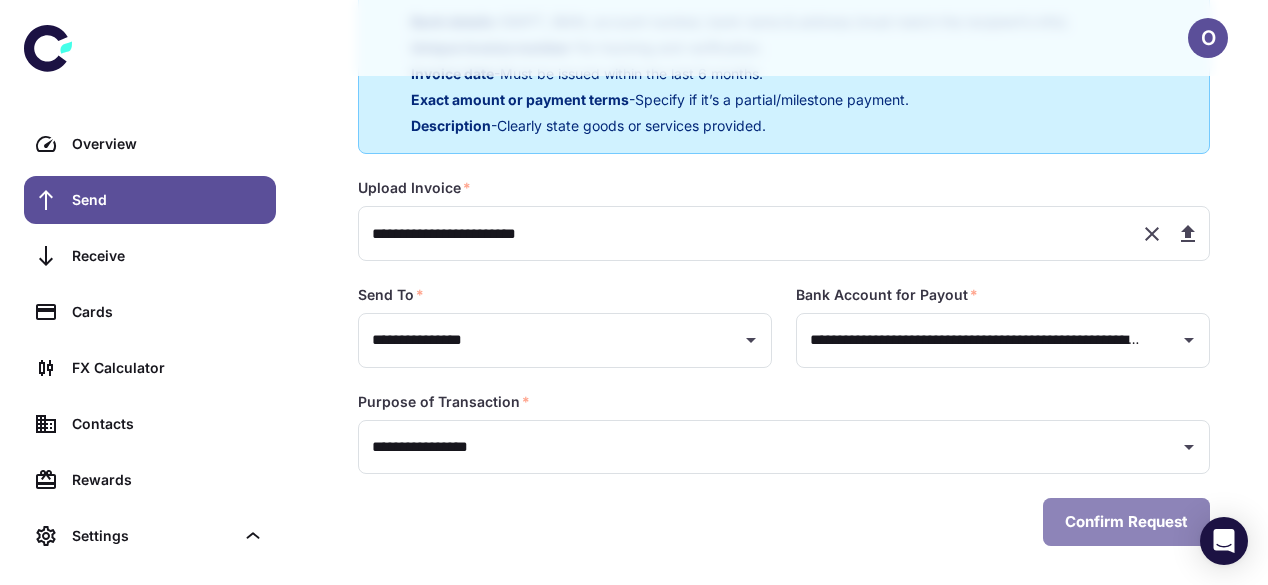 click on "Confirm Request" at bounding box center [1126, 522] 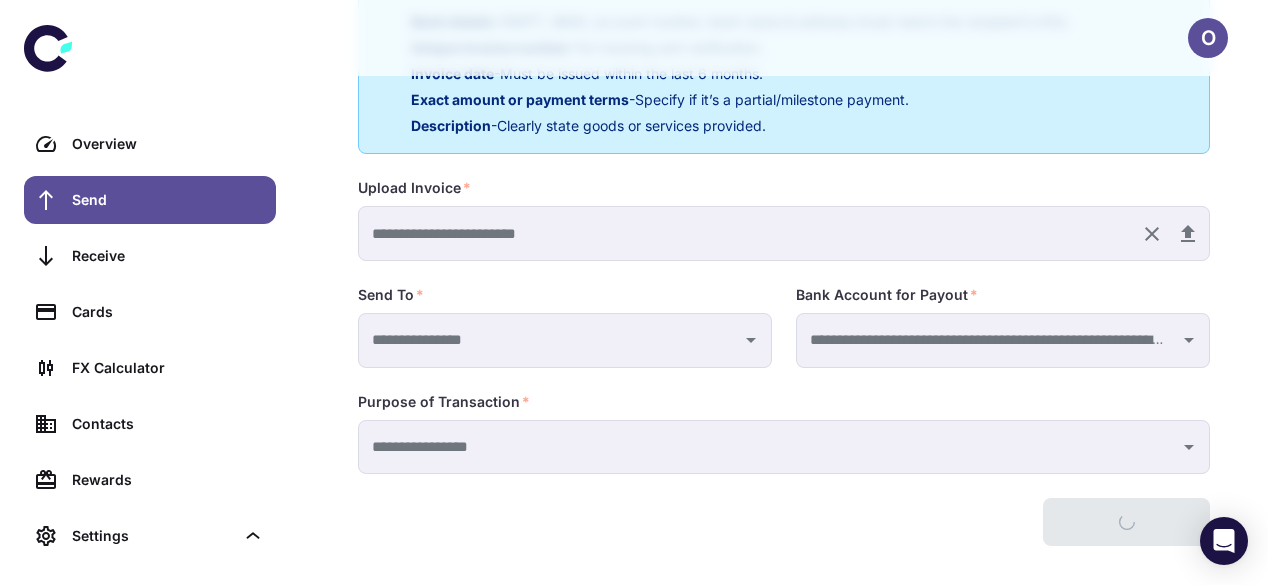 scroll, scrollTop: 0, scrollLeft: 0, axis: both 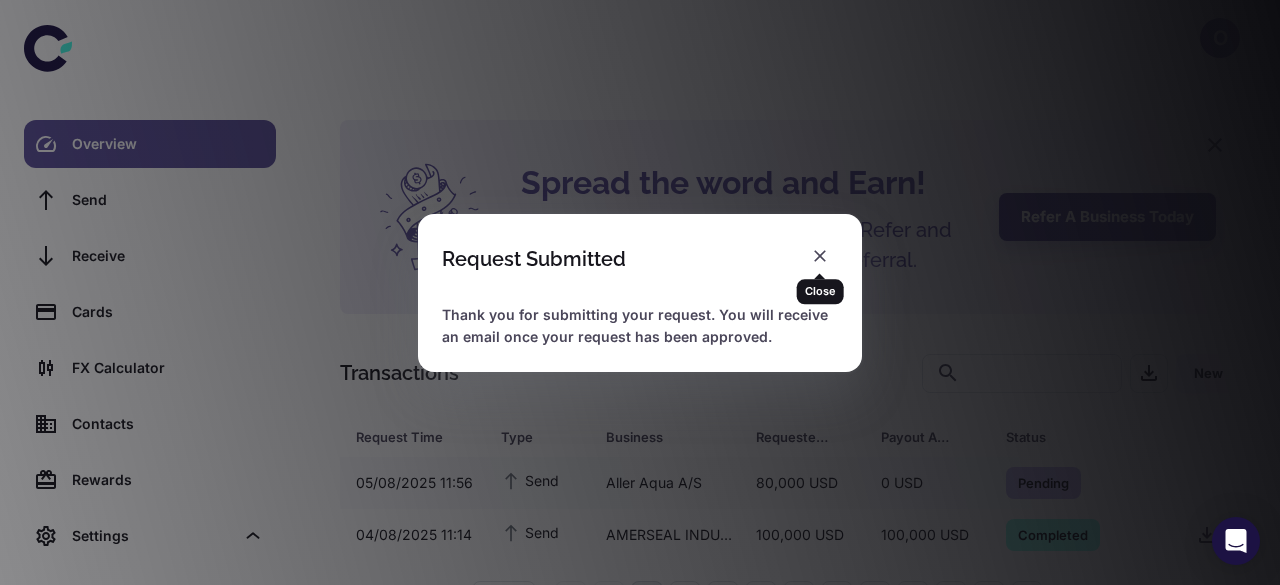 click on "Close" at bounding box center (820, 284) 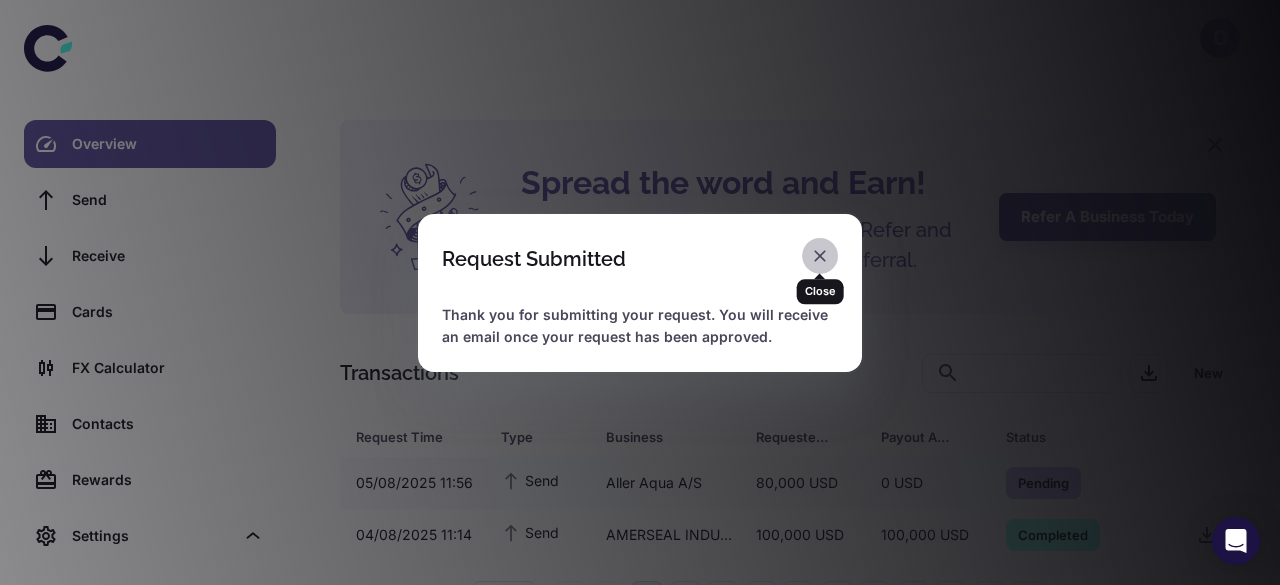 click 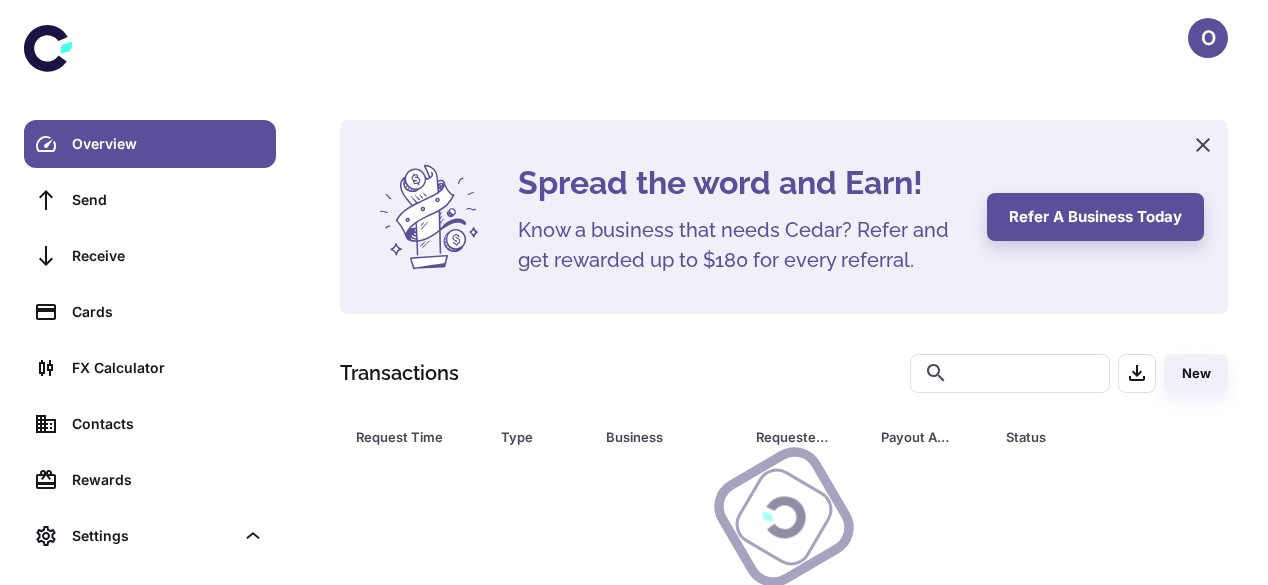 scroll, scrollTop: 0, scrollLeft: 0, axis: both 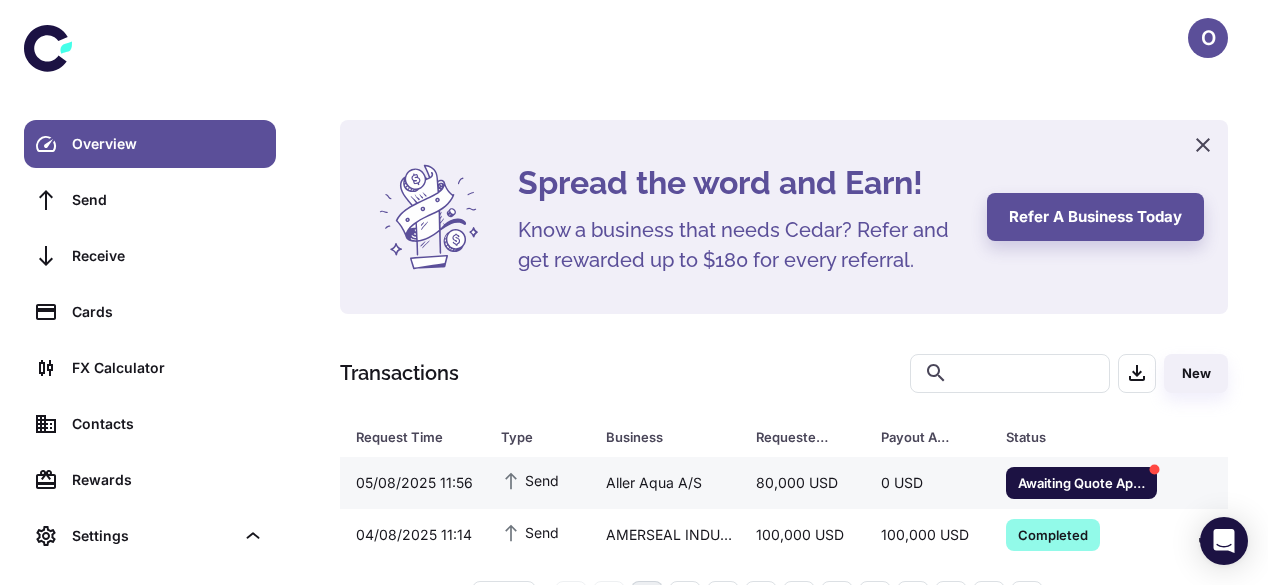 click on "80,000 USD" at bounding box center [802, 483] 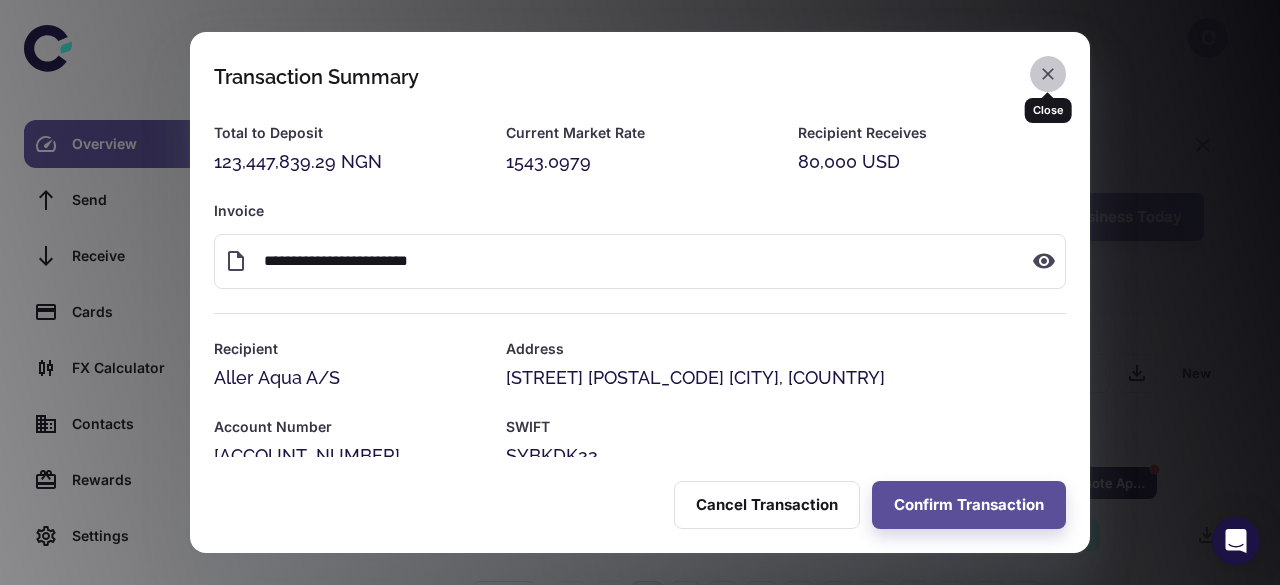 click 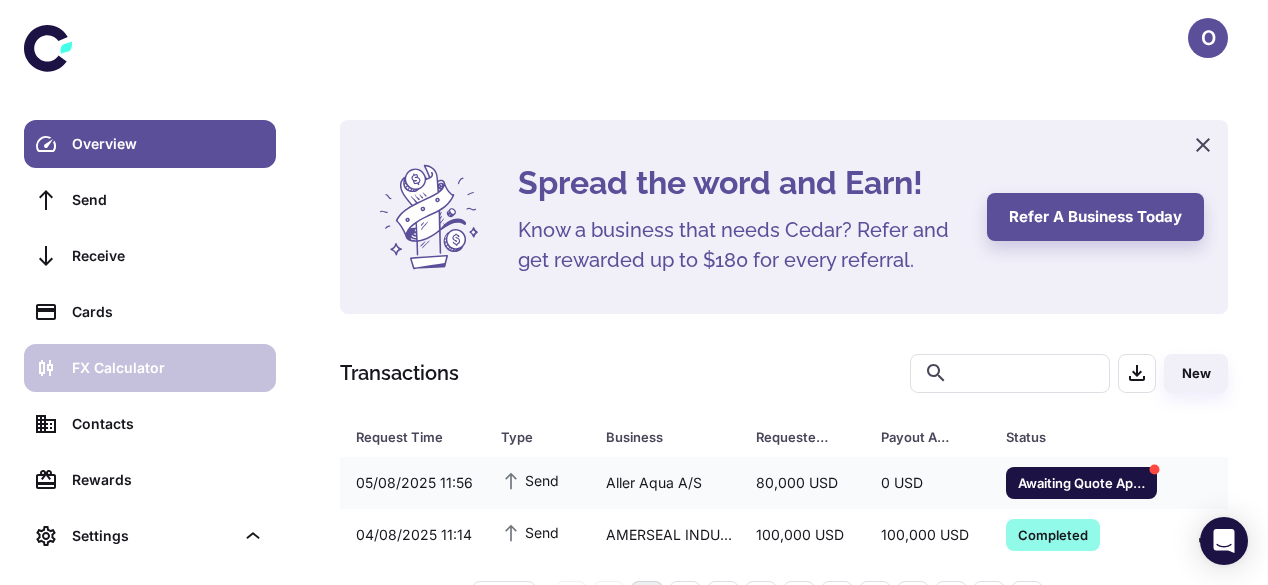 click on "FX Calculator" at bounding box center (168, 368) 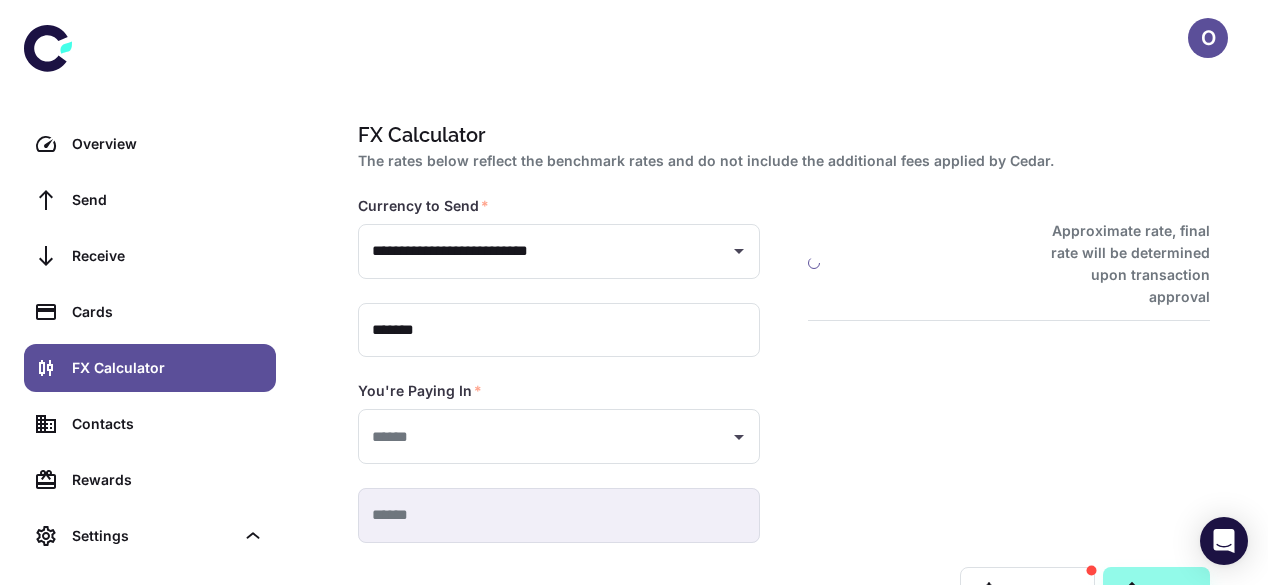 type on "**********" 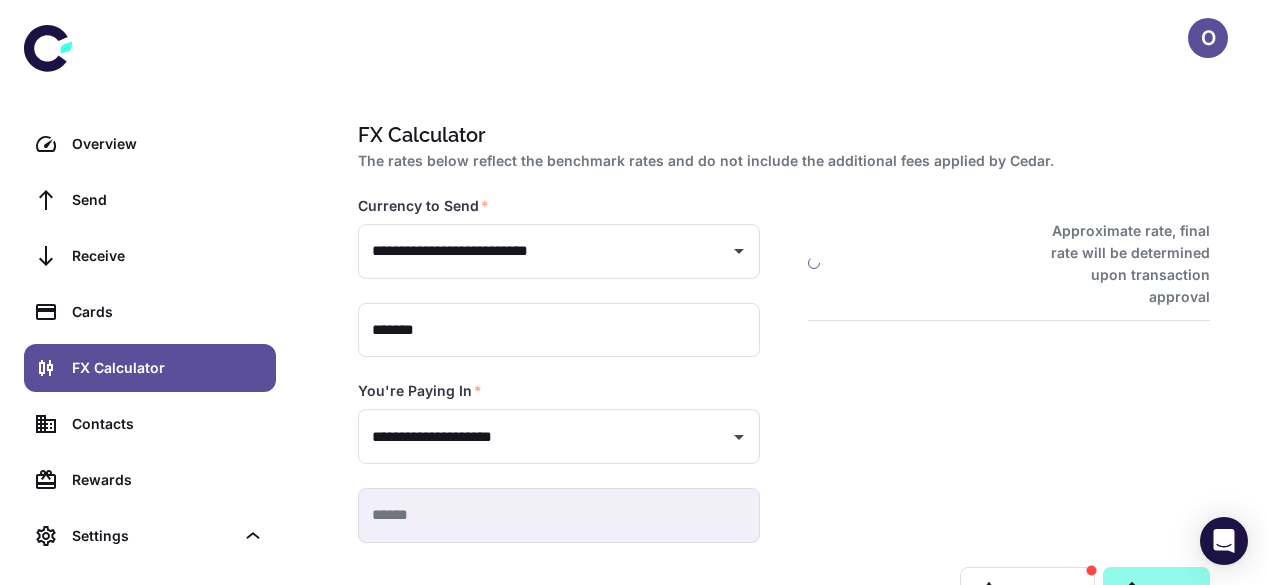 type on "**********" 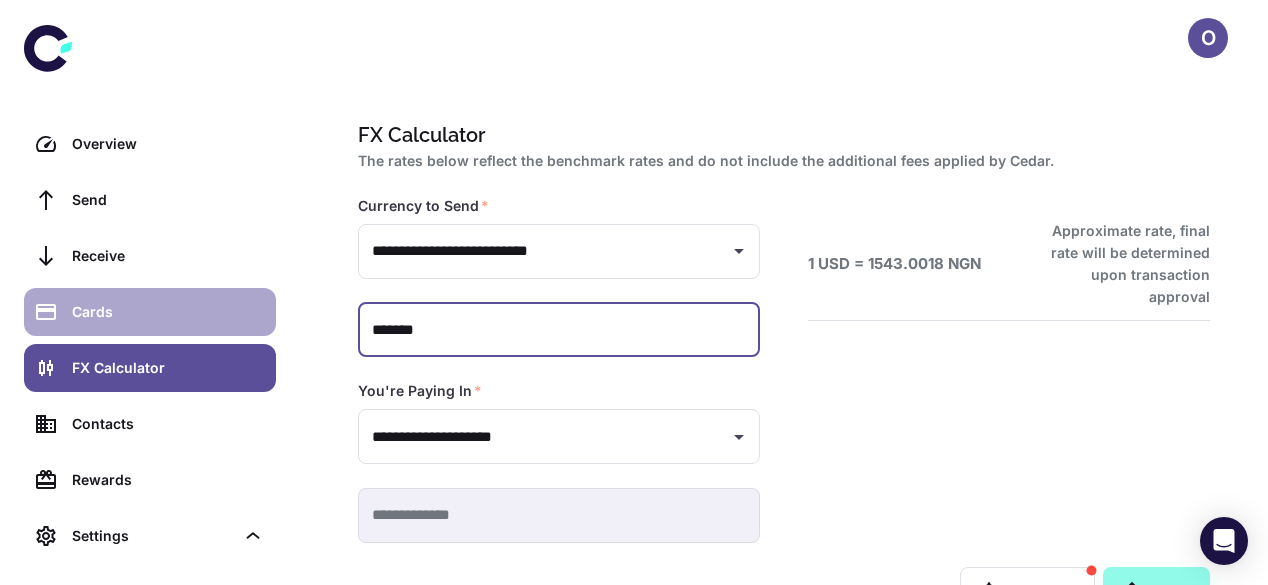 drag, startPoint x: 451, startPoint y: 338, endPoint x: 191, endPoint y: 301, distance: 262.6195 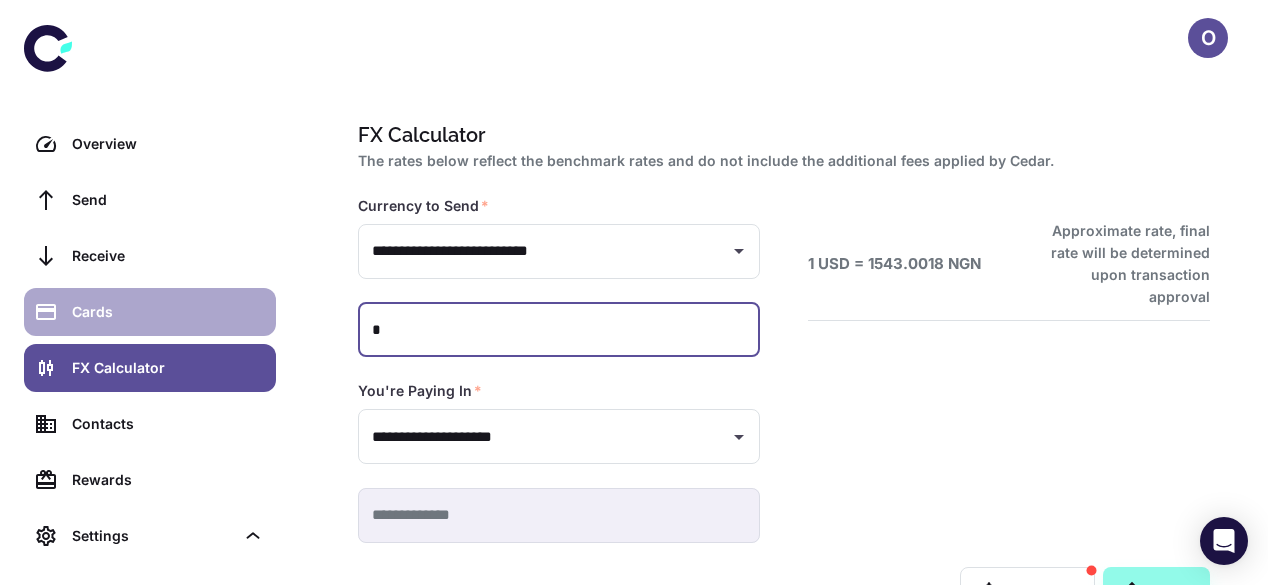 type 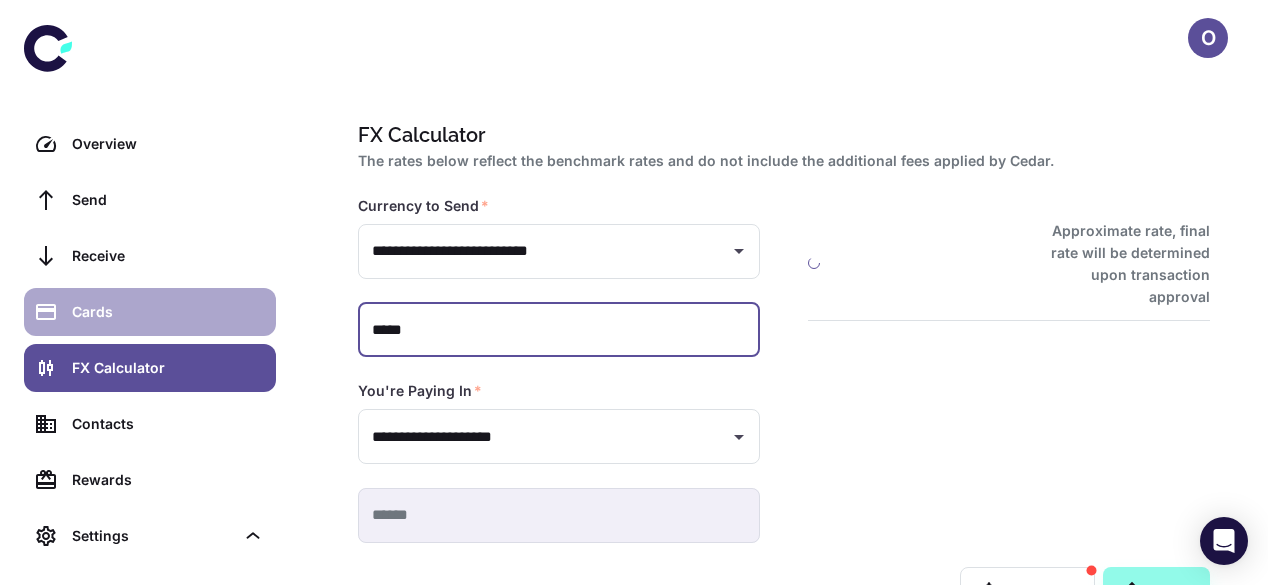 type on "******" 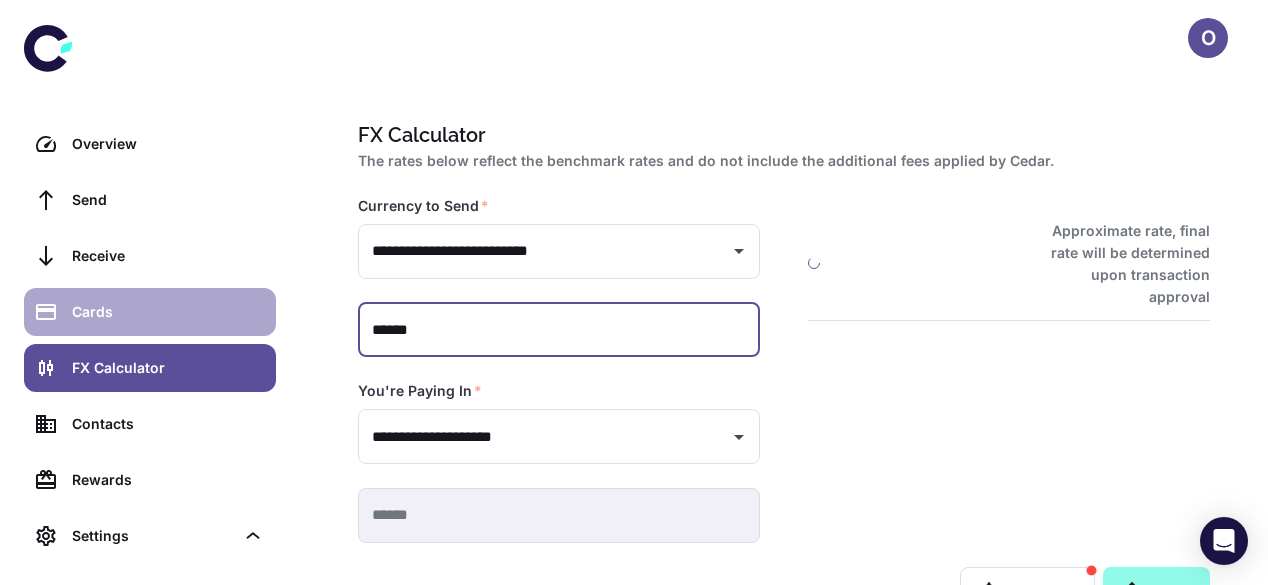 type on "**********" 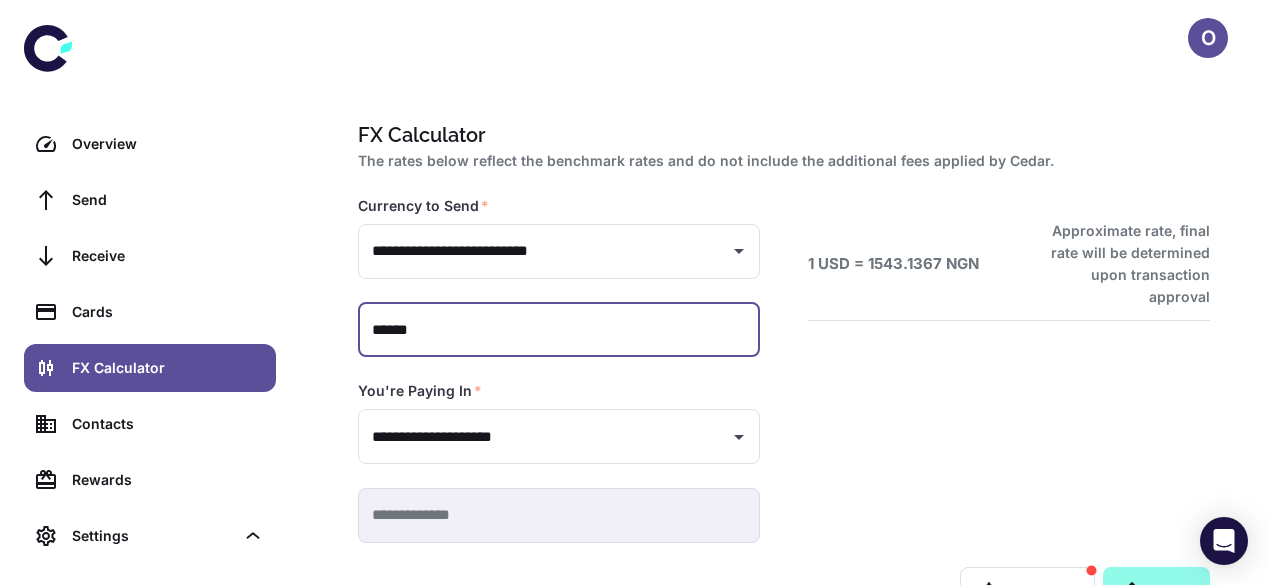 type on "******" 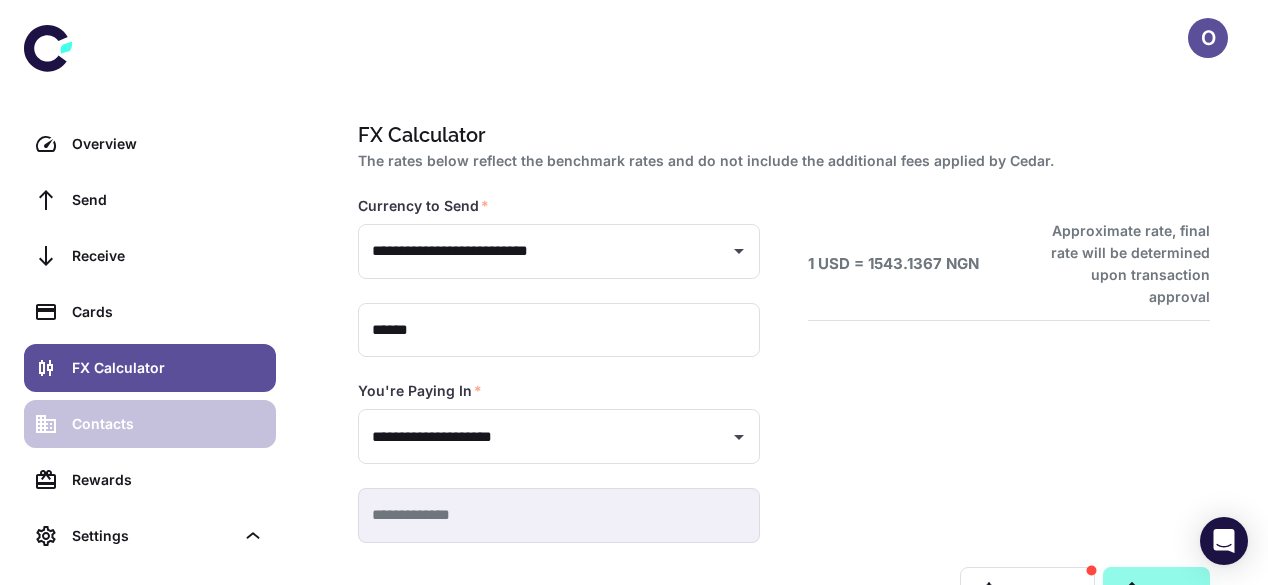 click on "Contacts" at bounding box center [150, 424] 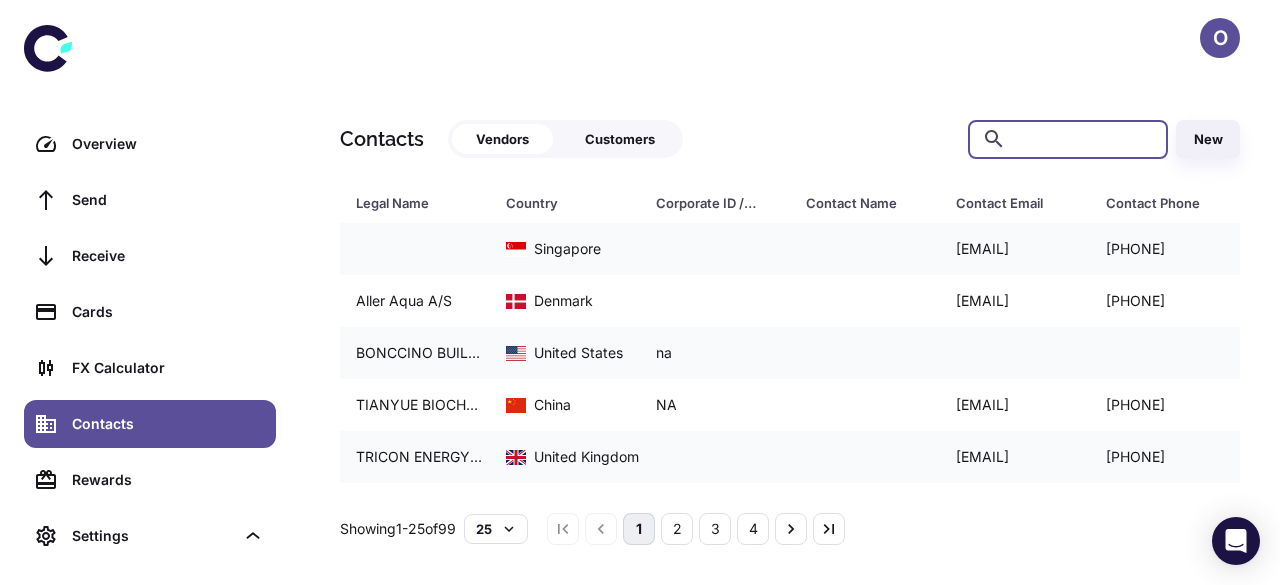 click at bounding box center (1084, 139) 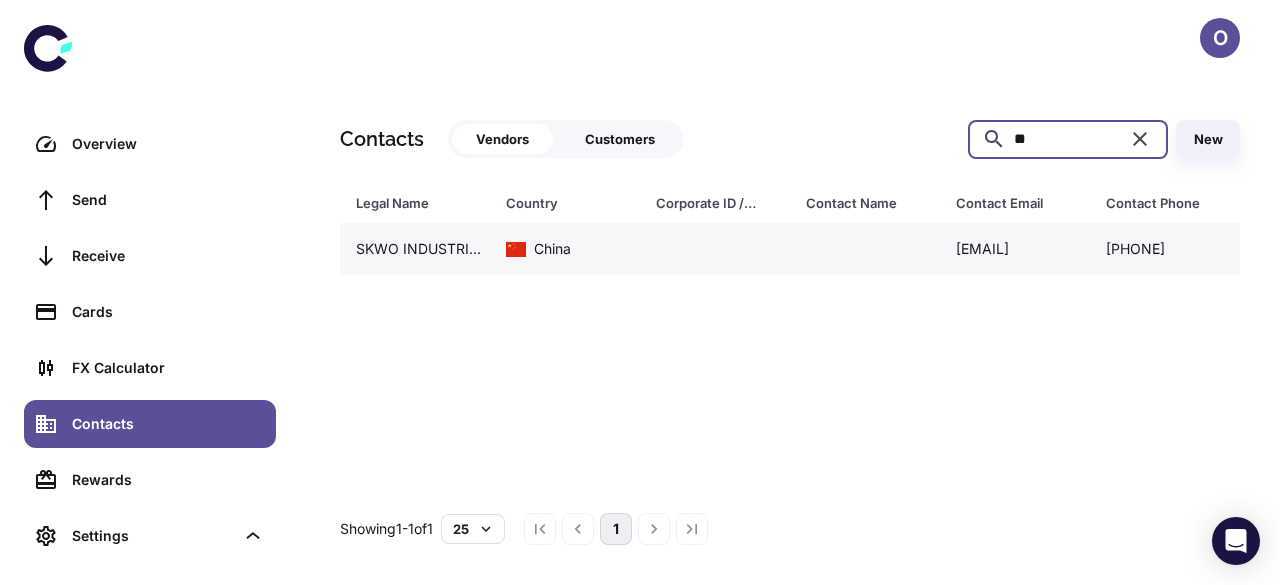 type on "**" 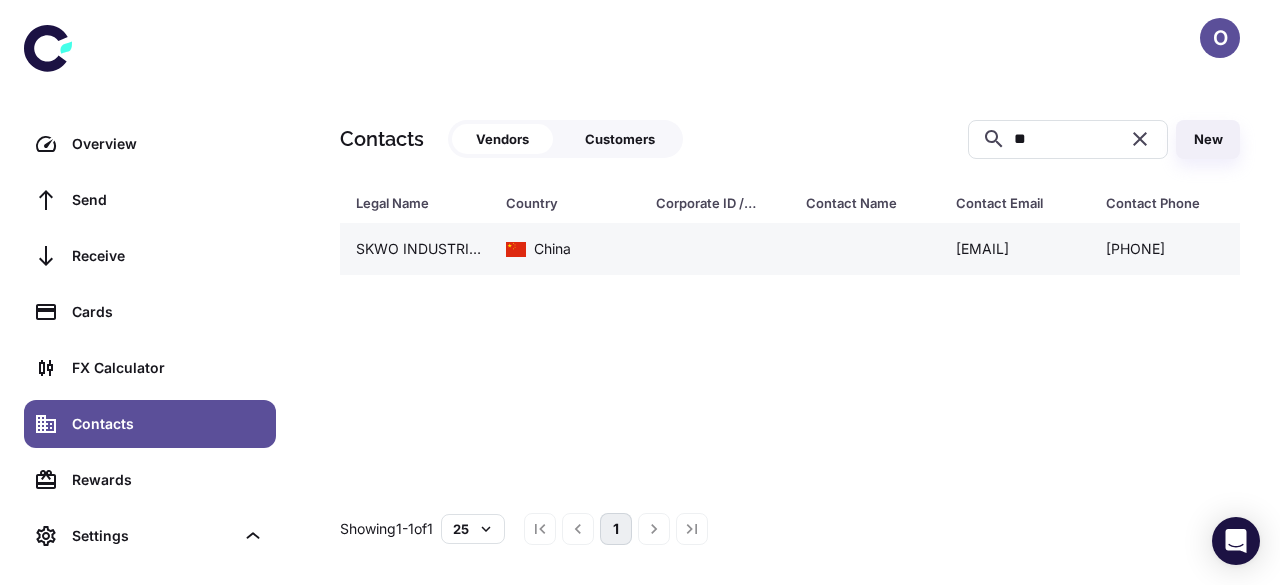 click at bounding box center (865, 249) 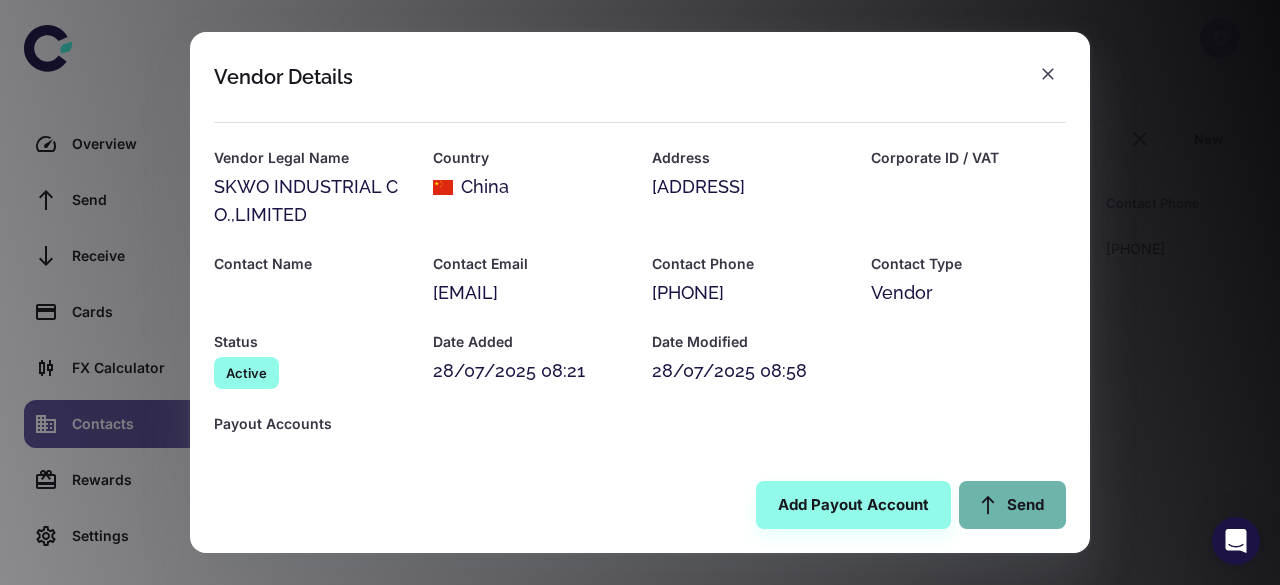 click on "Send" at bounding box center (1012, 505) 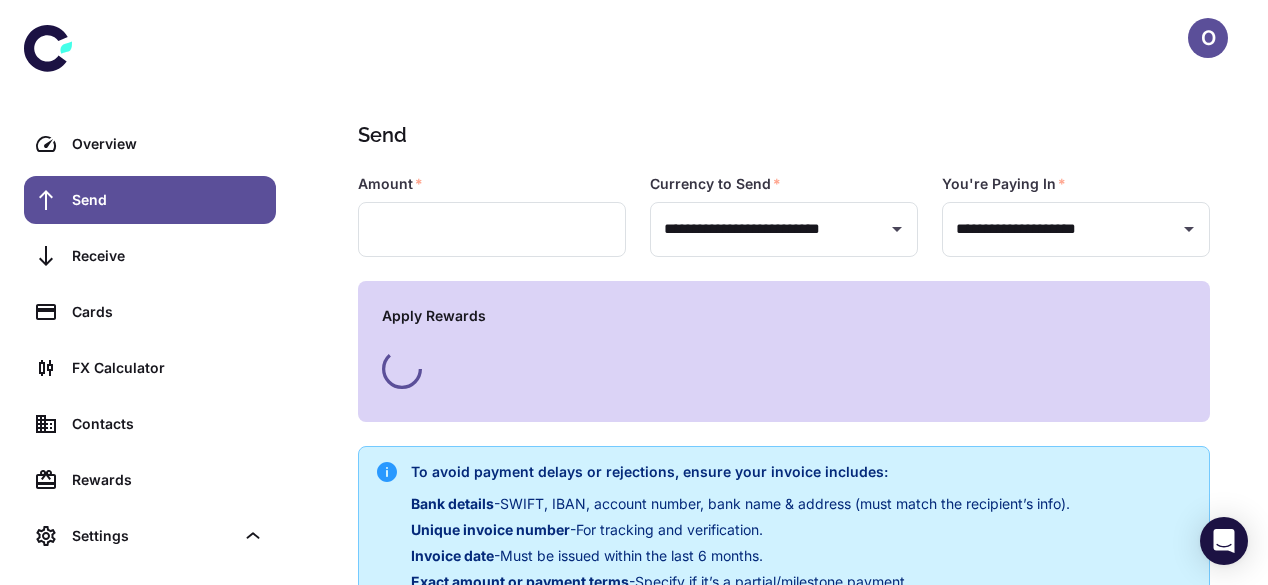 type on "**********" 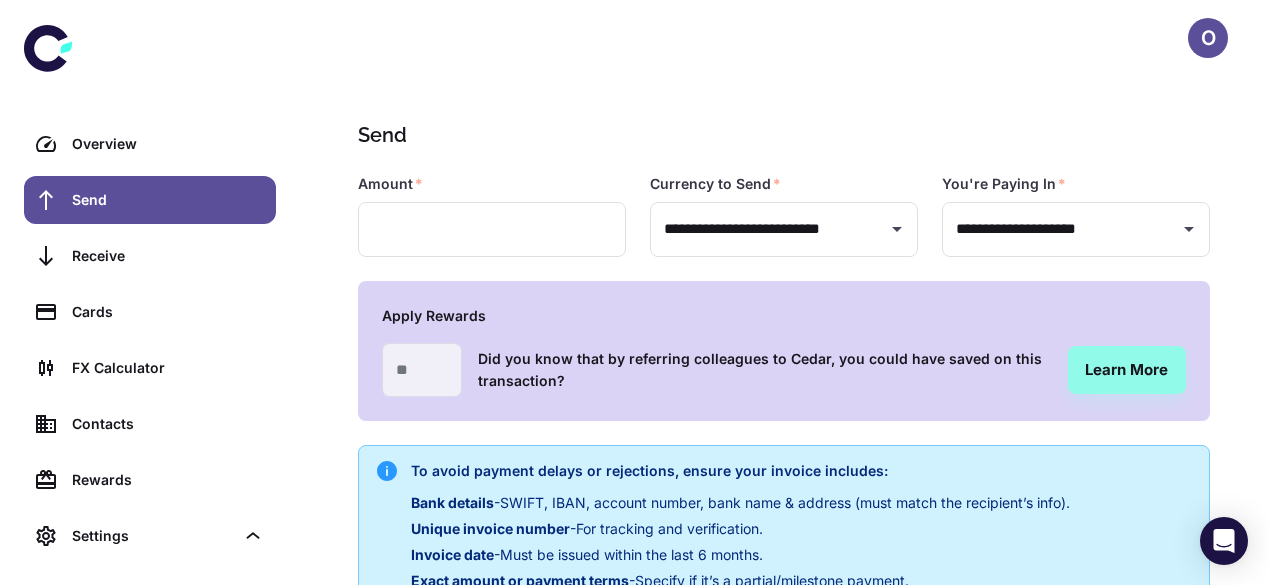 type on "**********" 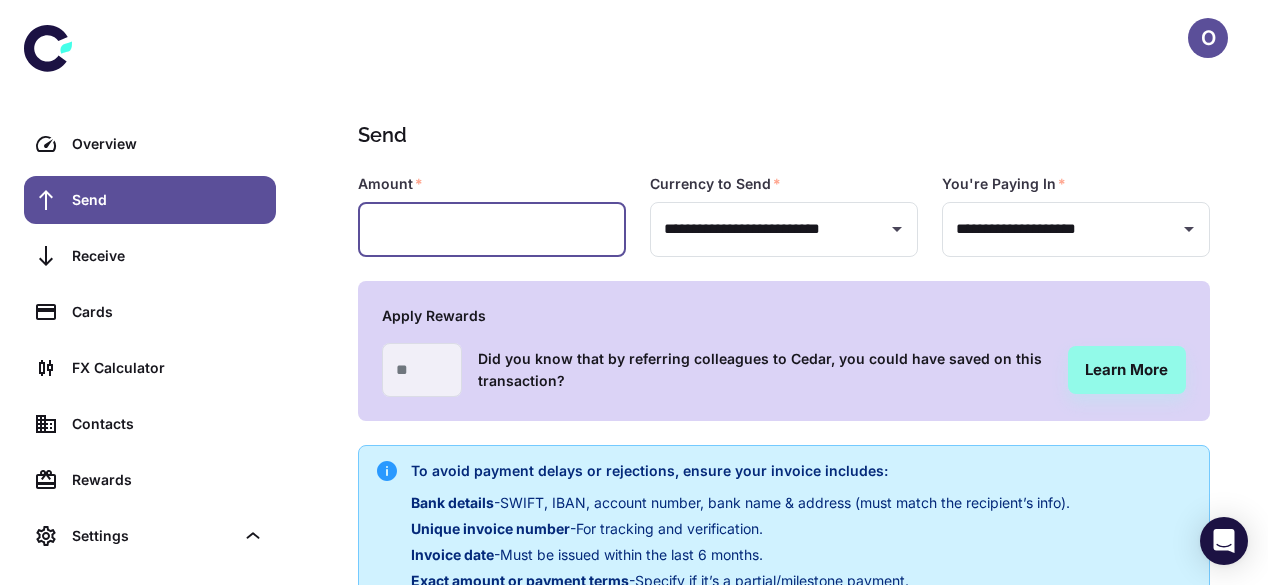click at bounding box center [492, 229] 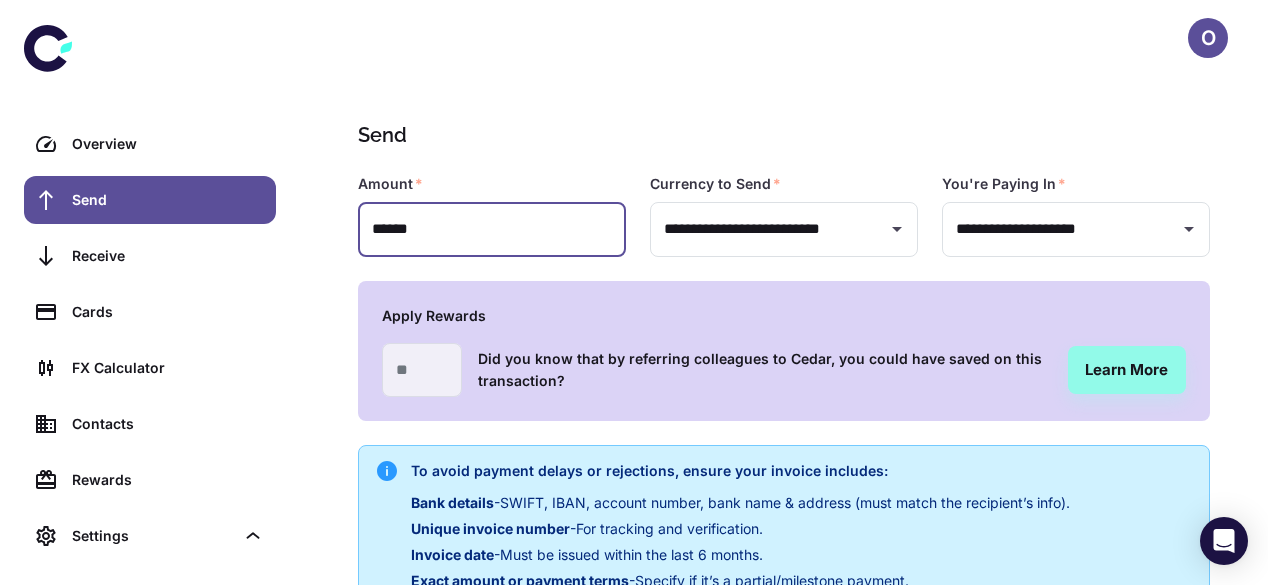 scroll, scrollTop: 481, scrollLeft: 0, axis: vertical 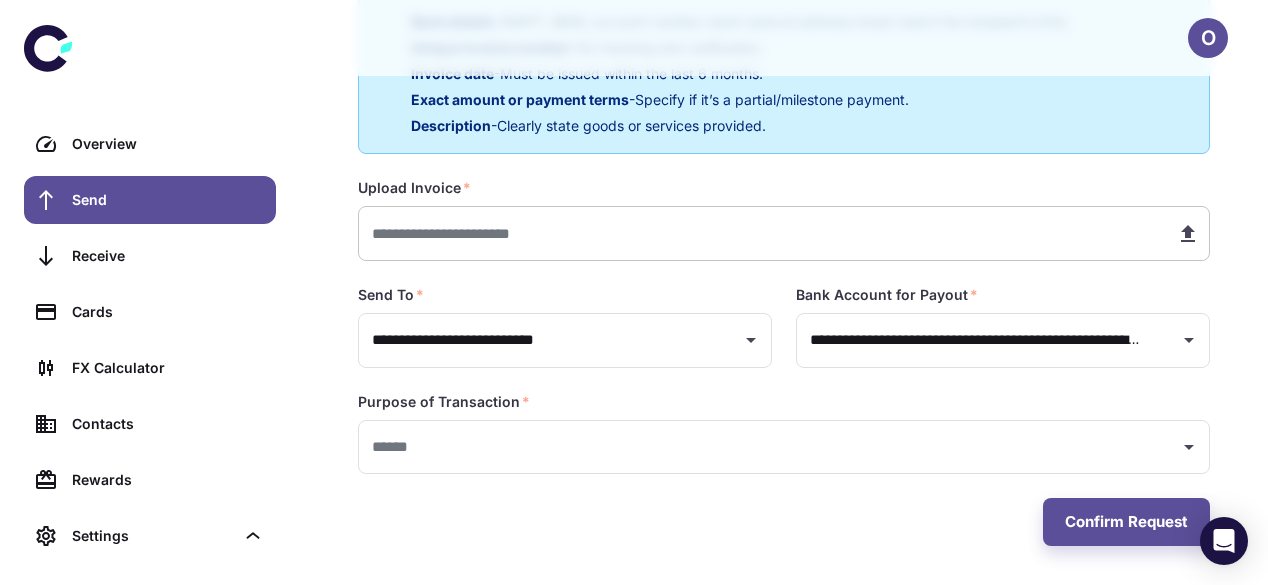 type on "******" 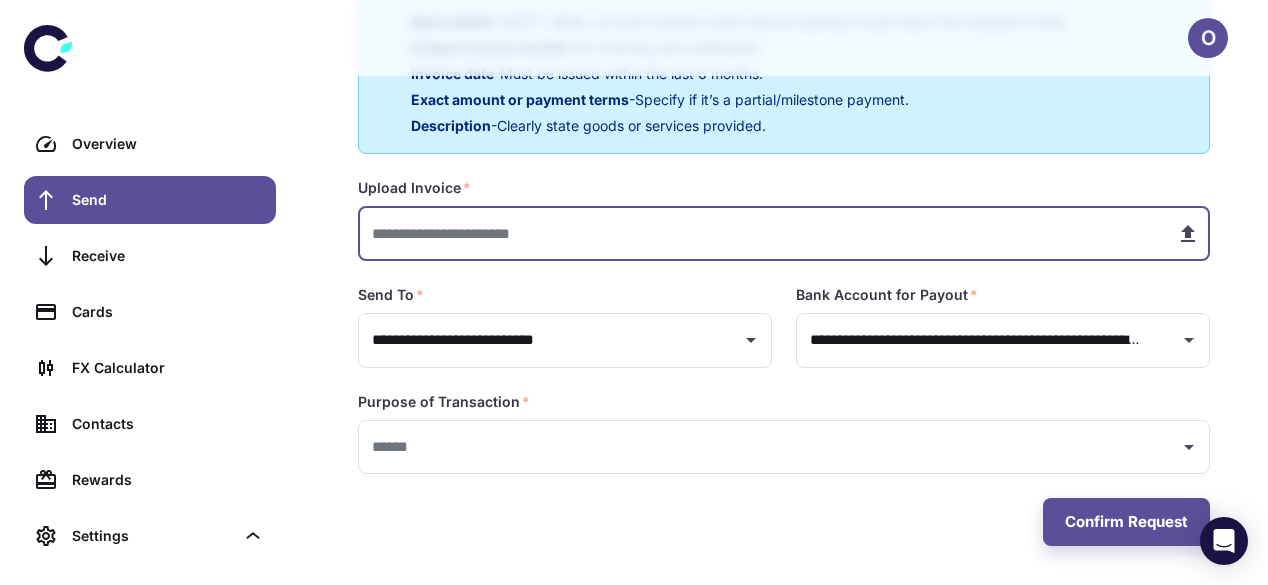 click at bounding box center (759, 233) 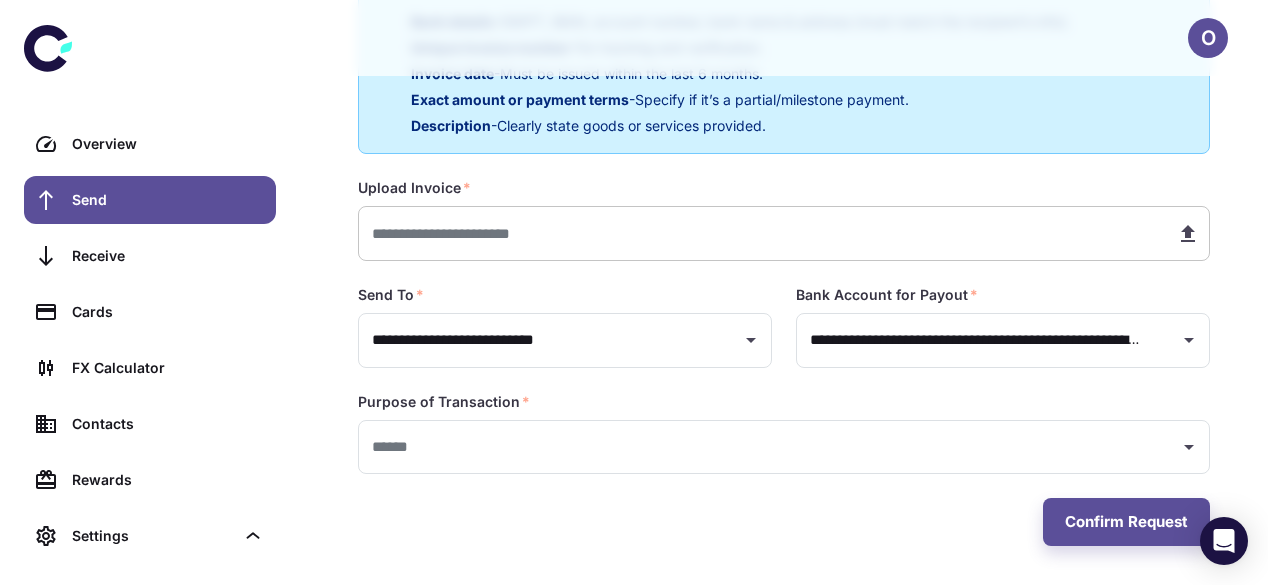 type on "**********" 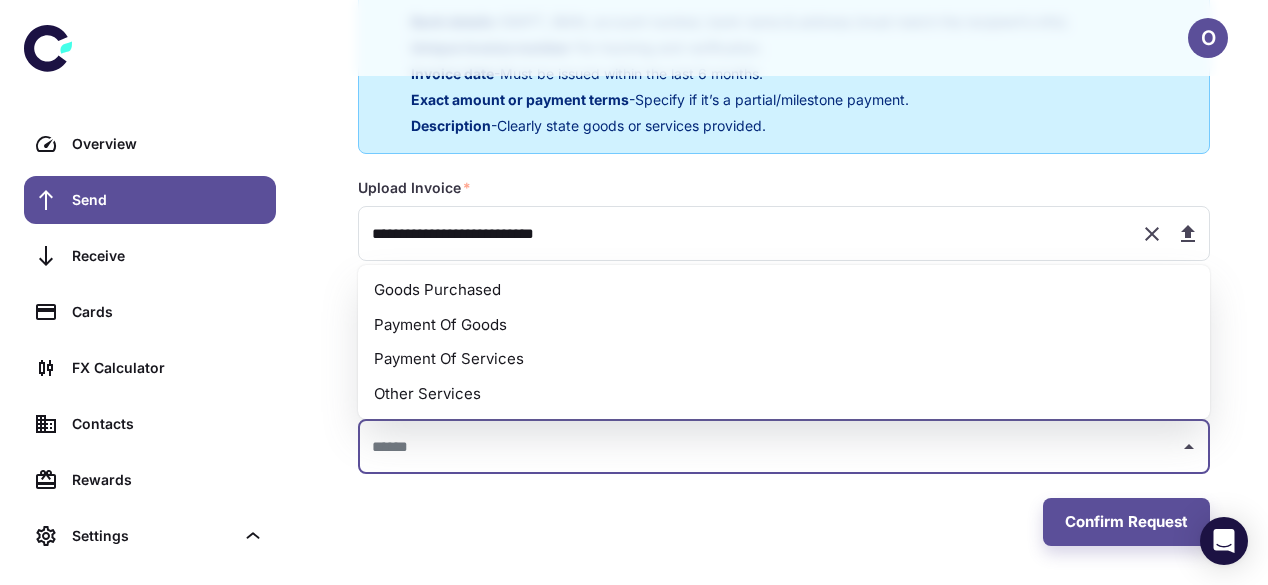click at bounding box center (769, 447) 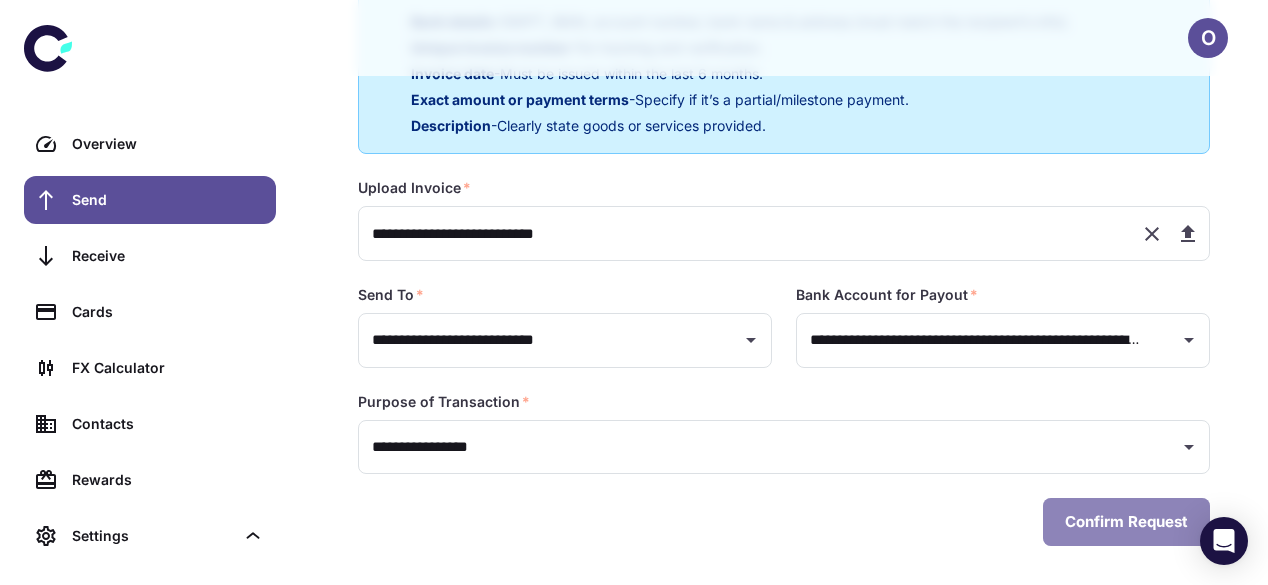 click on "Confirm Request" at bounding box center (1126, 522) 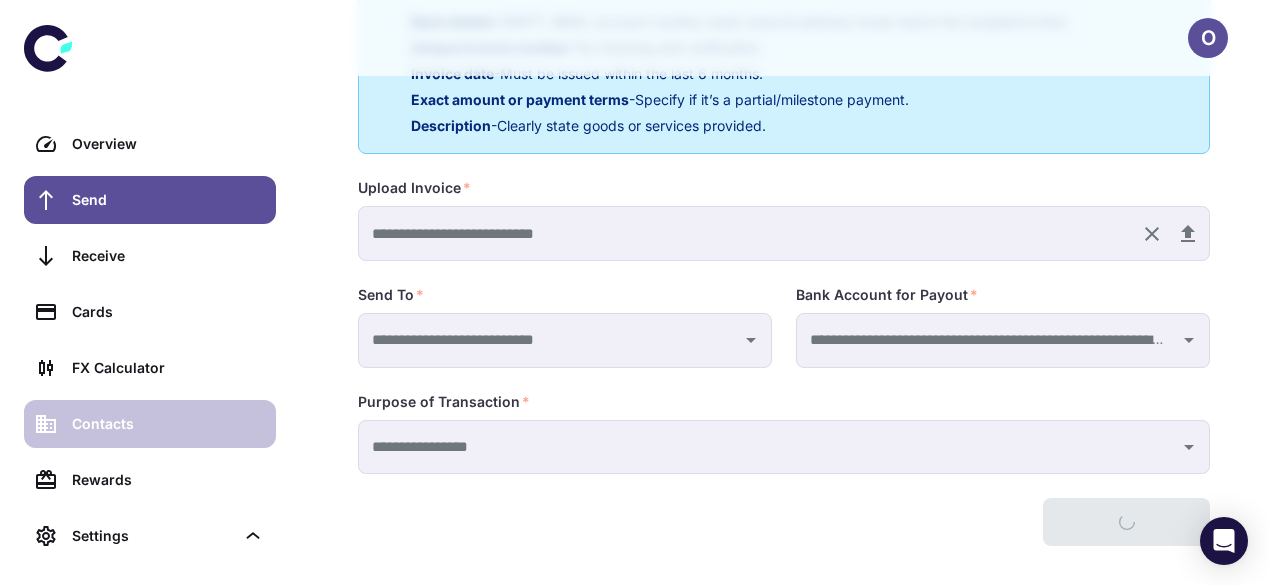 click on "Contacts" at bounding box center (150, 424) 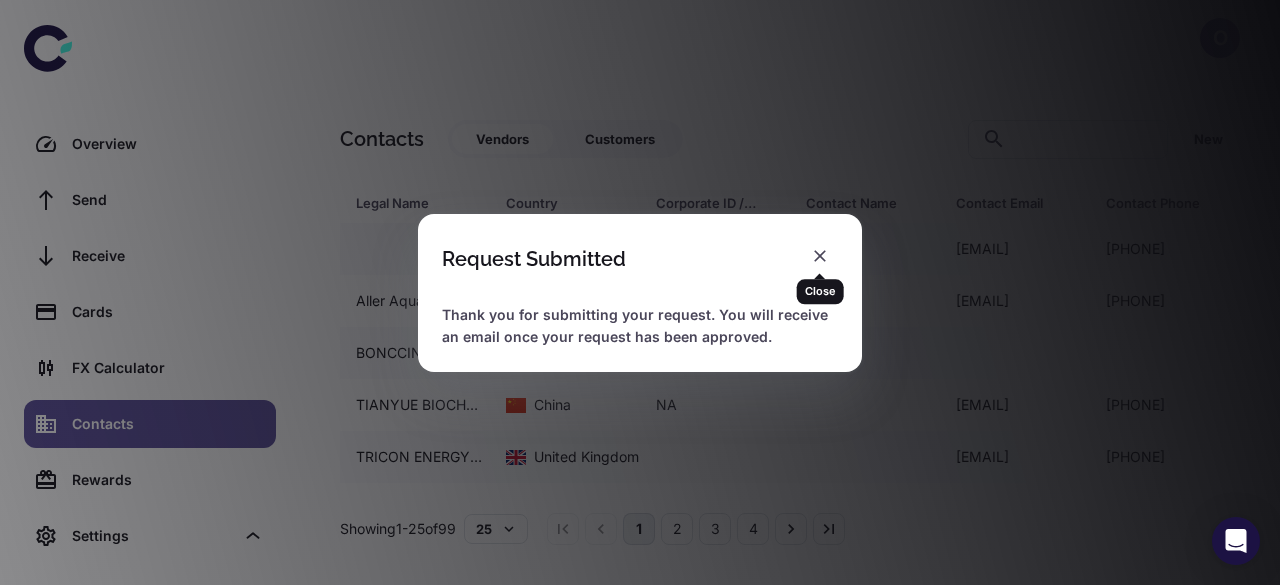 click on "Close" at bounding box center (820, 284) 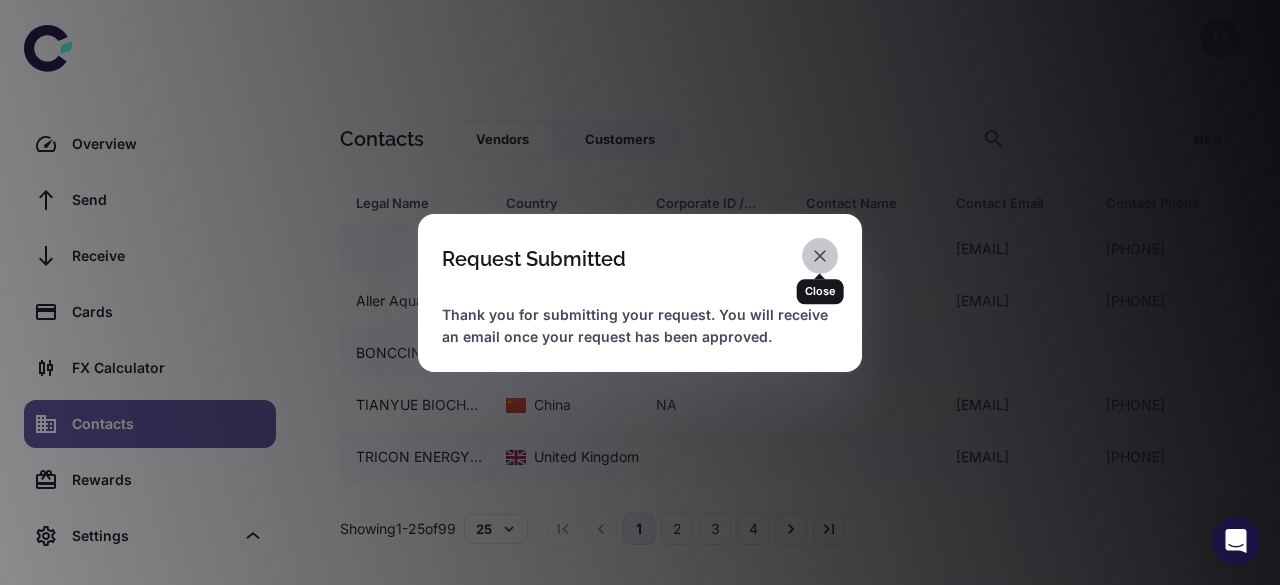 click 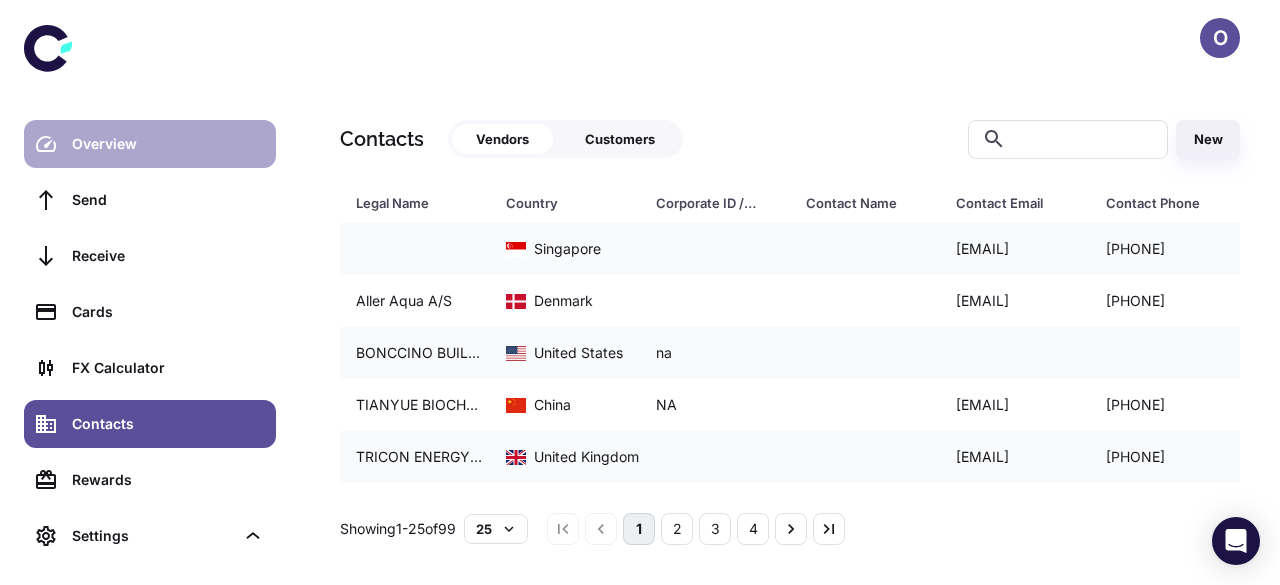 click on "Overview" at bounding box center [168, 144] 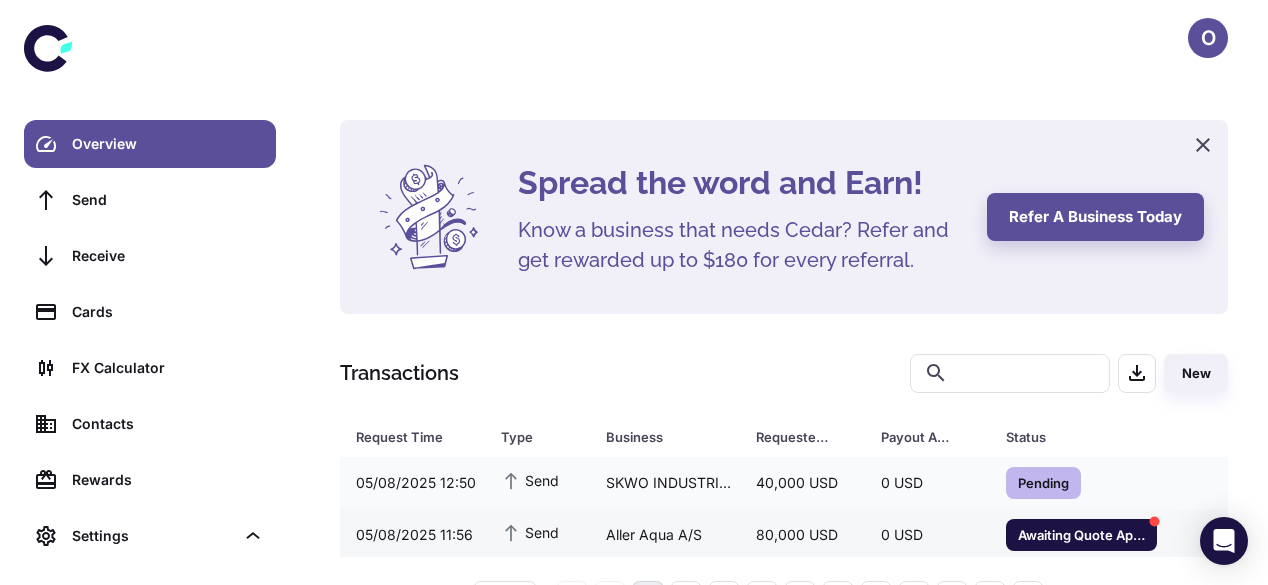 click on "0 USD" at bounding box center [927, 535] 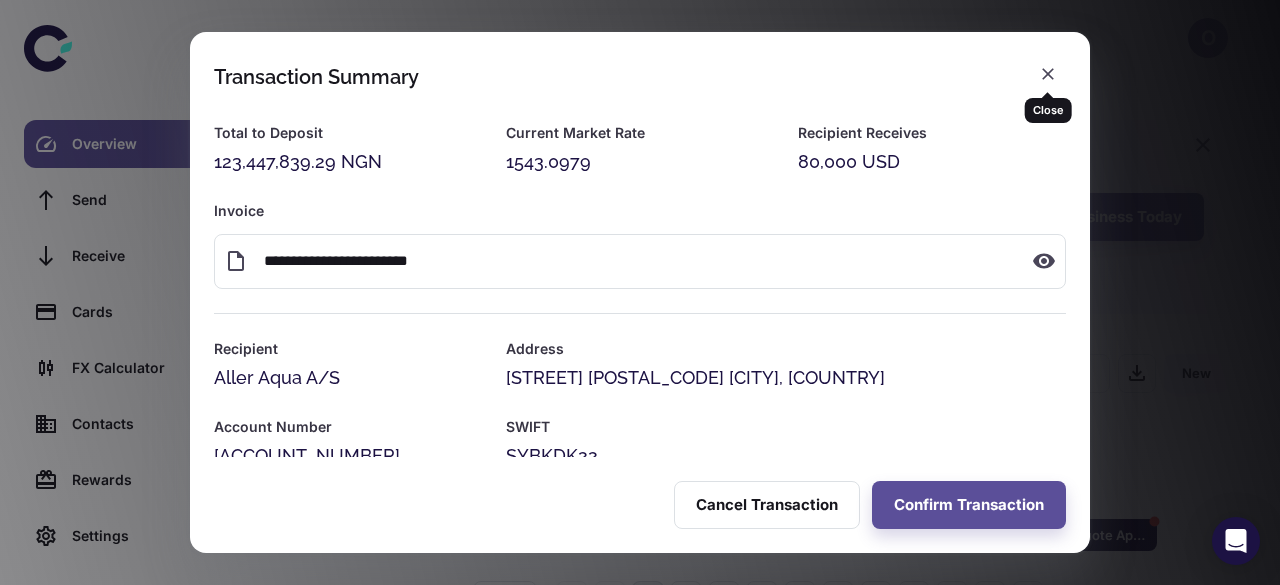 click 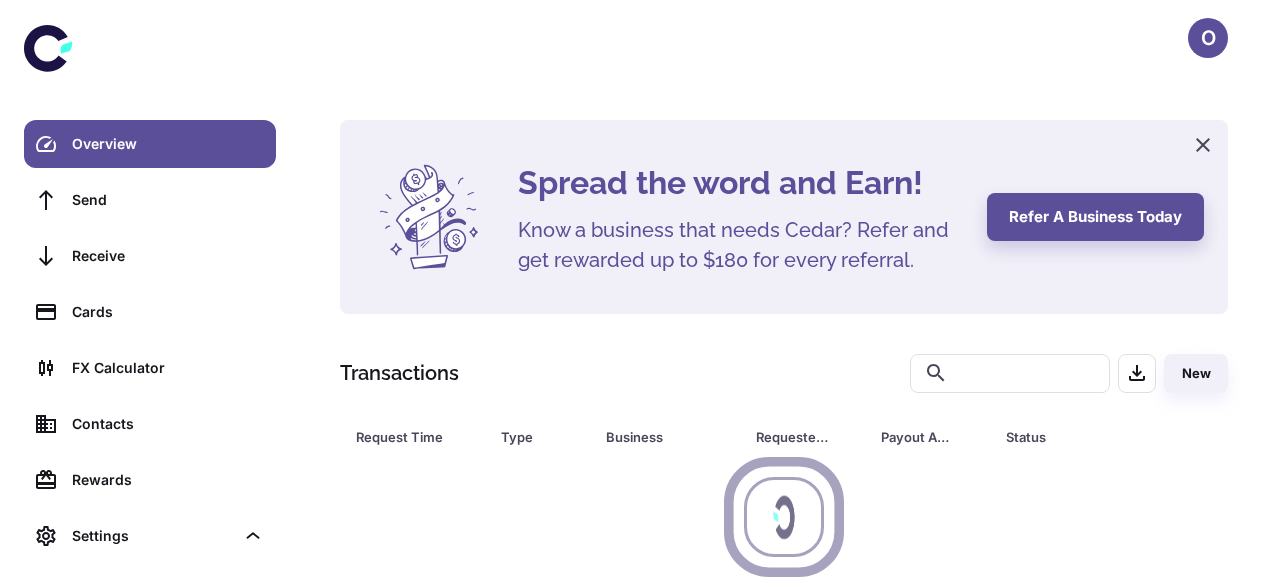 scroll, scrollTop: 0, scrollLeft: 0, axis: both 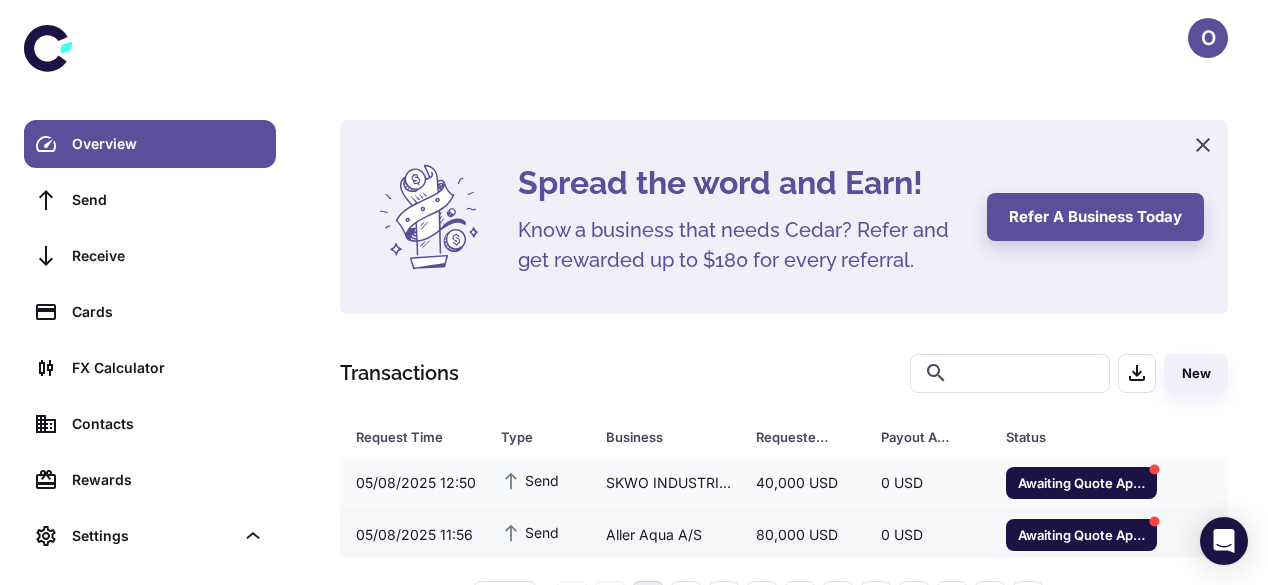 click on "Aller Aqua A/S" at bounding box center [665, 535] 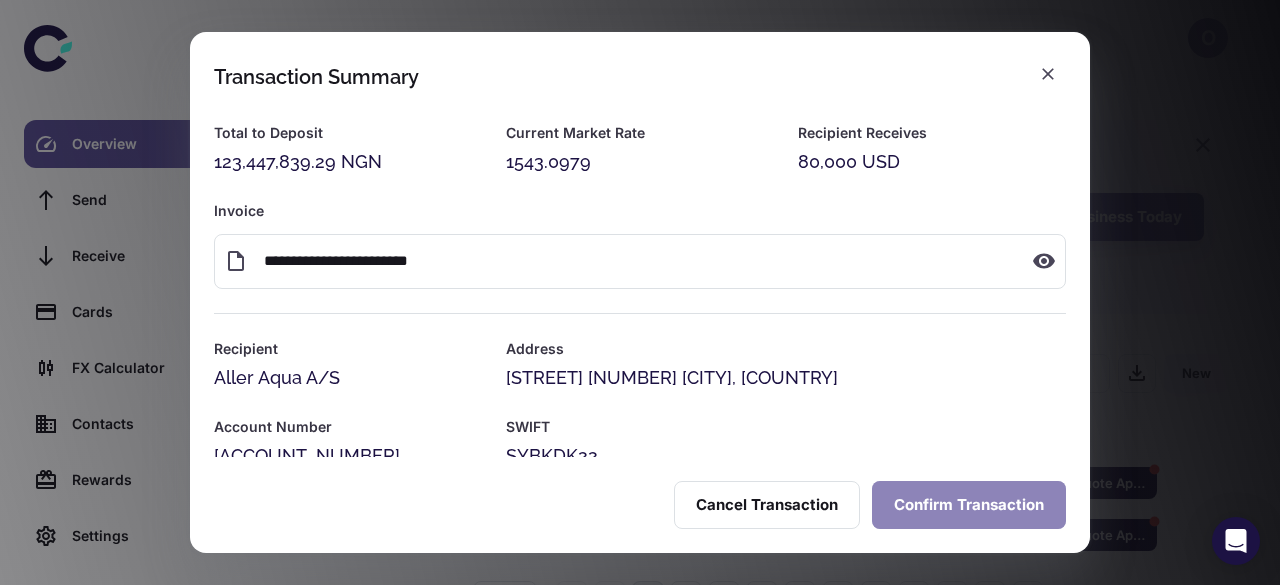 click on "Confirm Transaction" at bounding box center (969, 505) 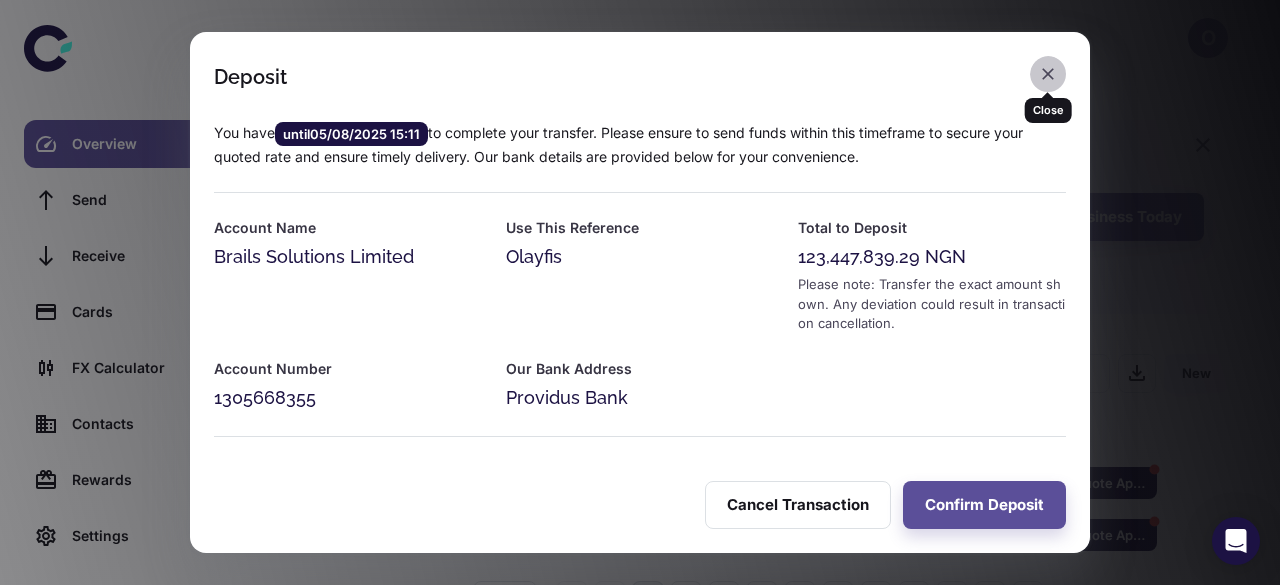 click 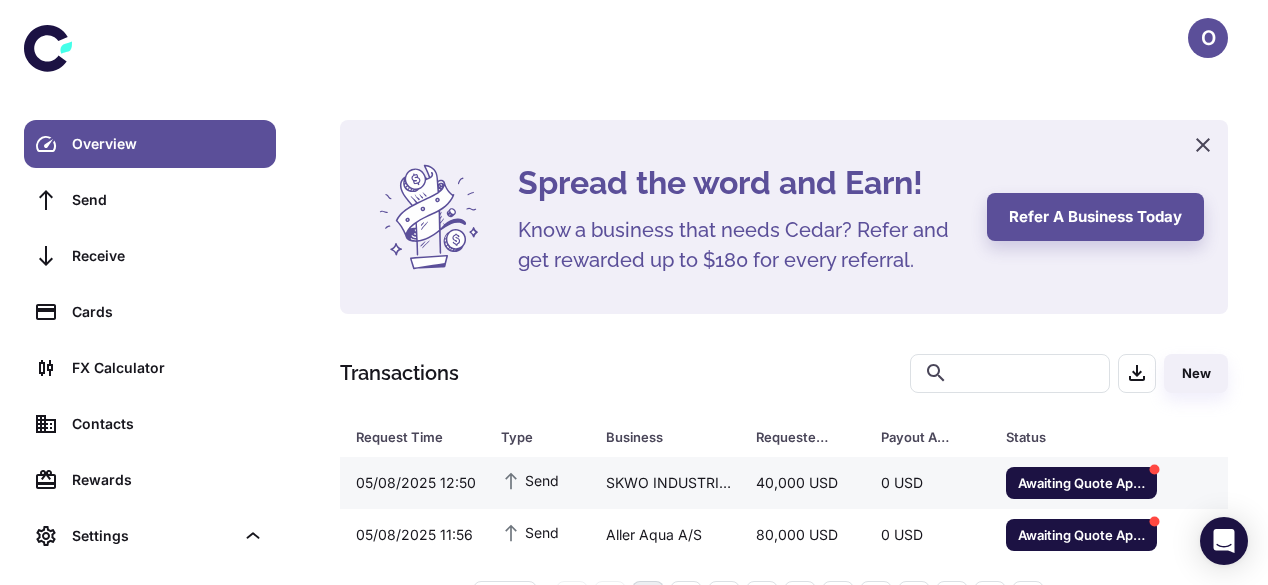click on "SKWO INDUSTRIAL CO.,LIMITED" at bounding box center [665, 483] 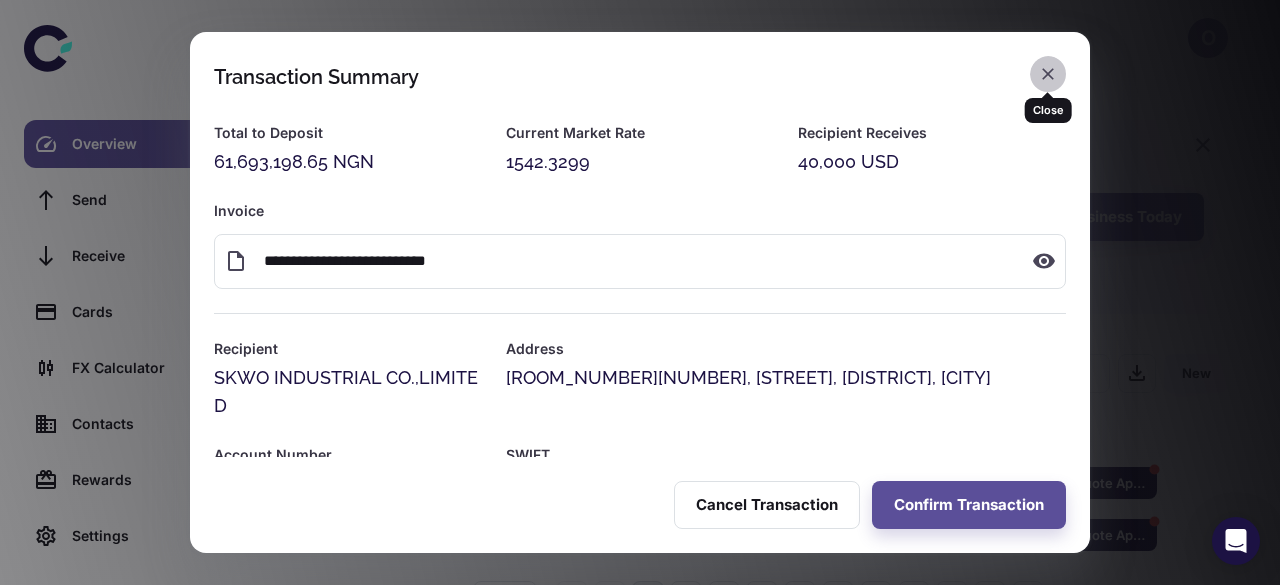 click 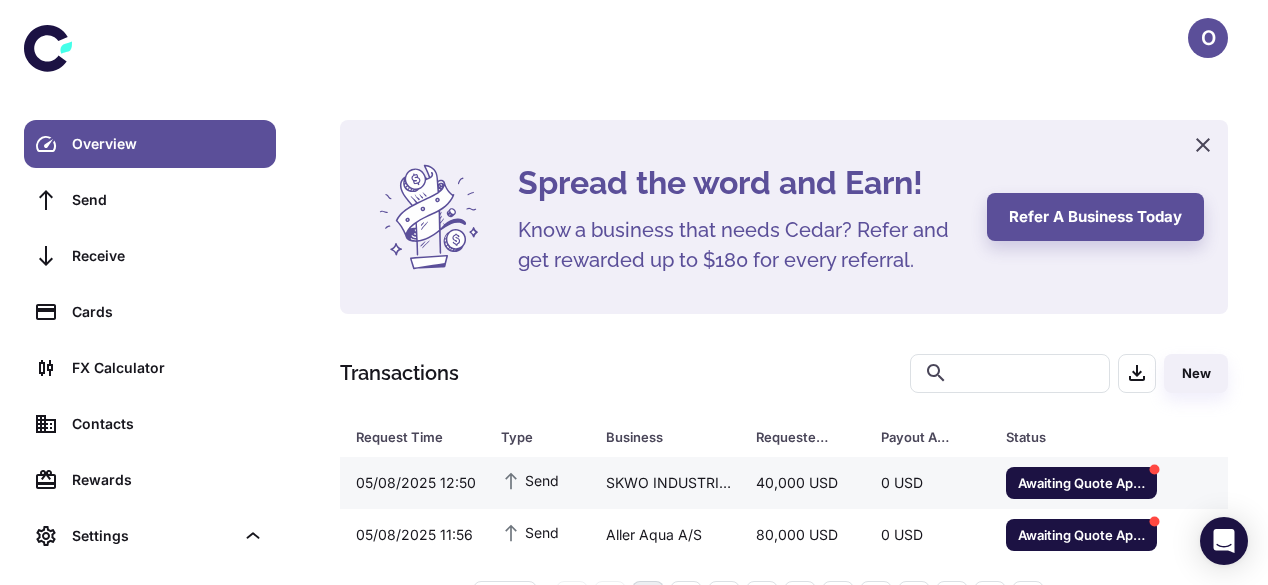 click on "40,000 USD" at bounding box center [802, 483] 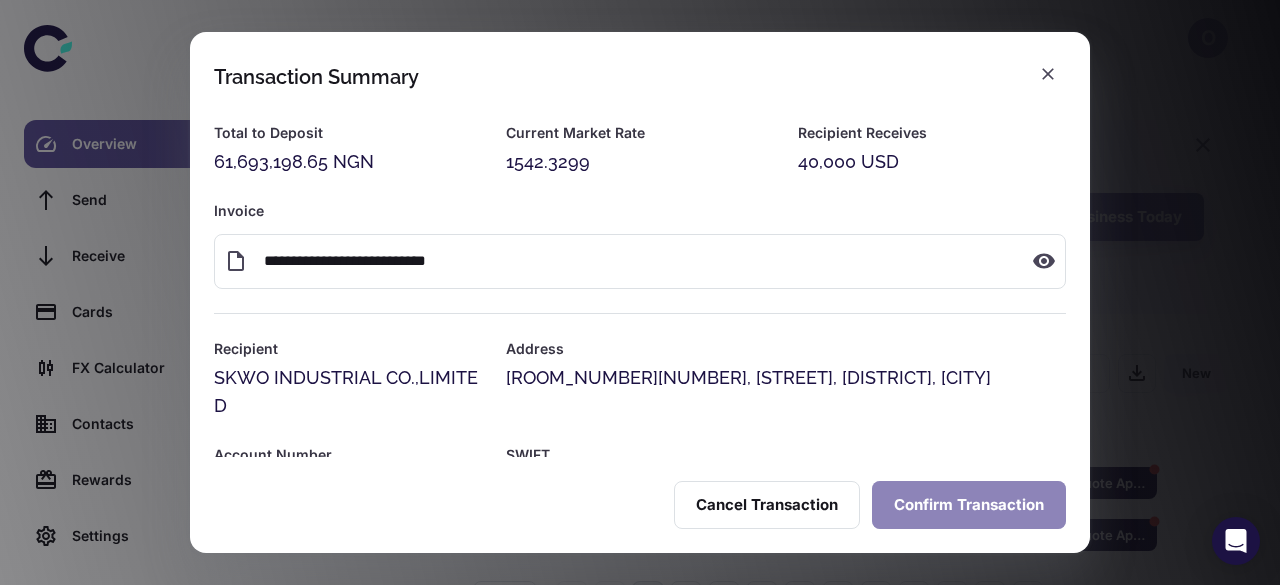 click on "Confirm Transaction" at bounding box center [969, 505] 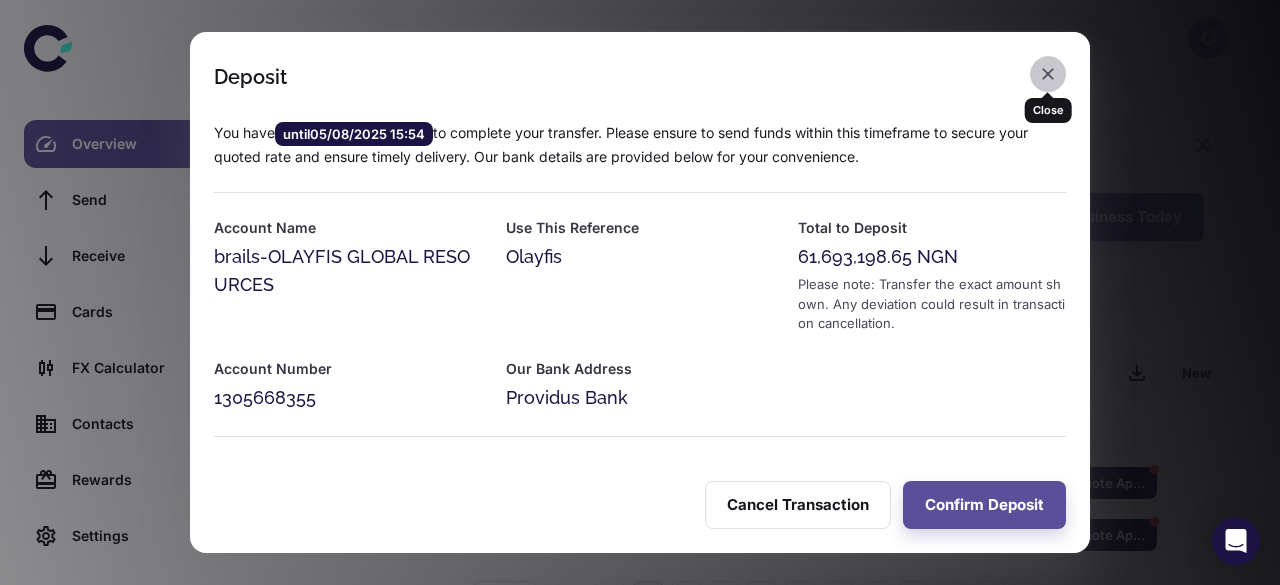 click 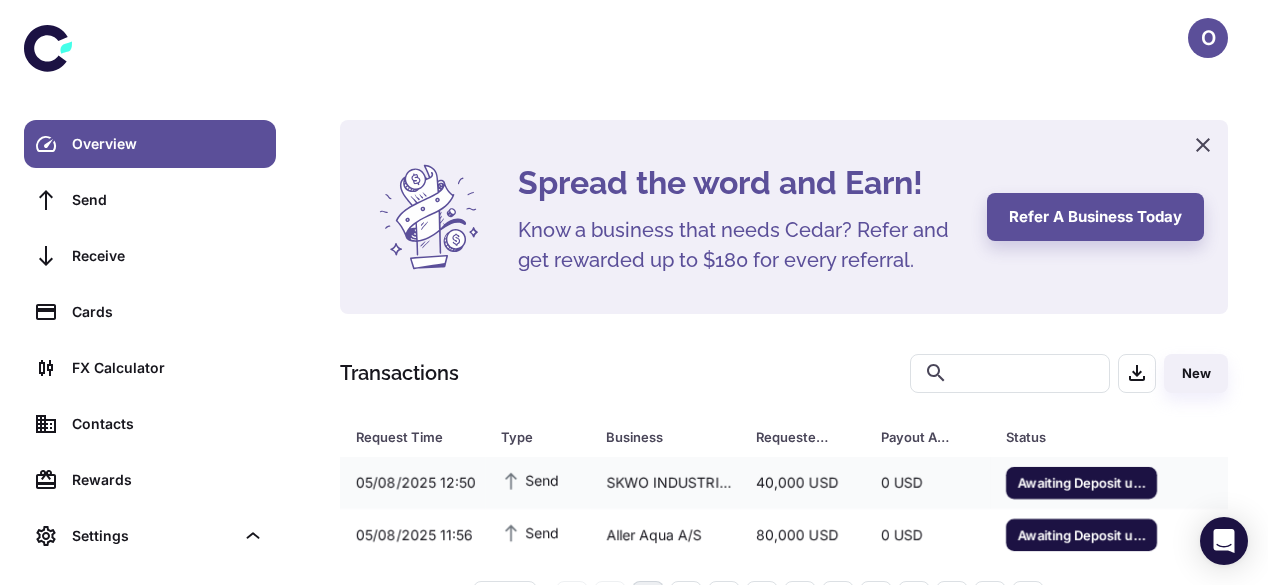 scroll, scrollTop: 0, scrollLeft: 0, axis: both 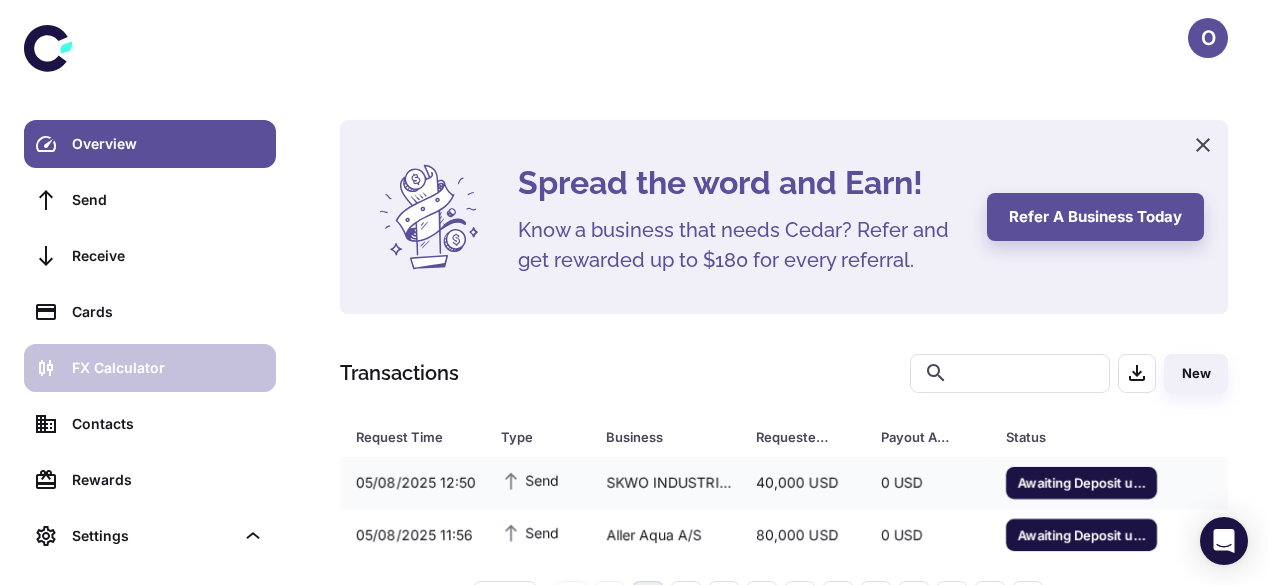 click on "FX Calculator" at bounding box center (168, 368) 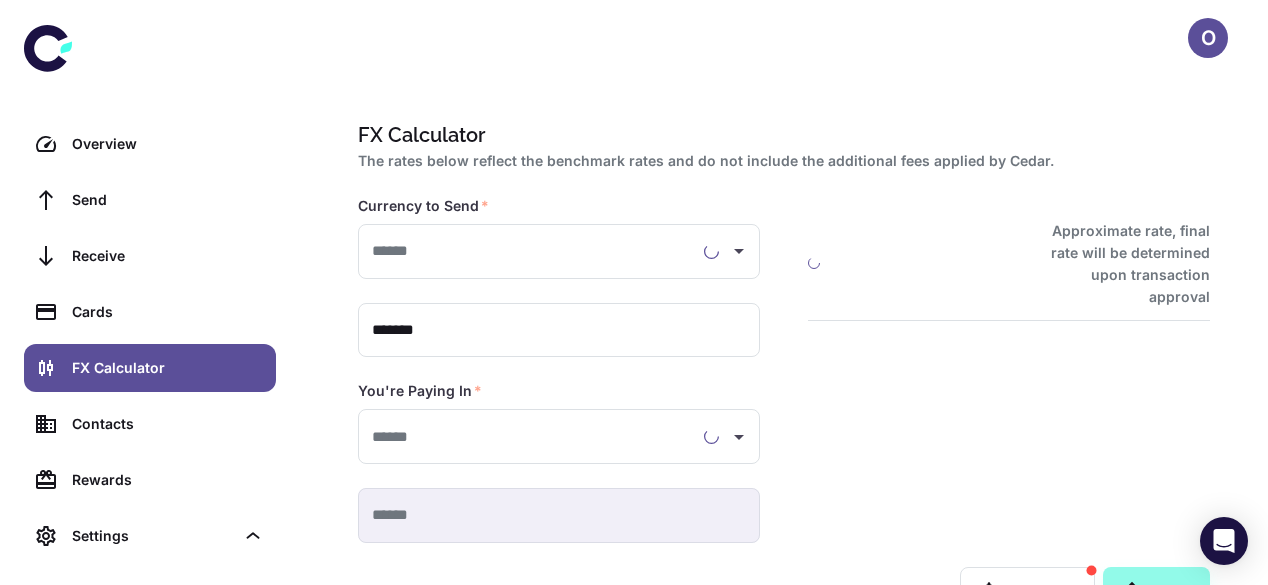 type on "**********" 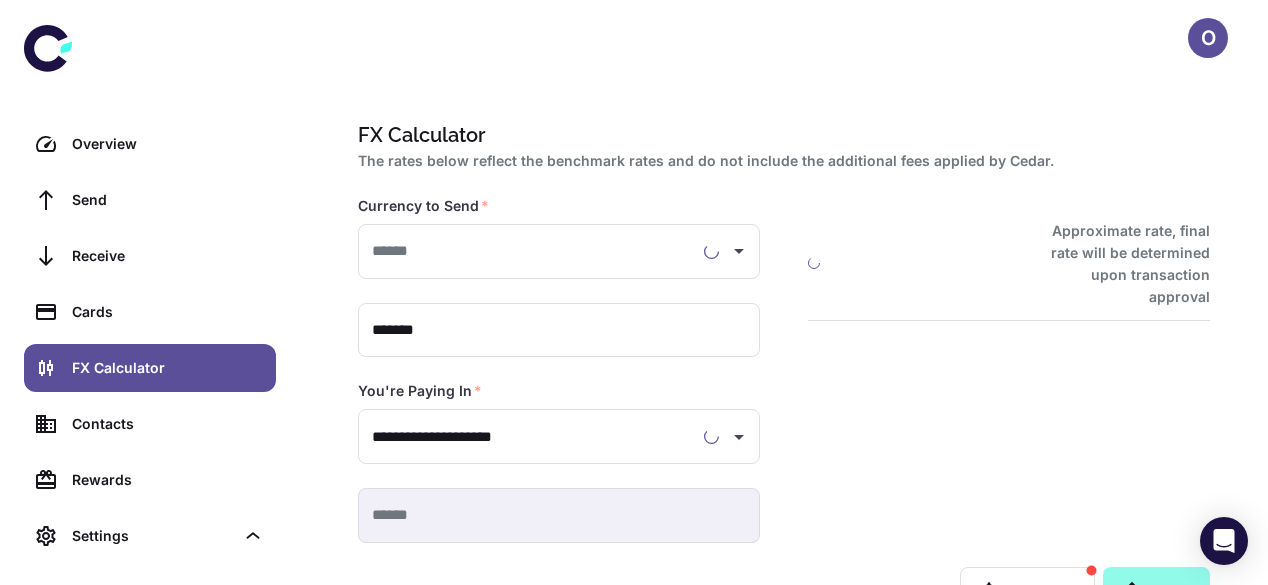 type on "**********" 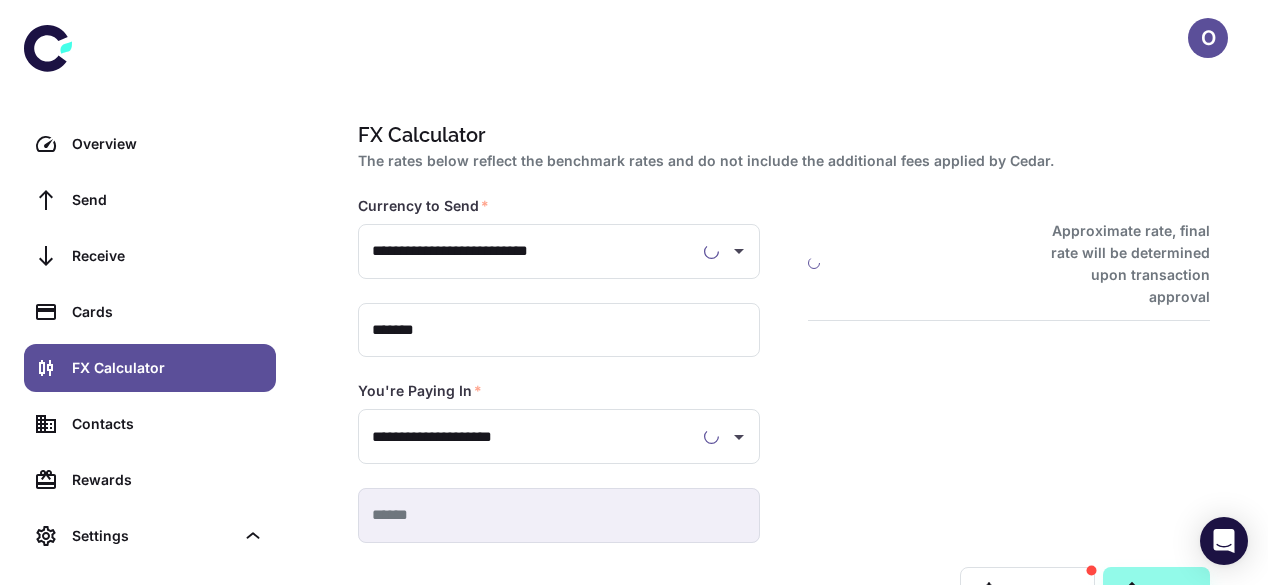 type on "**********" 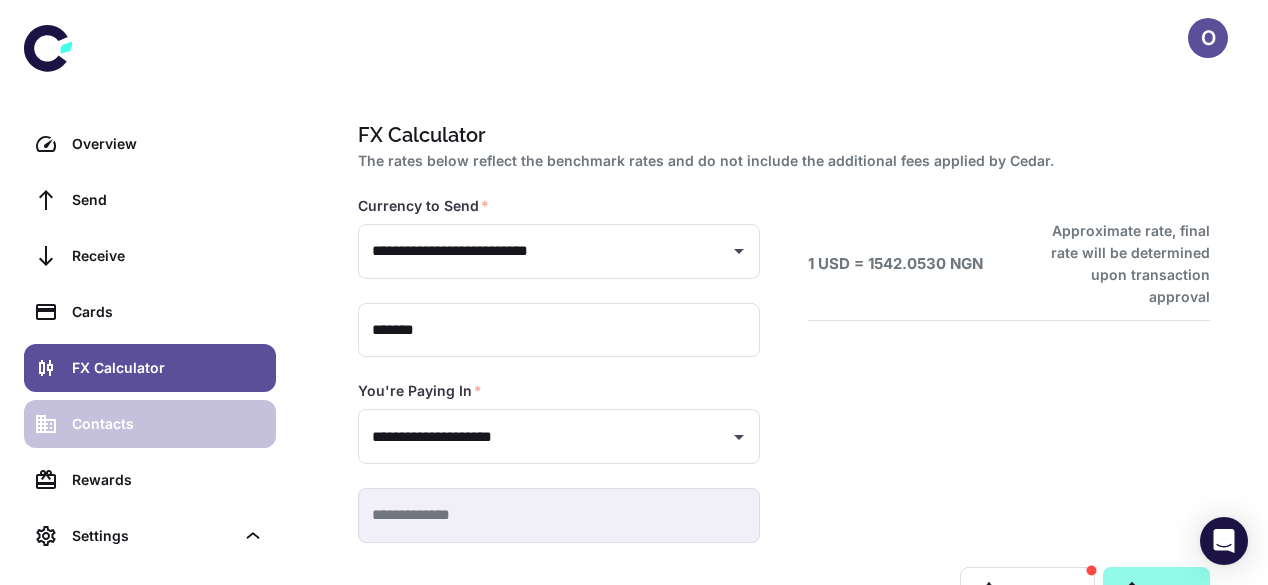 click on "Contacts" at bounding box center (150, 424) 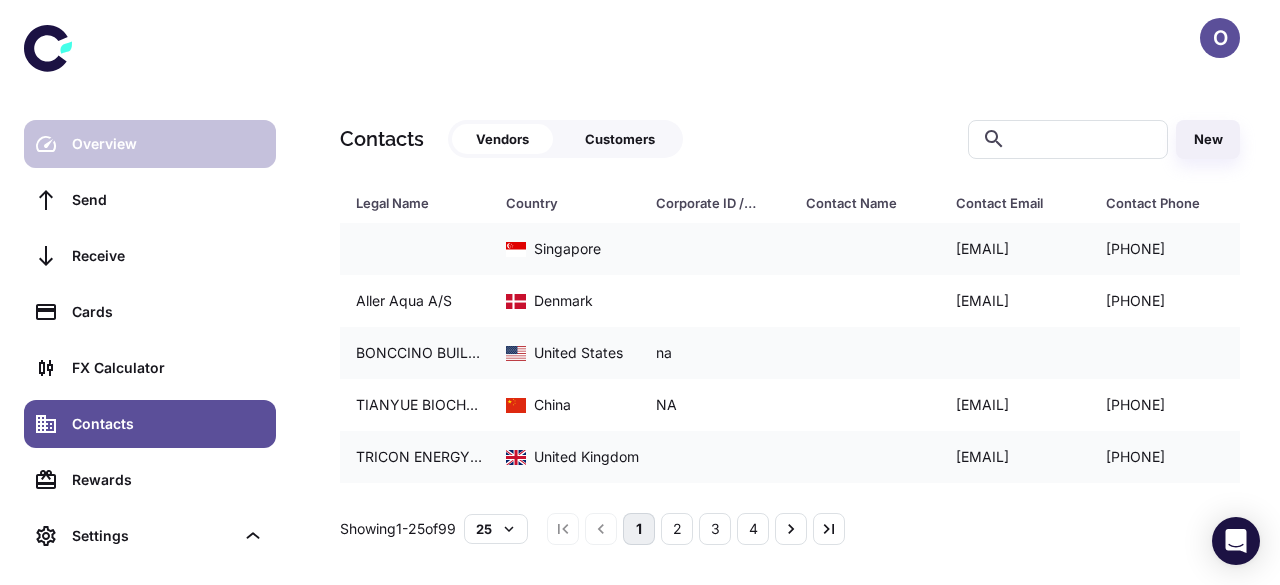 click on "Overview" at bounding box center (150, 144) 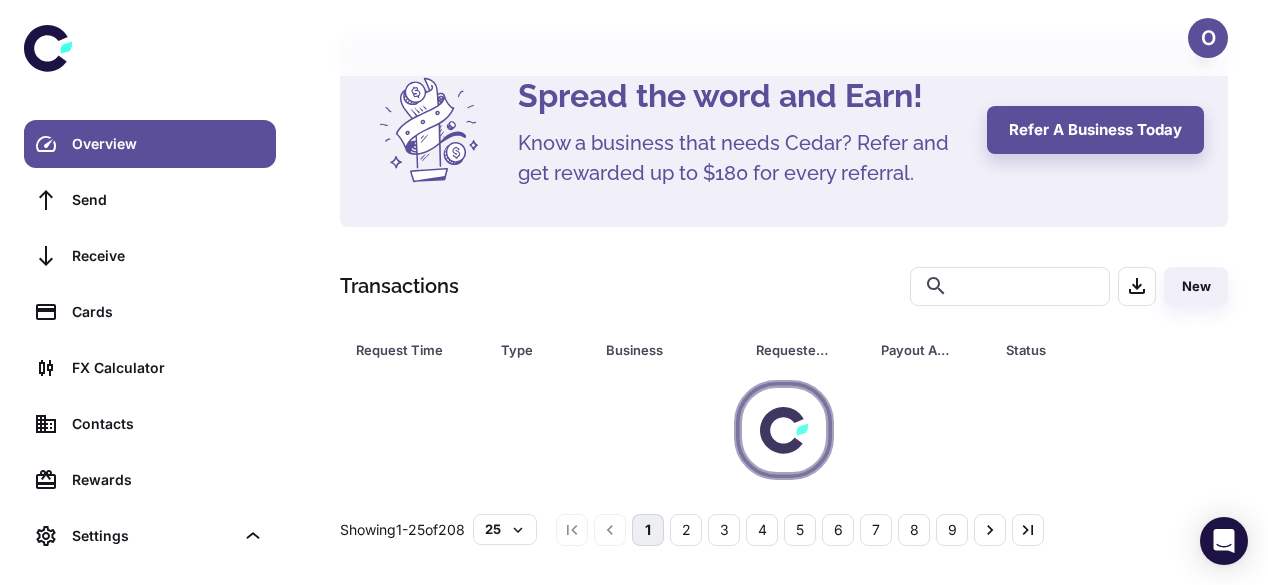 scroll, scrollTop: 67, scrollLeft: 0, axis: vertical 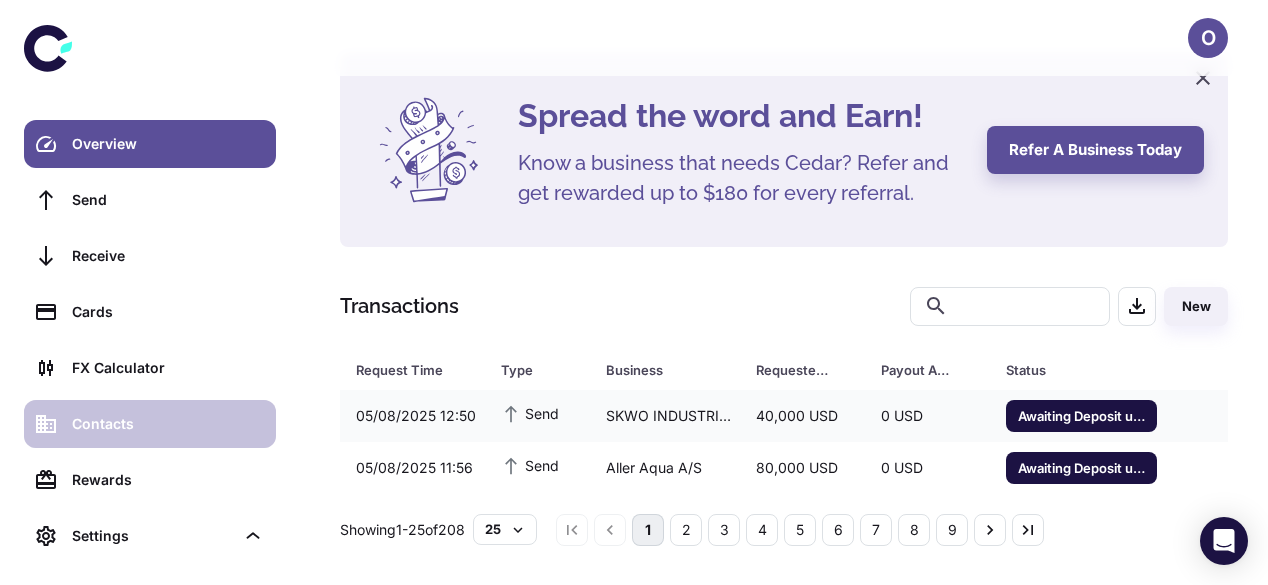 click on "Contacts" at bounding box center [168, 424] 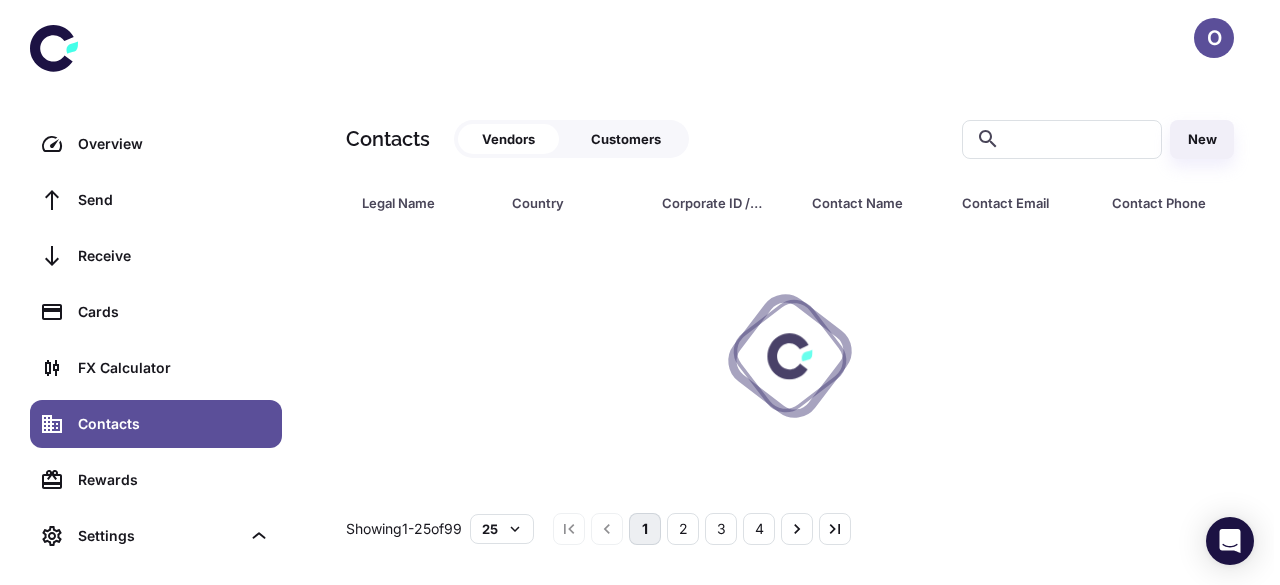 scroll, scrollTop: 0, scrollLeft: 0, axis: both 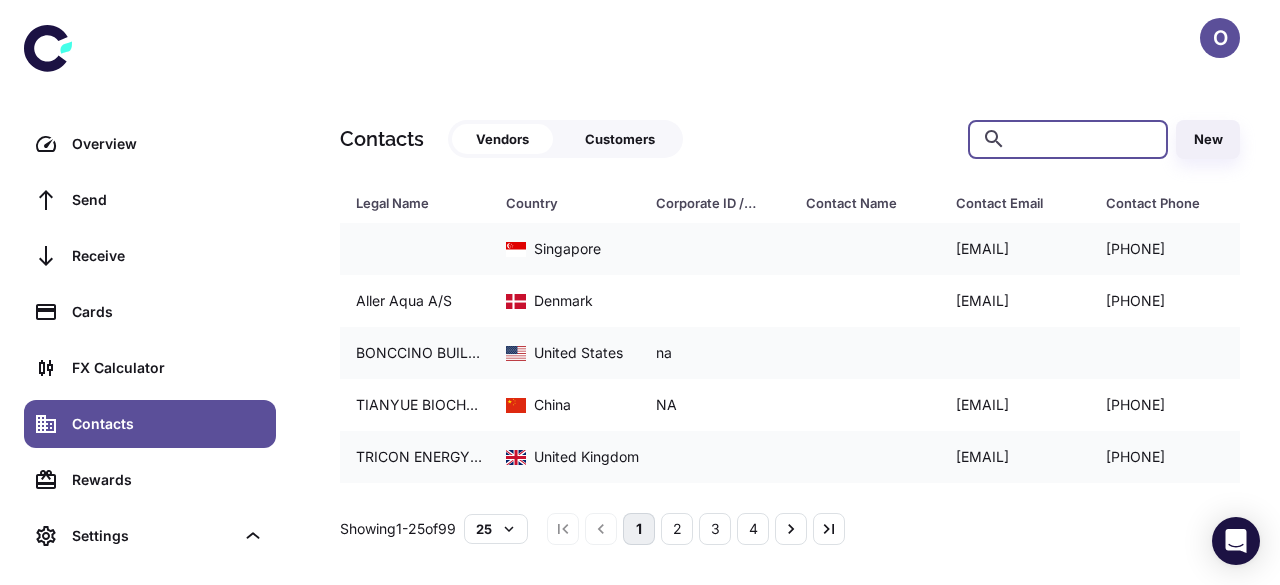click at bounding box center (1084, 139) 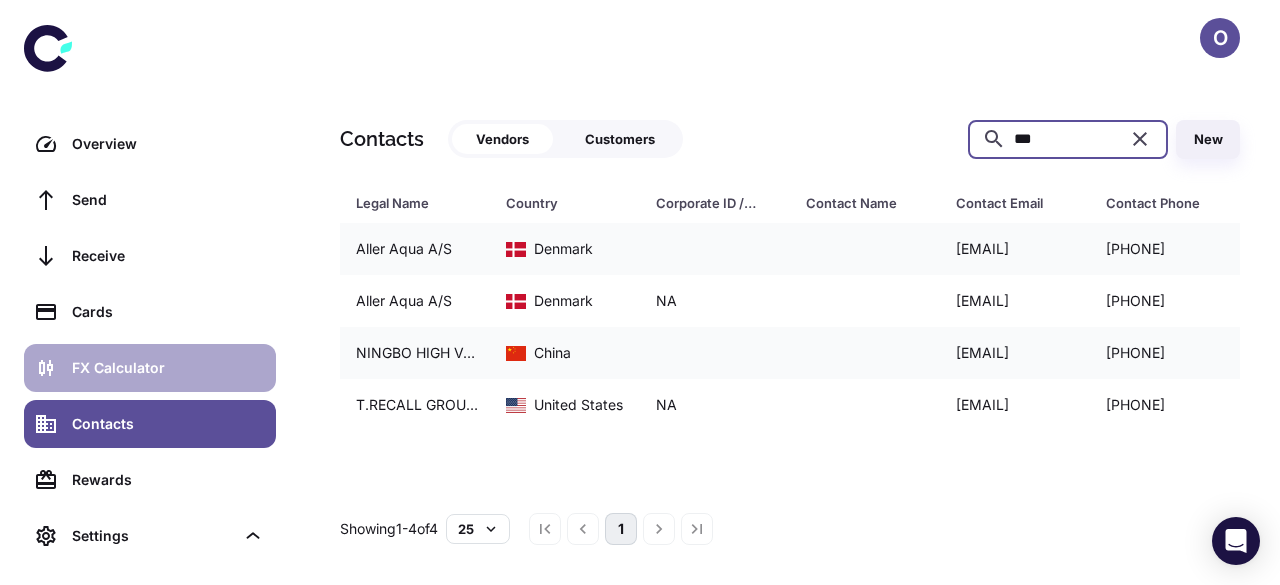 type on "***" 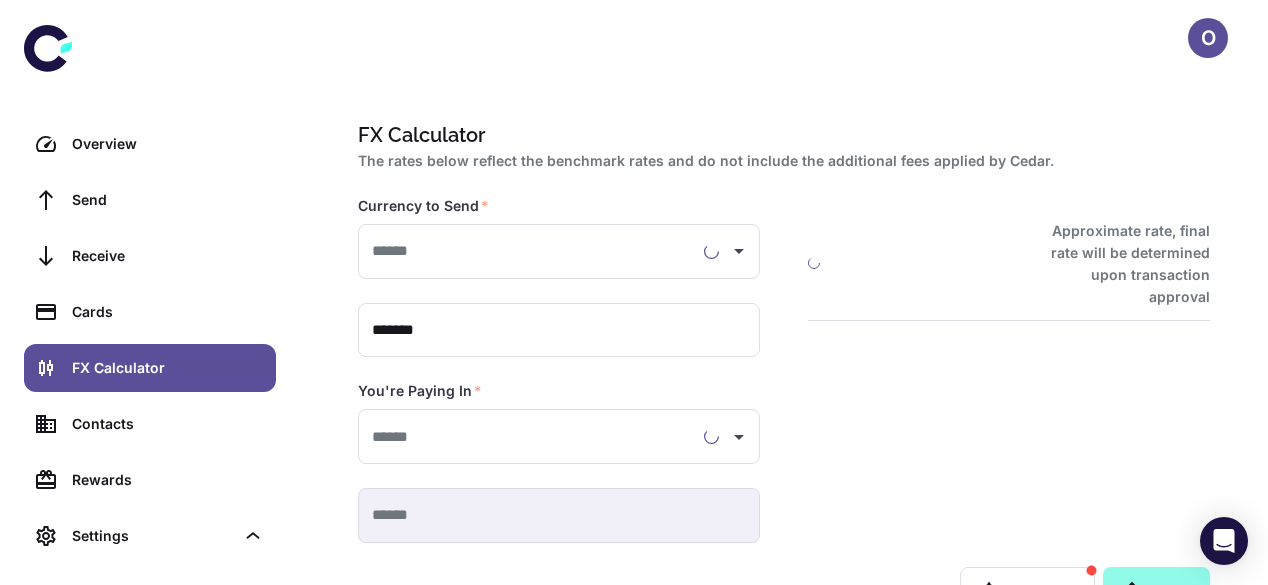 type on "**********" 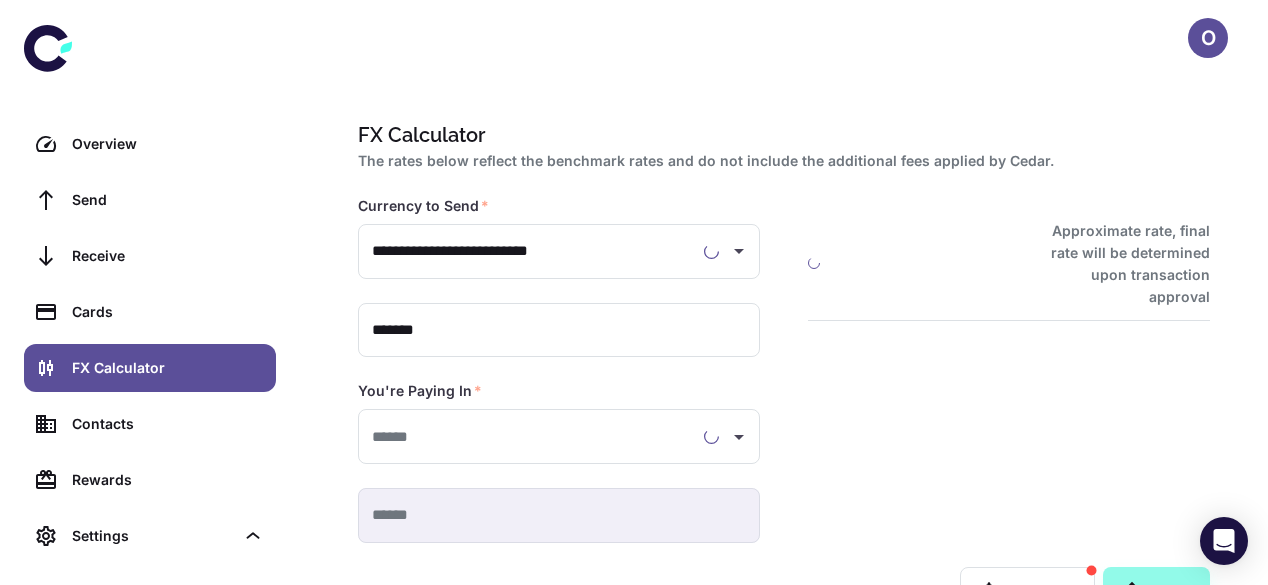 type on "**********" 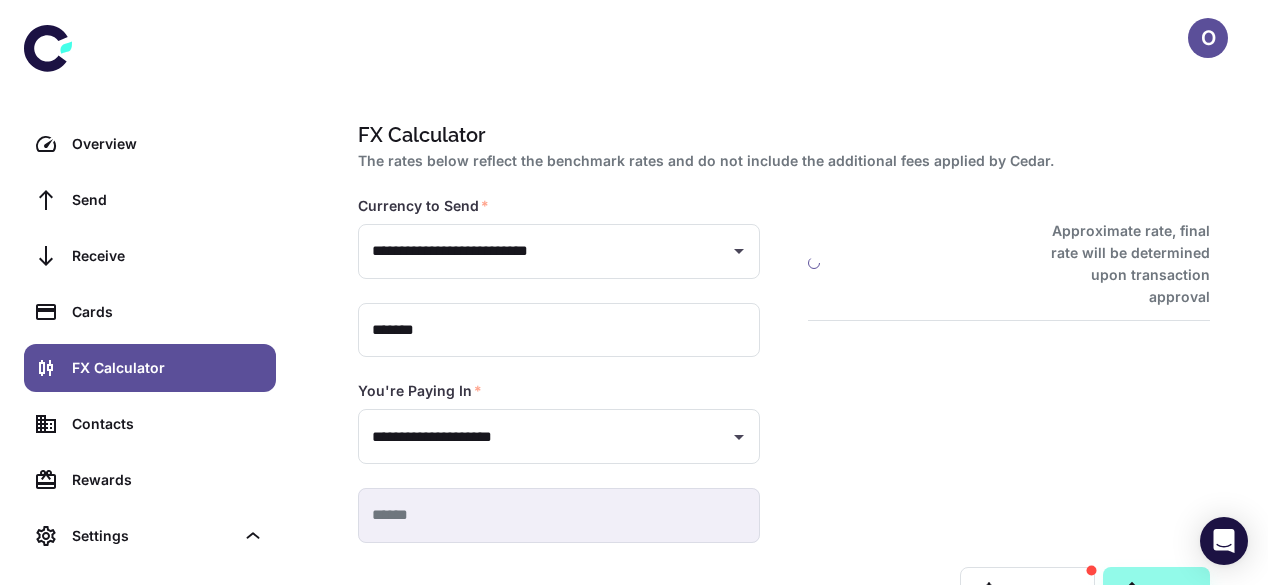 type on "**********" 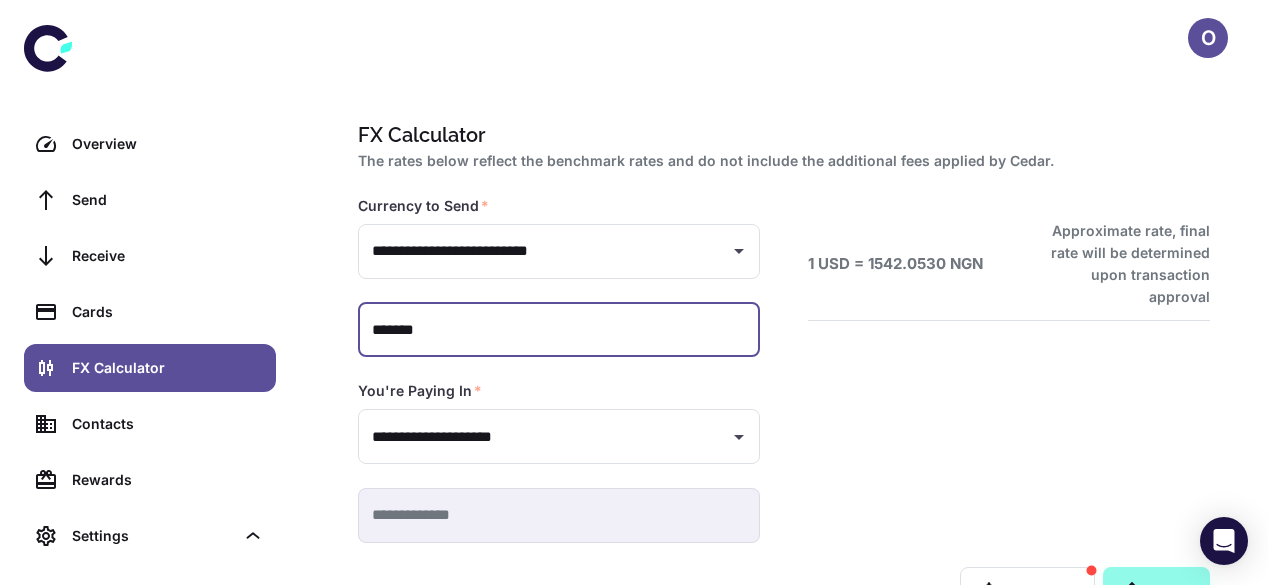 drag, startPoint x: 448, startPoint y: 327, endPoint x: 208, endPoint y: 346, distance: 240.75092 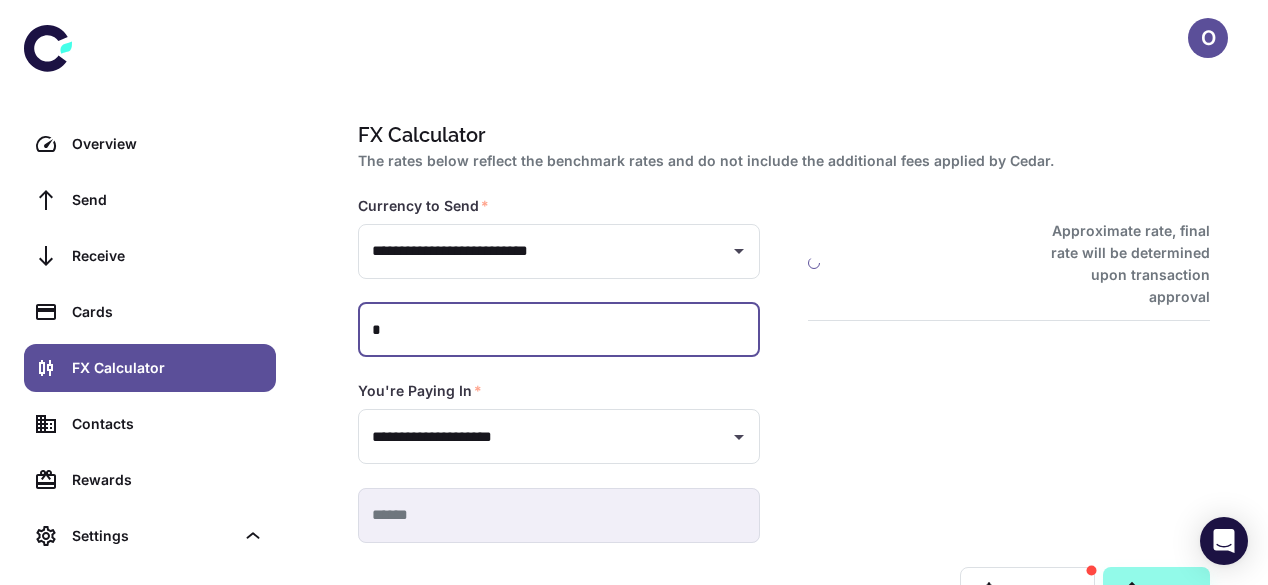 type on "*********" 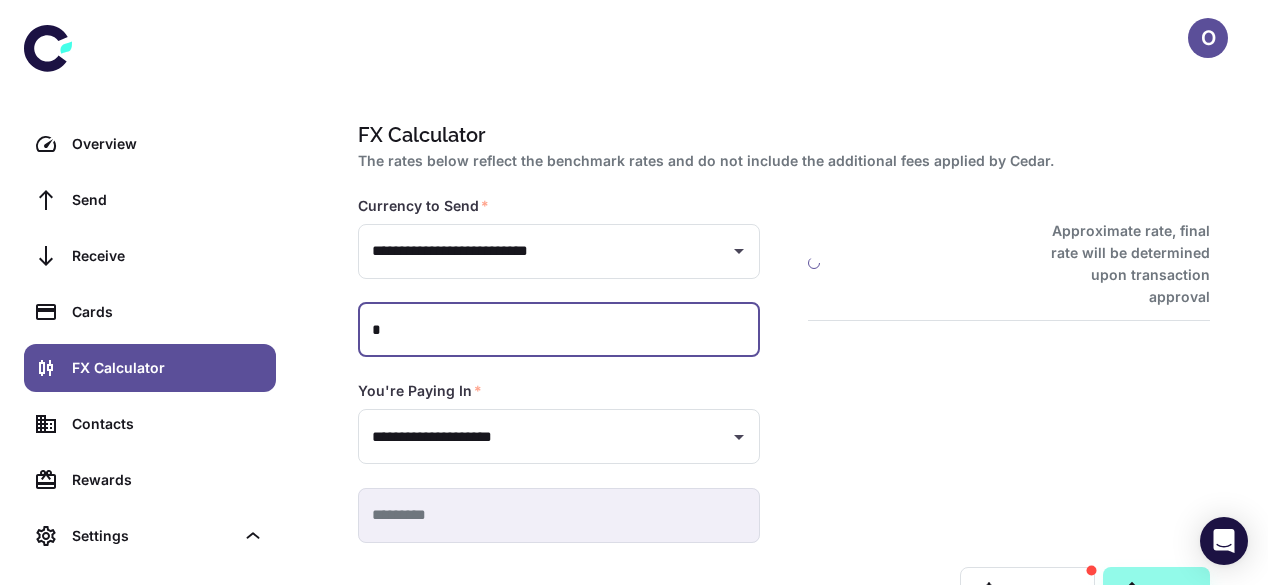 type on "**" 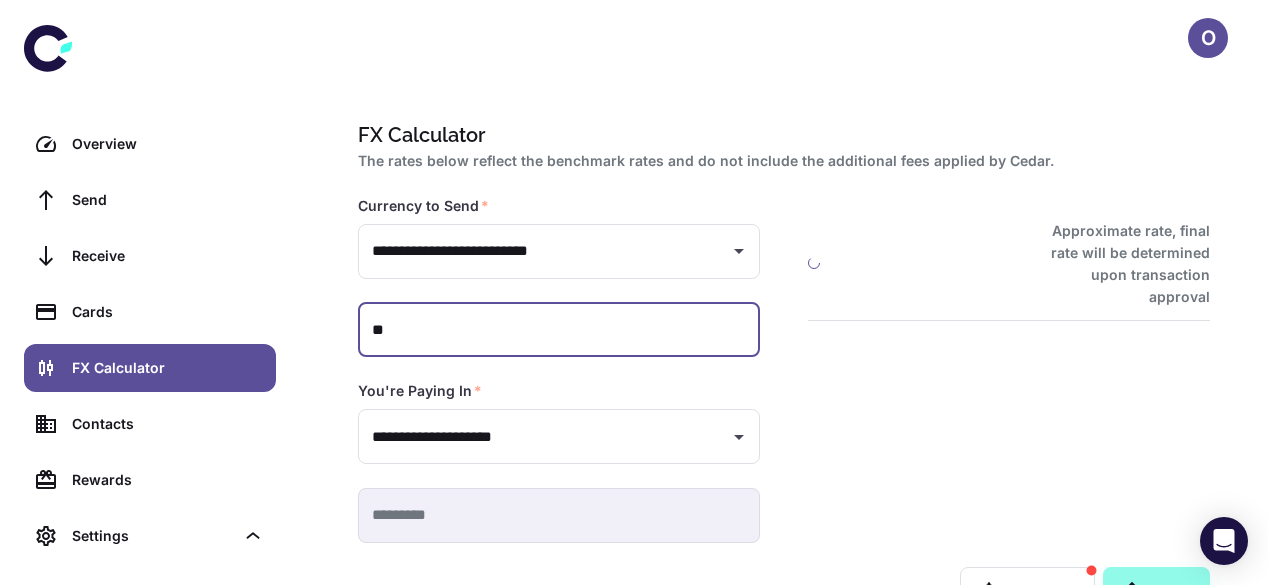 type 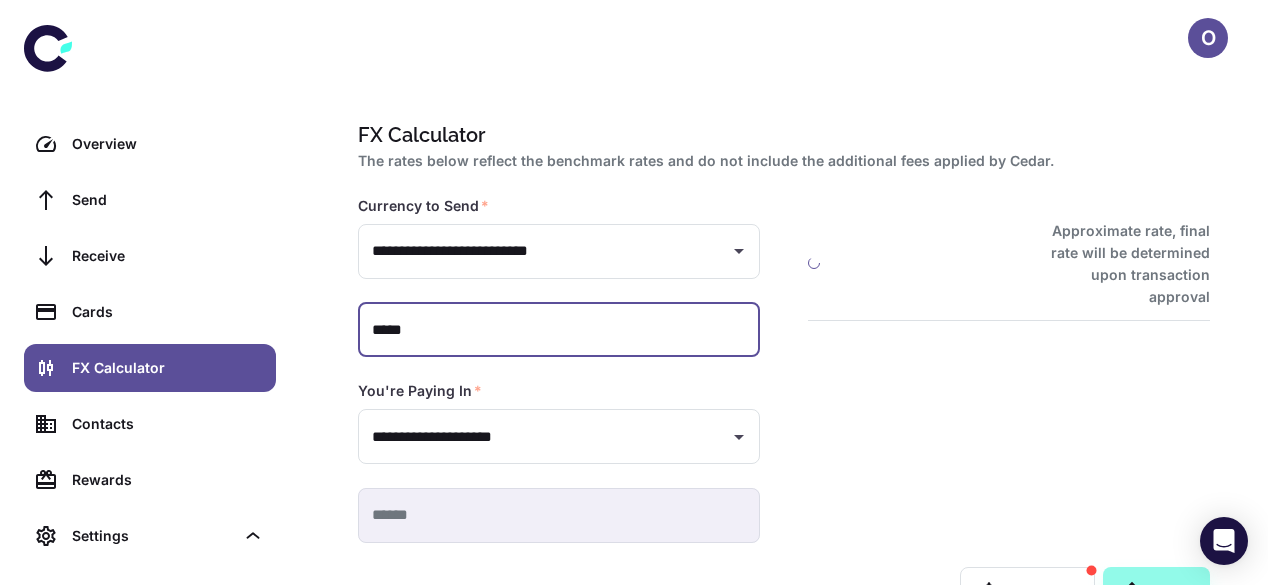 type on "******" 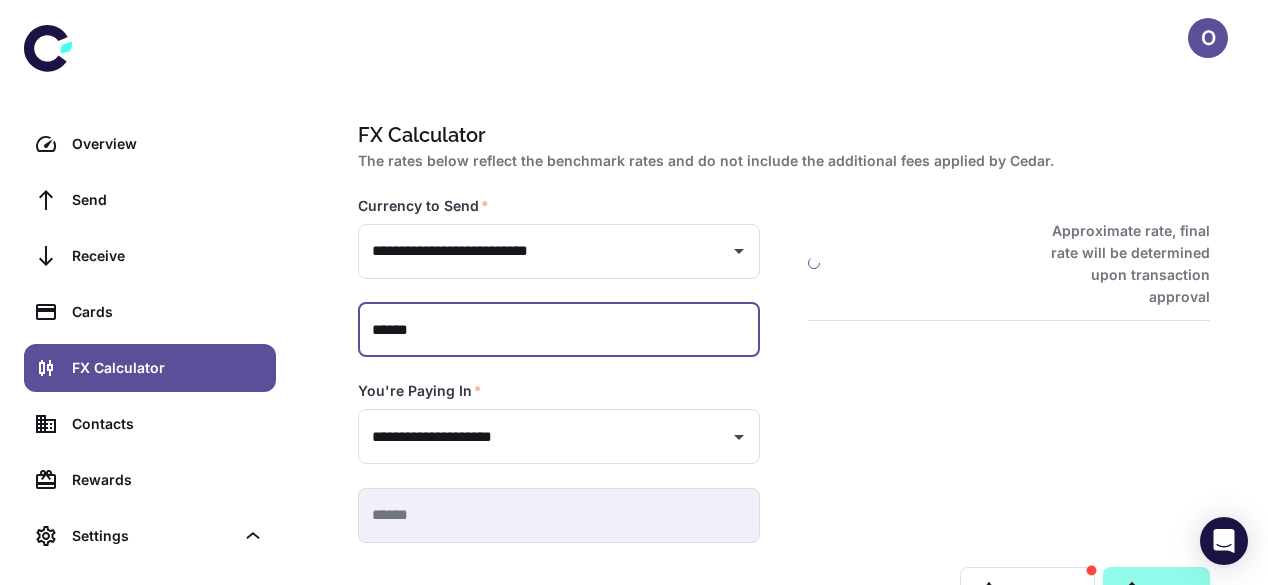 type on "**********" 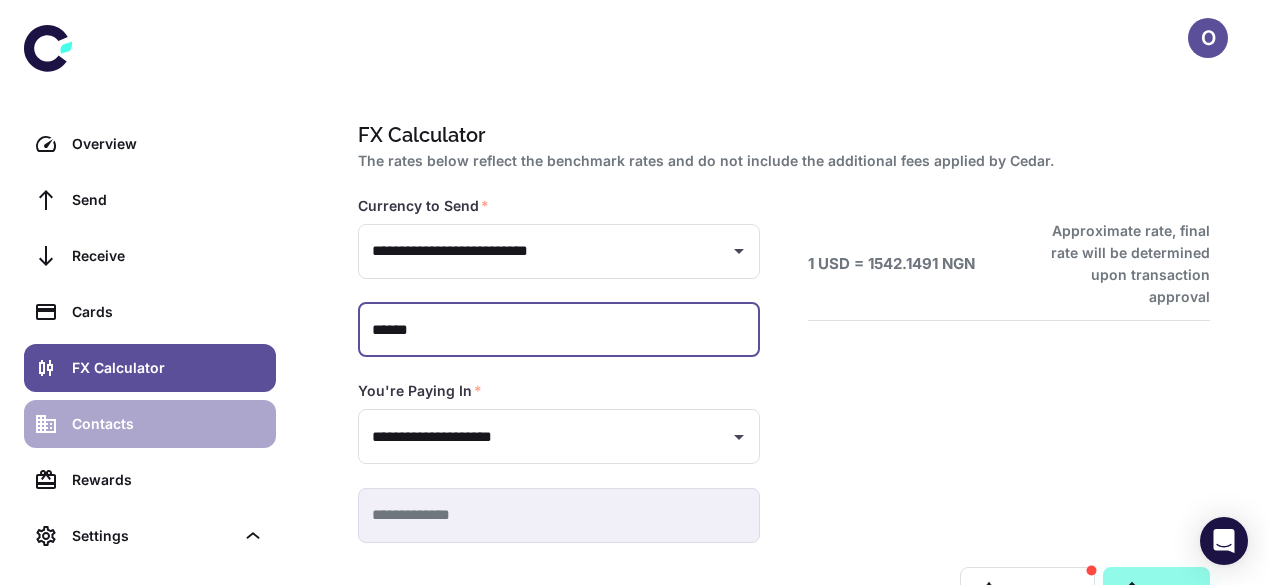 type on "******" 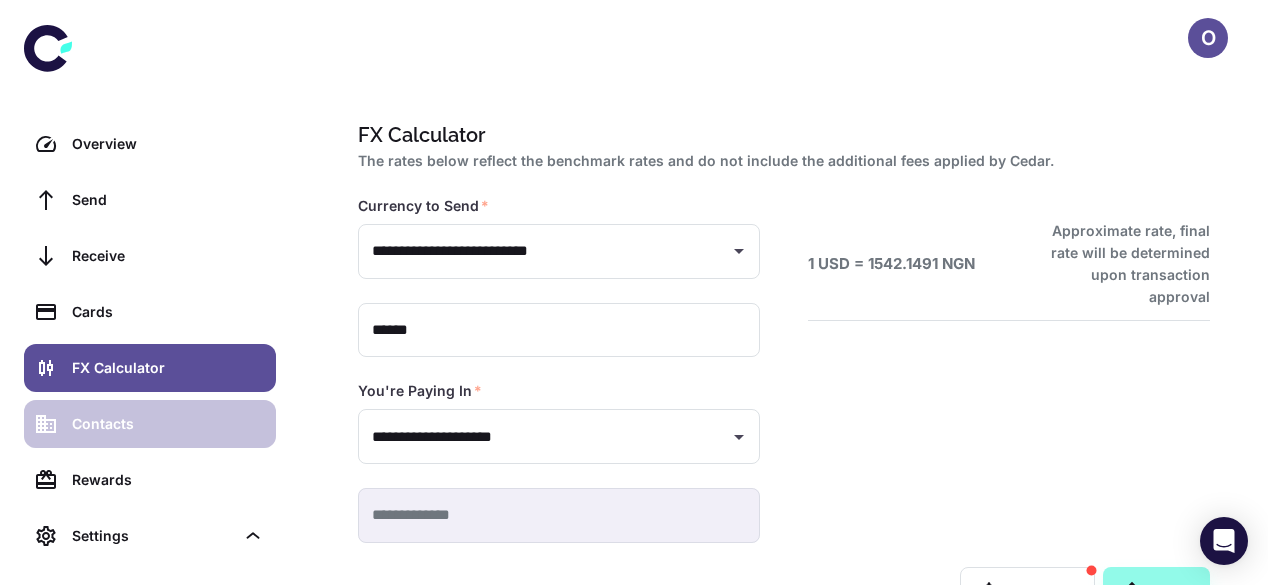 click on "Contacts" at bounding box center [150, 424] 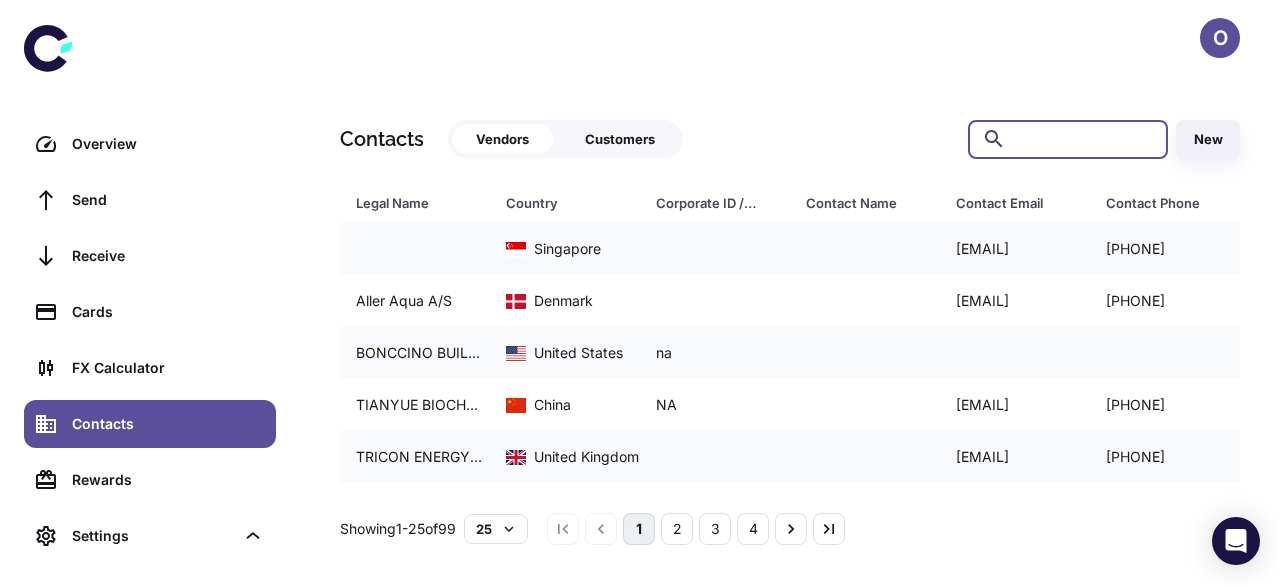 click at bounding box center (1084, 139) 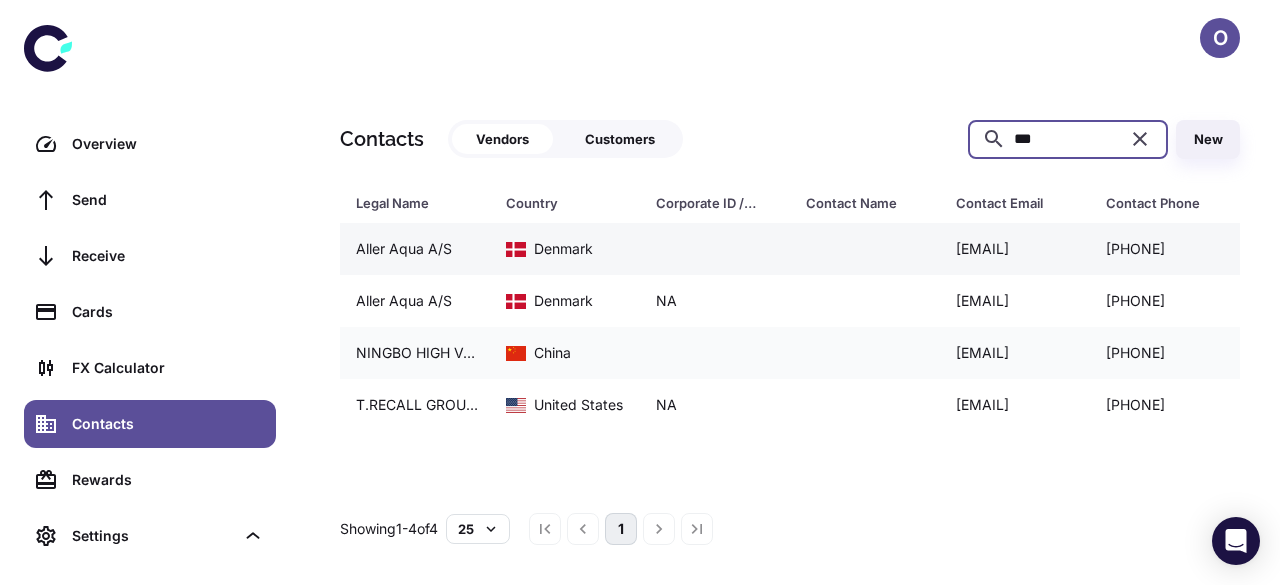 type on "***" 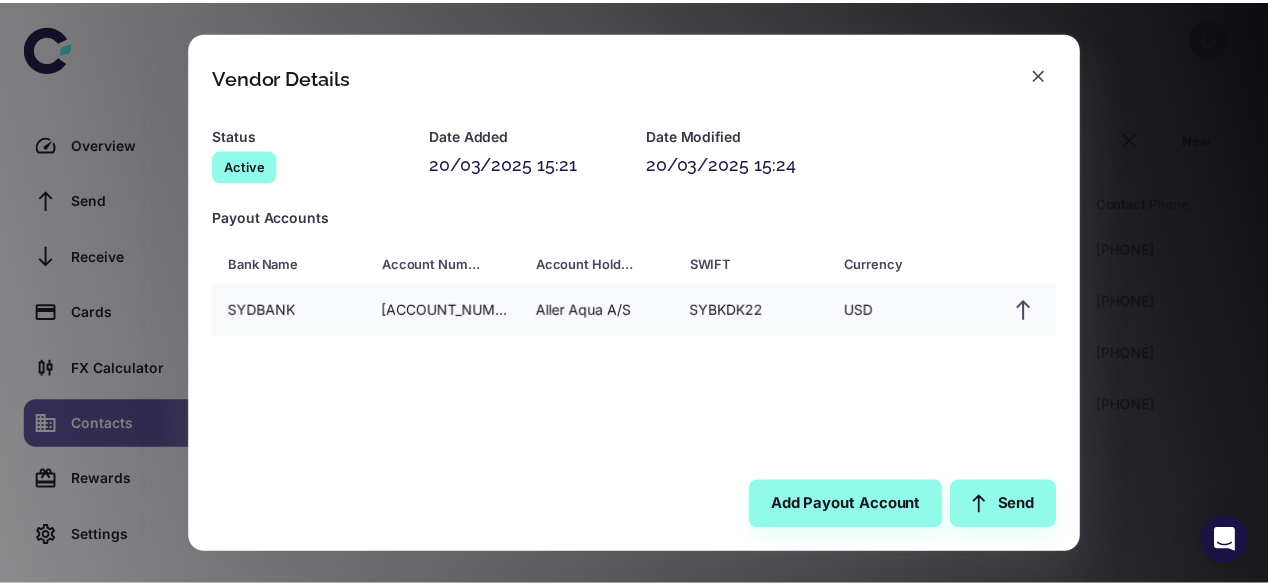 scroll, scrollTop: 245, scrollLeft: 0, axis: vertical 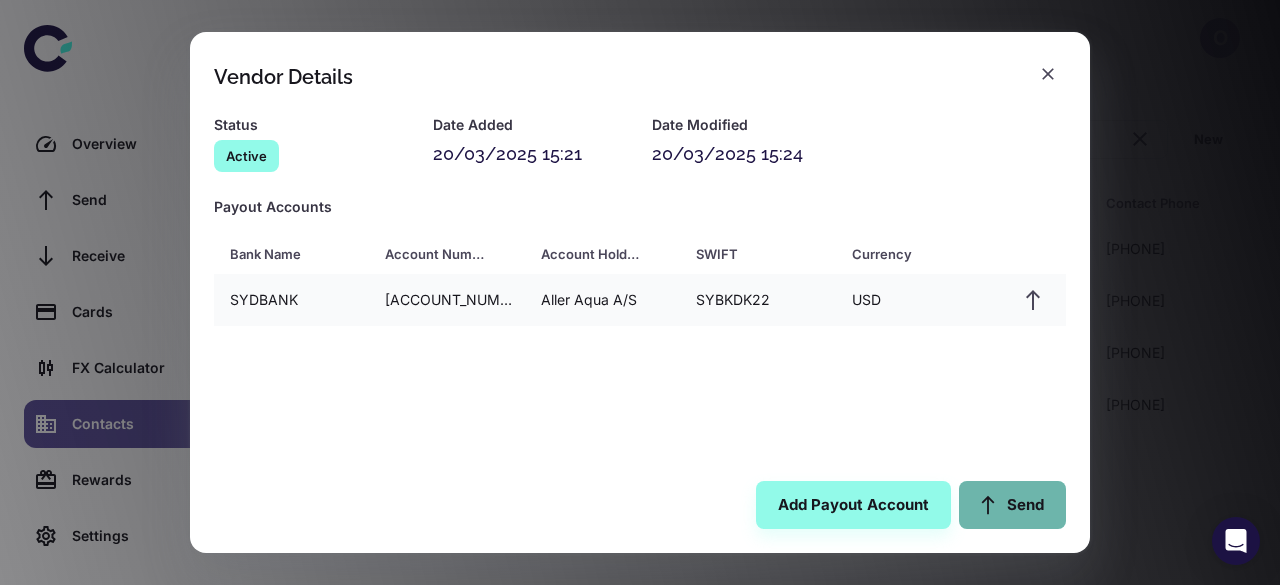 click on "Send" at bounding box center [1012, 505] 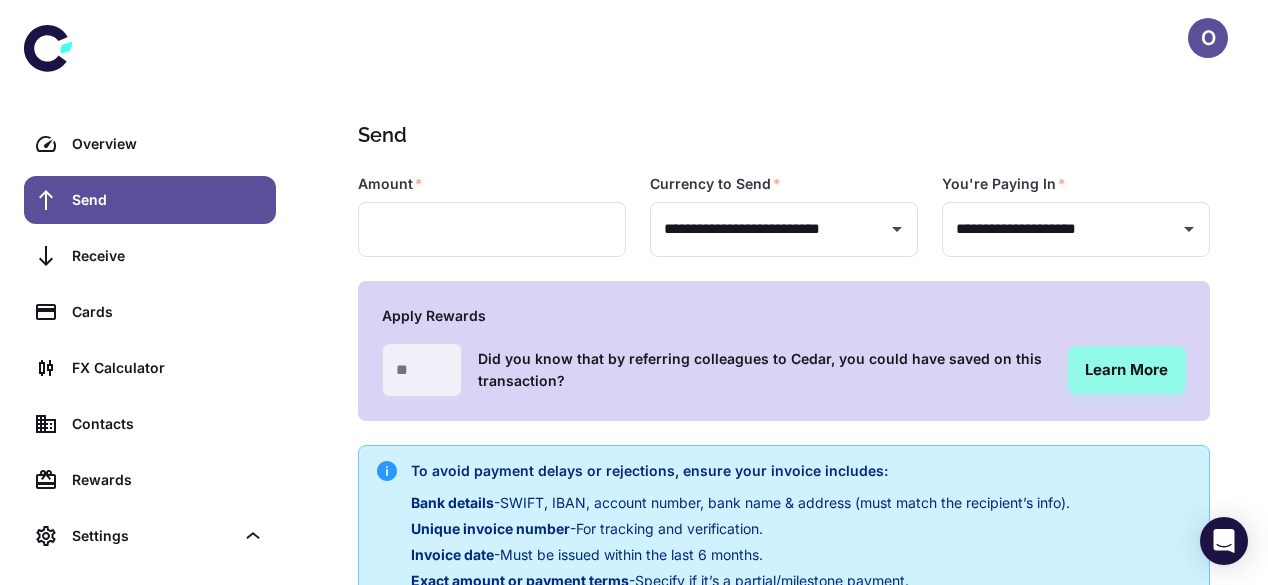 type on "**********" 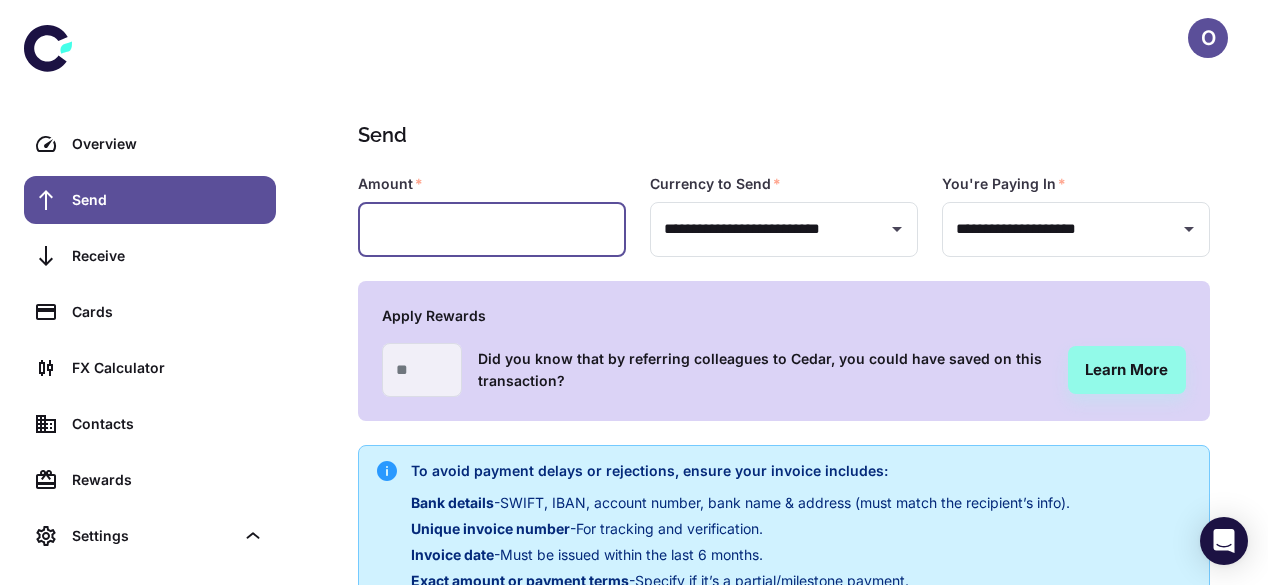 click at bounding box center [492, 229] 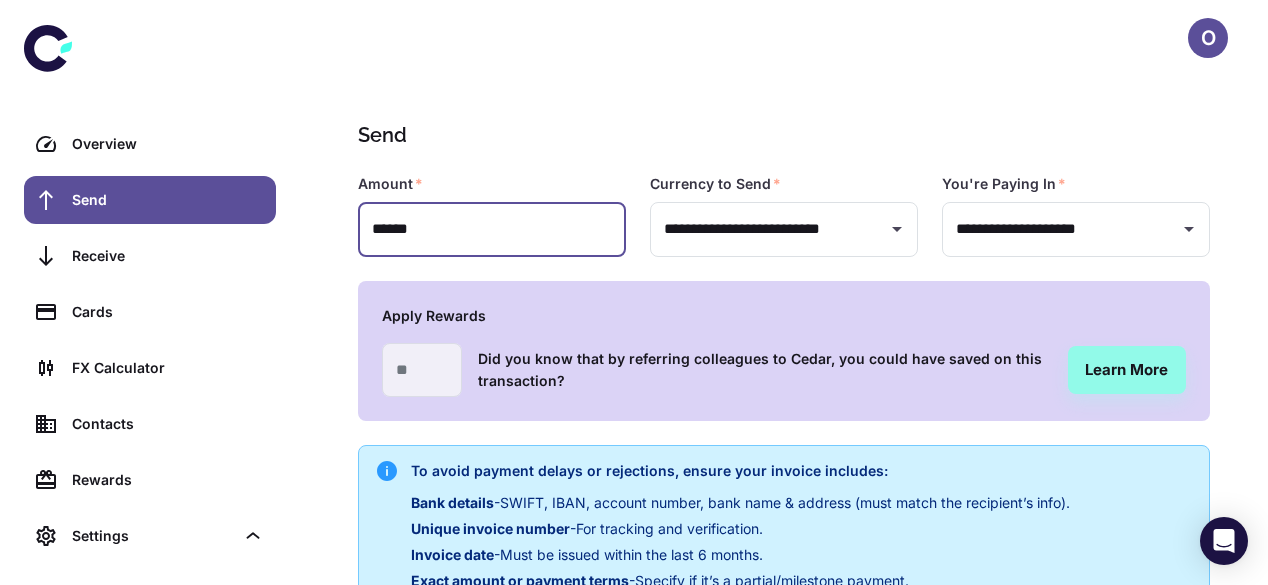 scroll, scrollTop: 481, scrollLeft: 0, axis: vertical 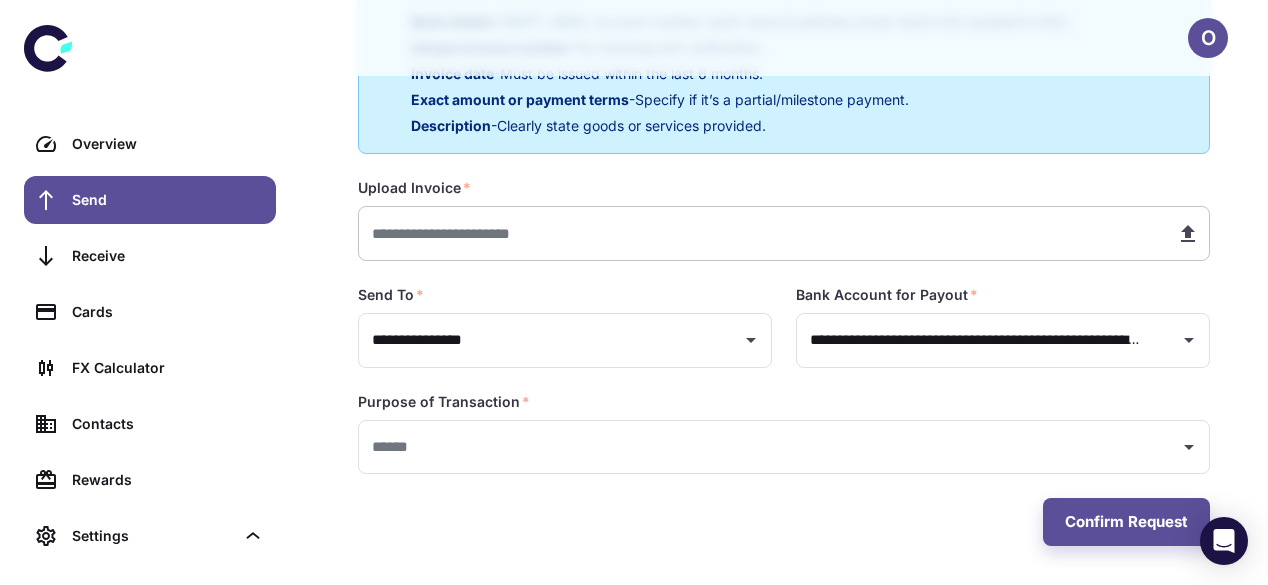 type on "******" 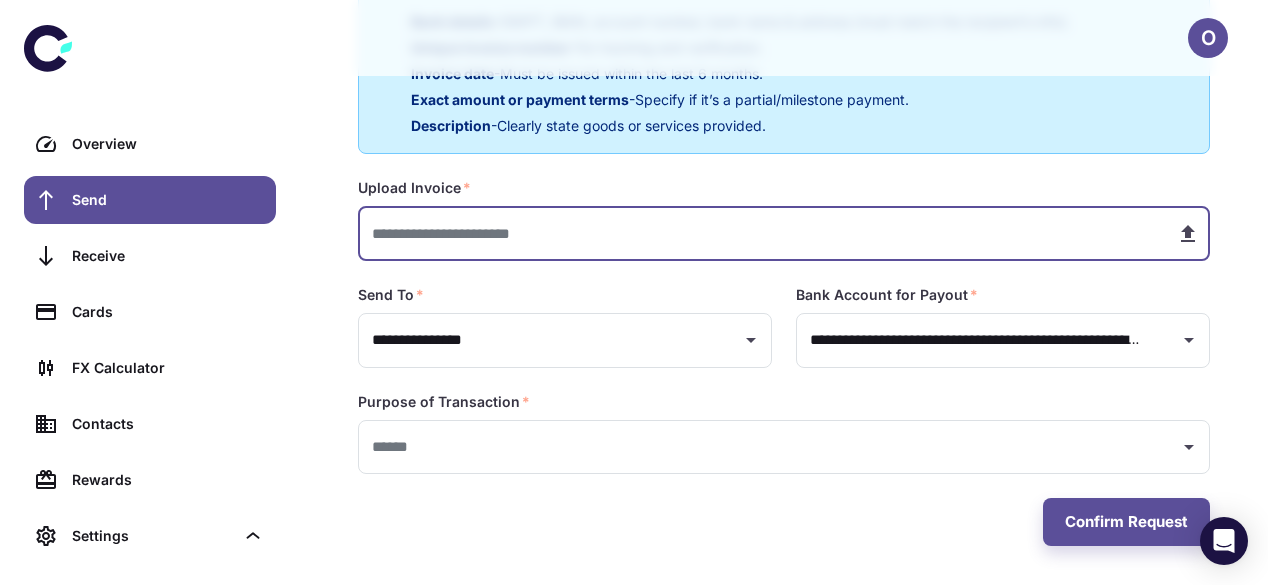 click at bounding box center (759, 233) 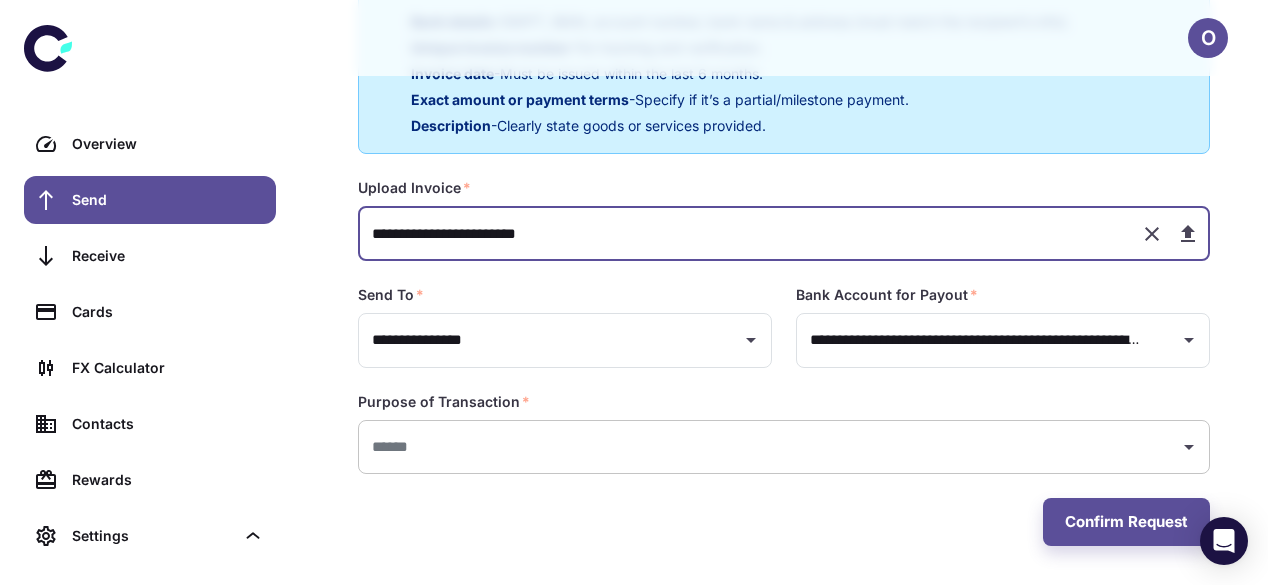 click at bounding box center (769, 447) 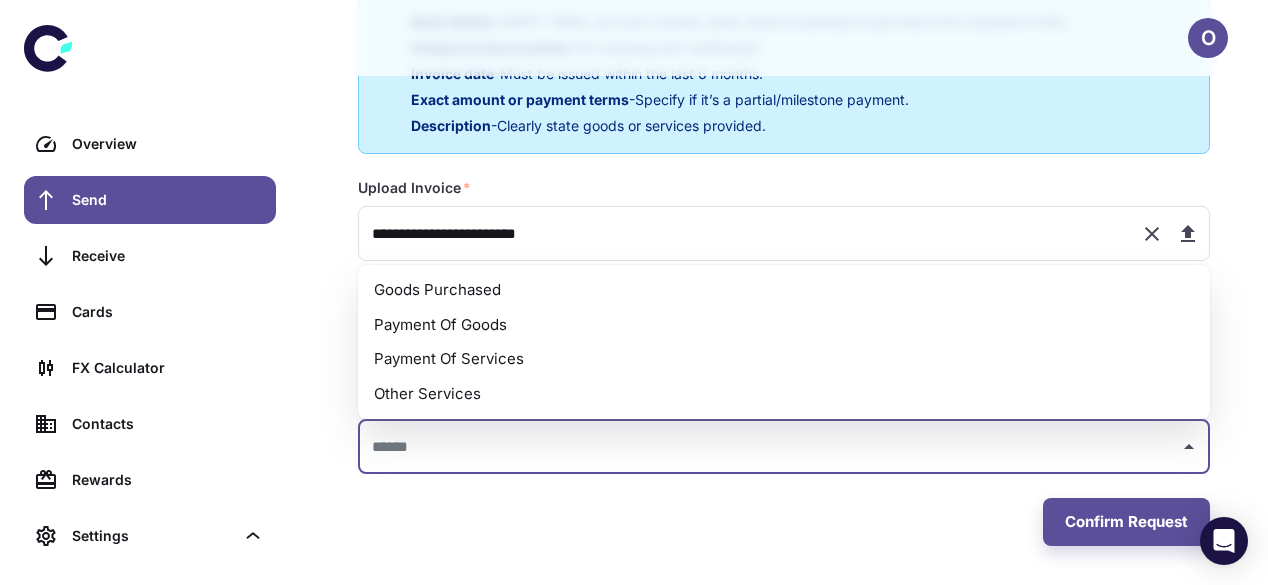 click on "Payment Of Goods" at bounding box center (784, 325) 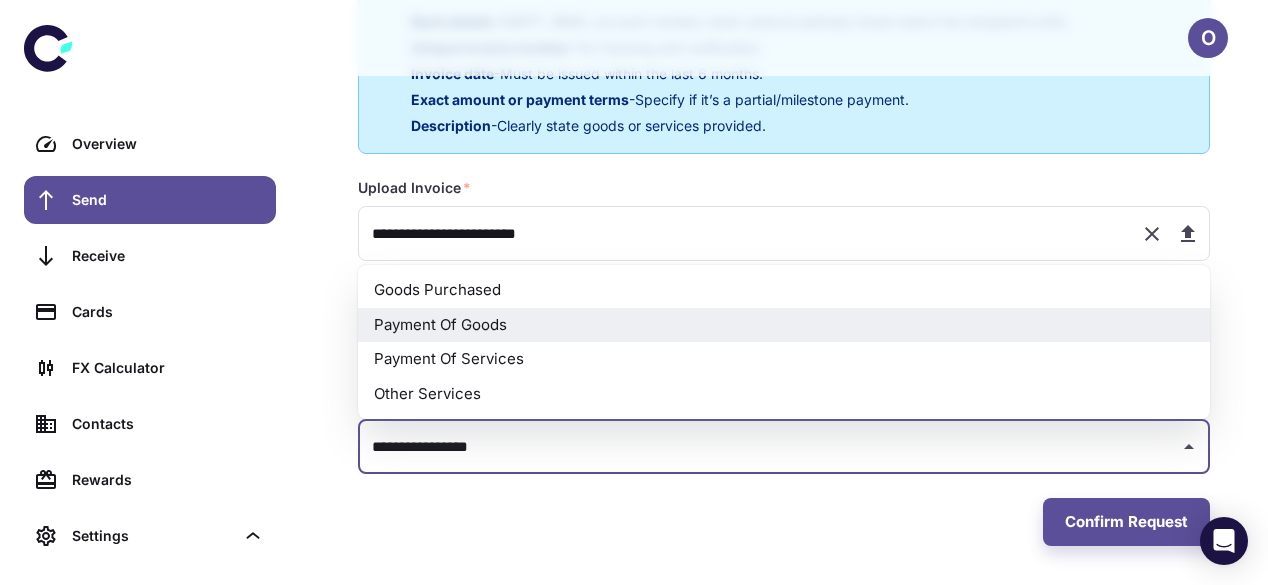 click on "Payment Of Goods" at bounding box center [784, 325] 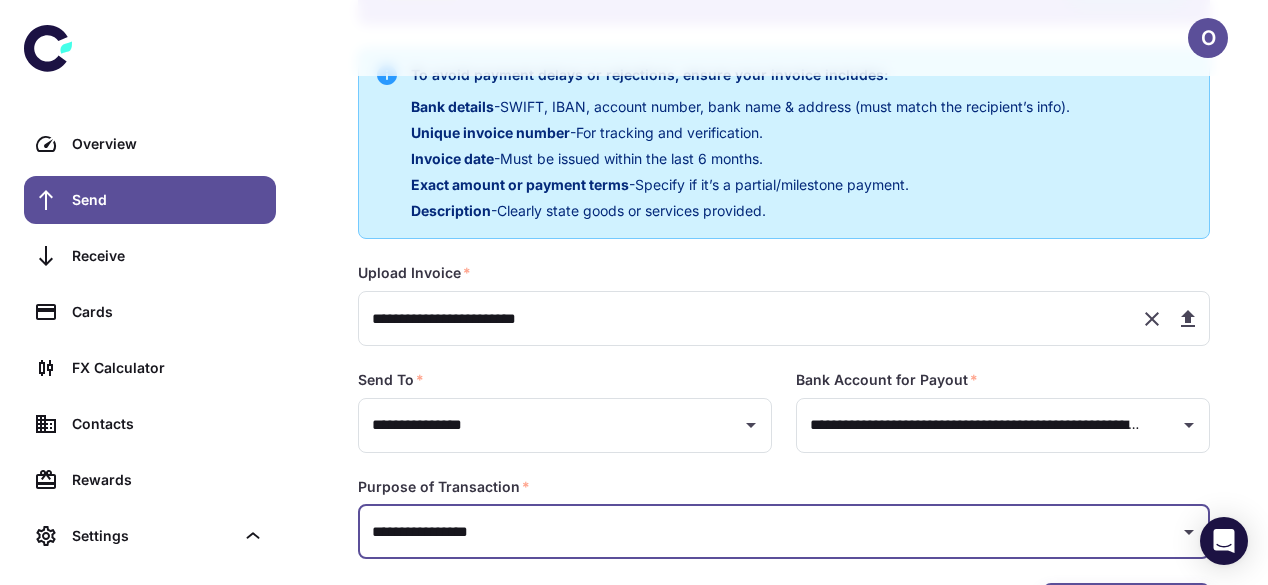 scroll, scrollTop: 481, scrollLeft: 0, axis: vertical 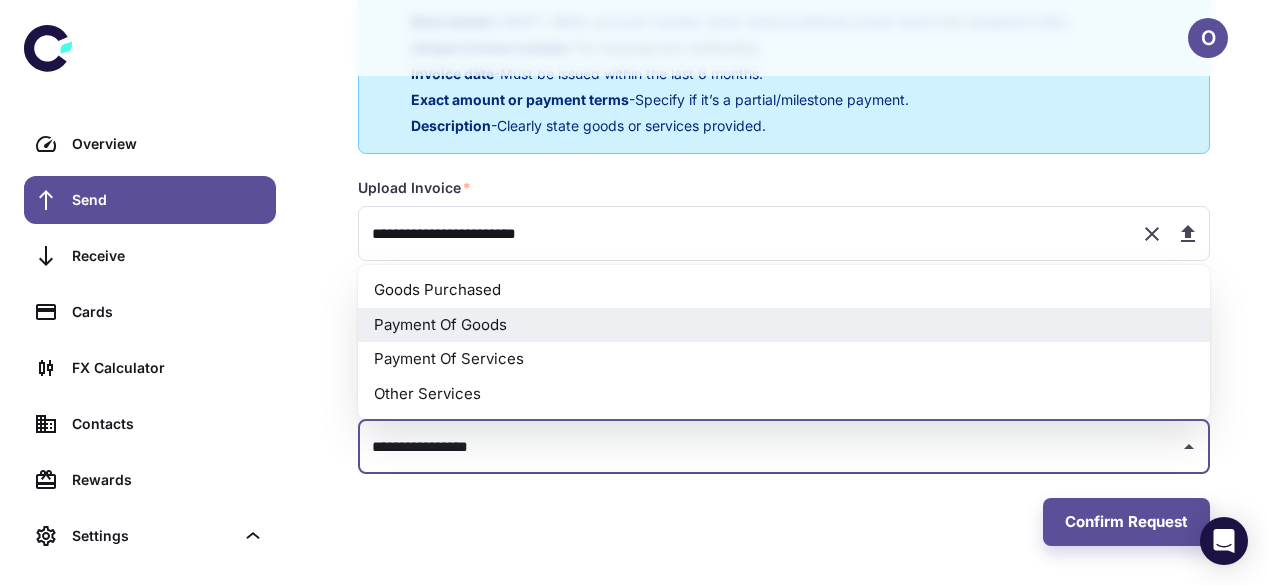 click on "Payment Of Goods" at bounding box center [784, 325] 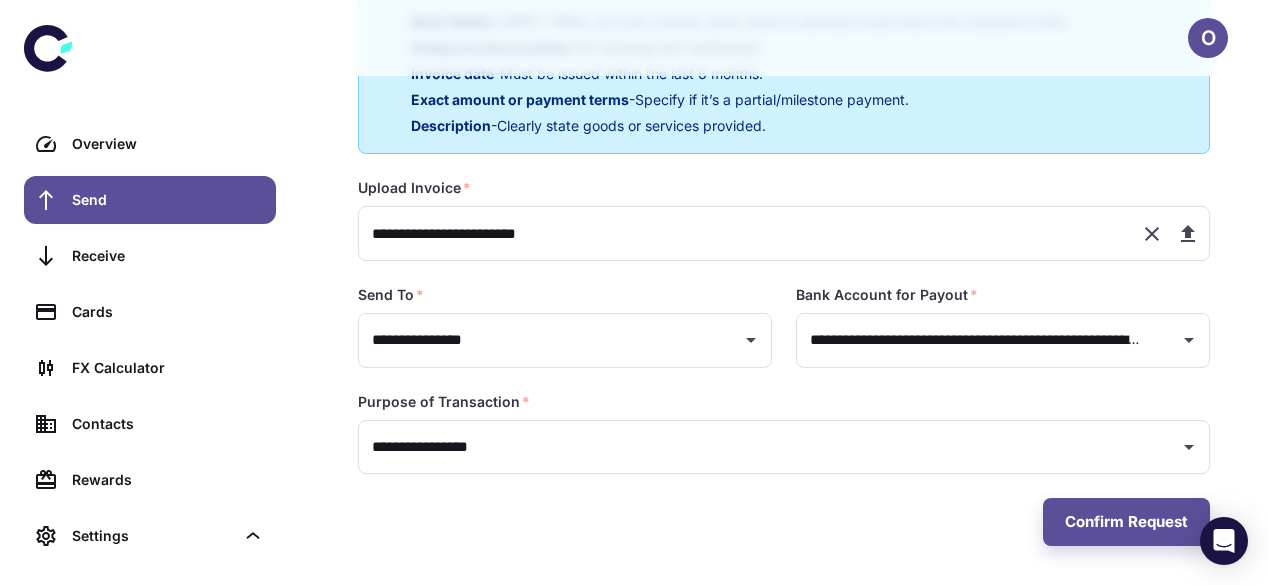 click on "Confirm Request" at bounding box center [784, 522] 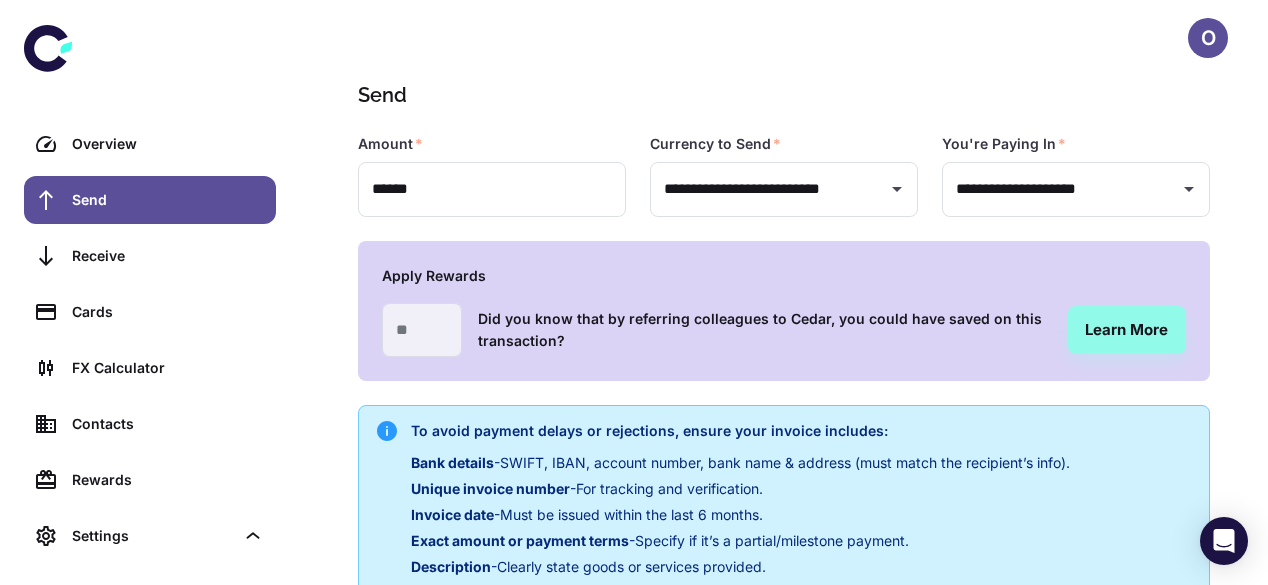 scroll, scrollTop: 0, scrollLeft: 0, axis: both 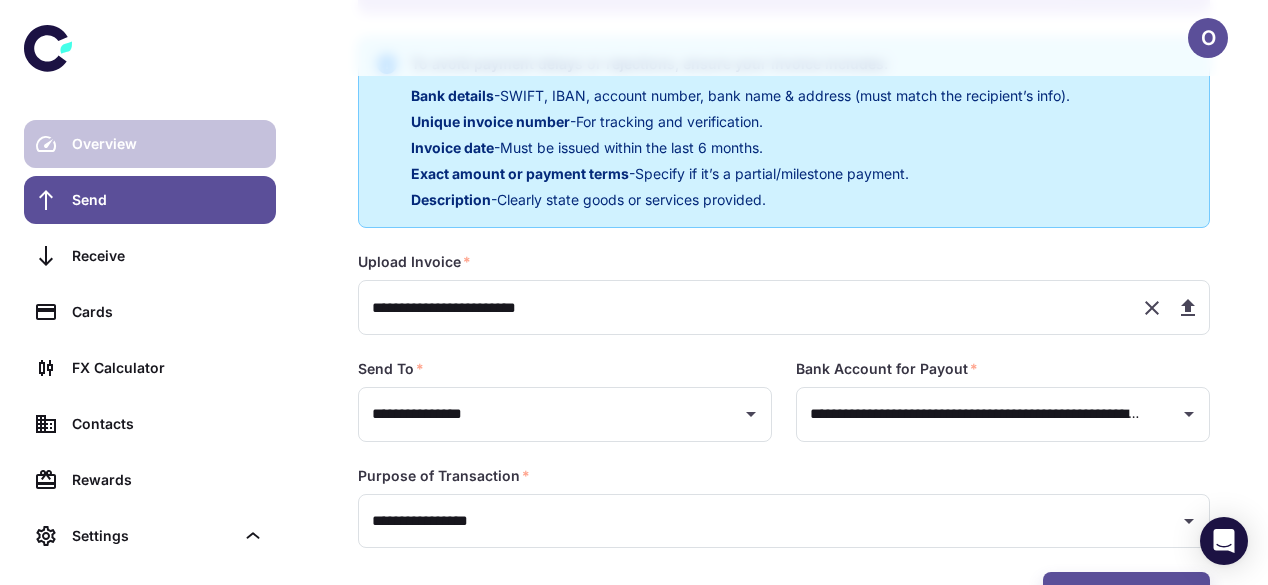 click on "Overview" at bounding box center (150, 144) 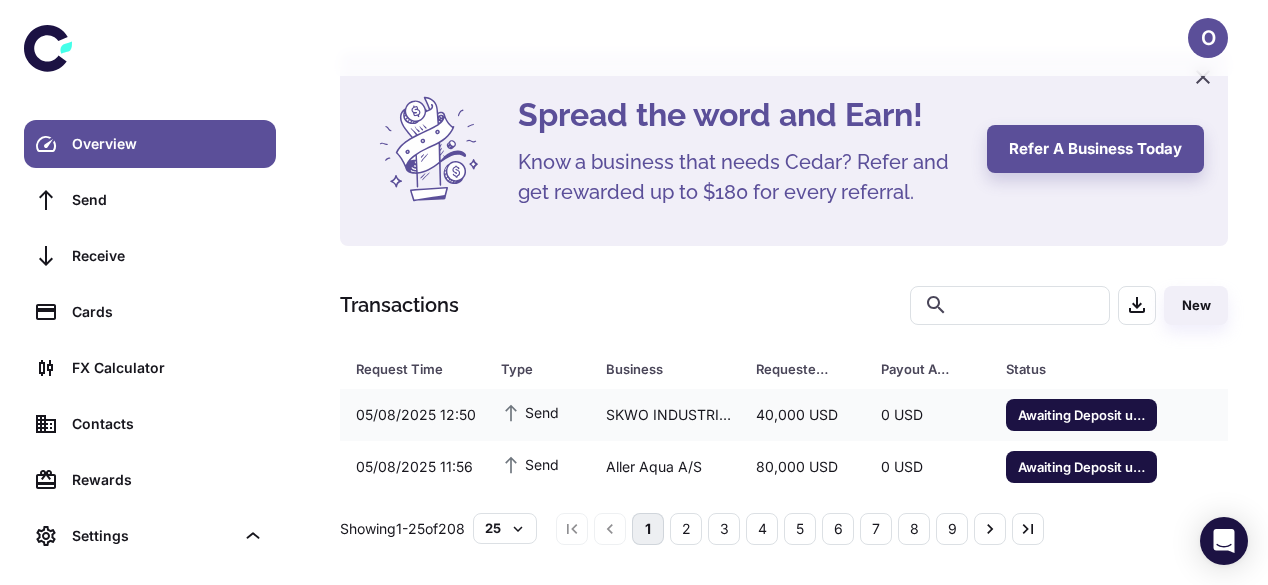 scroll, scrollTop: 67, scrollLeft: 0, axis: vertical 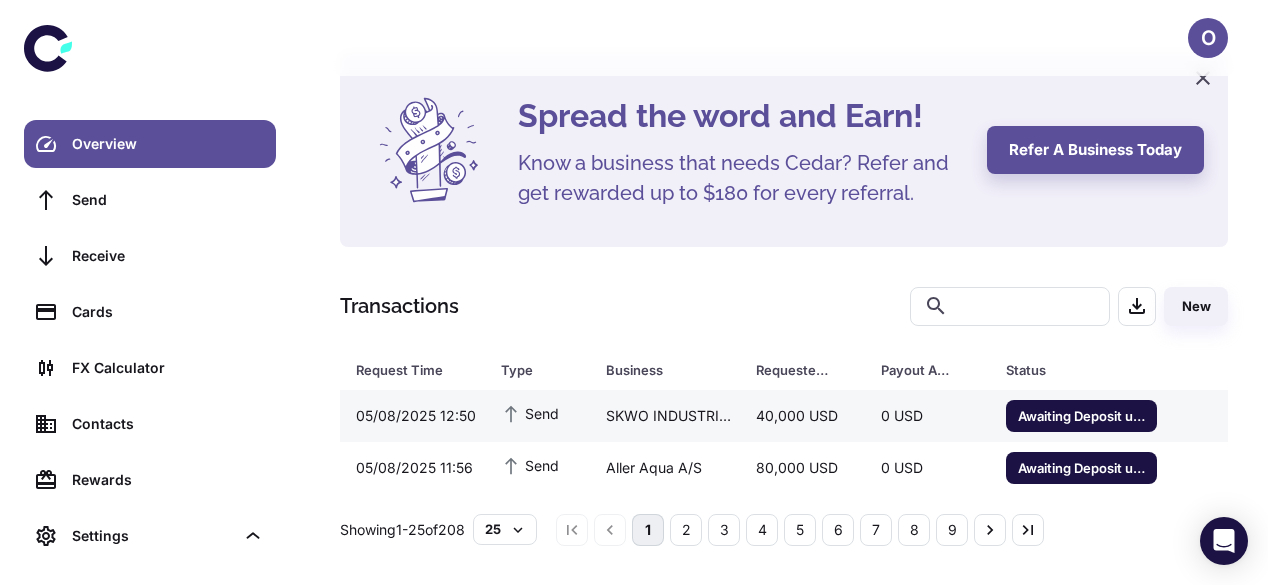 click on "40,000 USD" at bounding box center [802, 416] 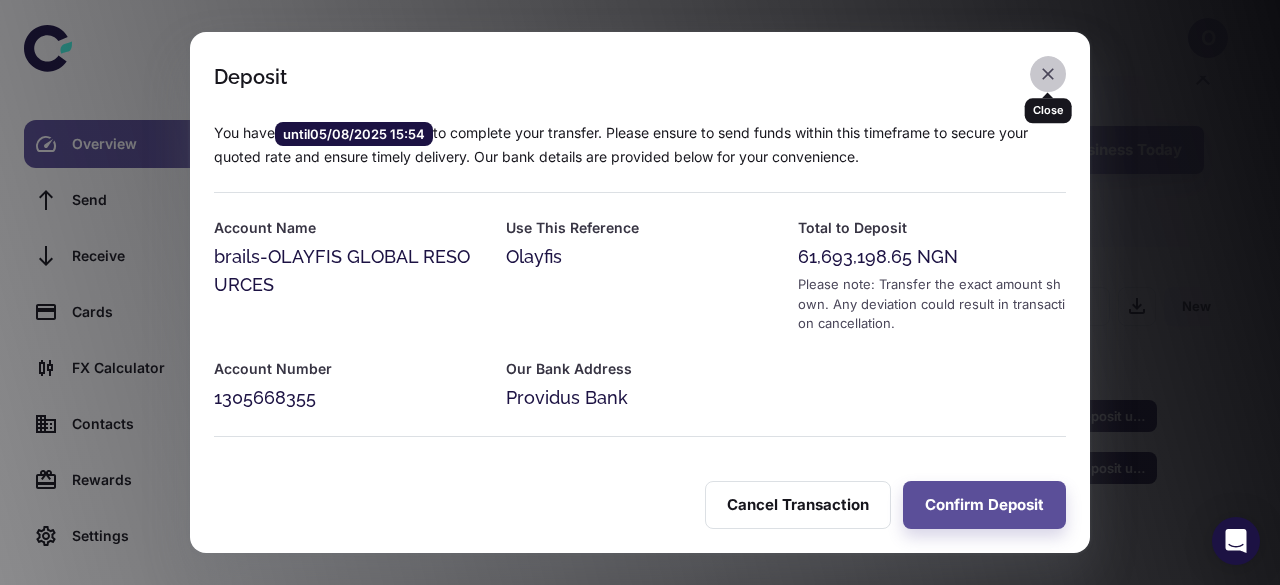 click 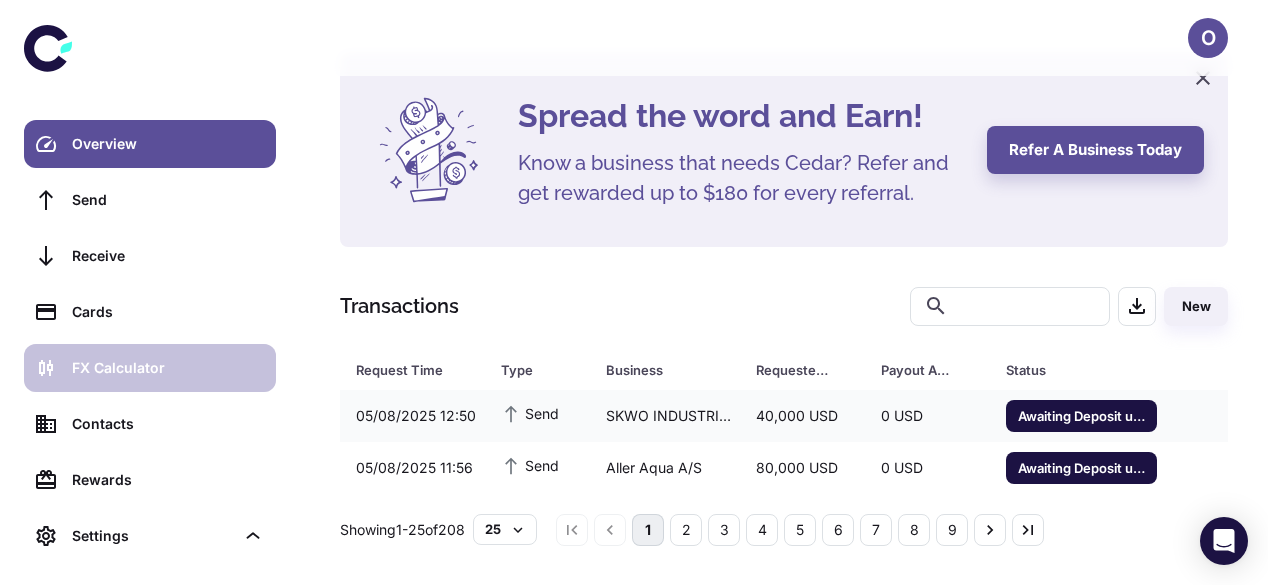 click on "FX Calculator" at bounding box center [168, 368] 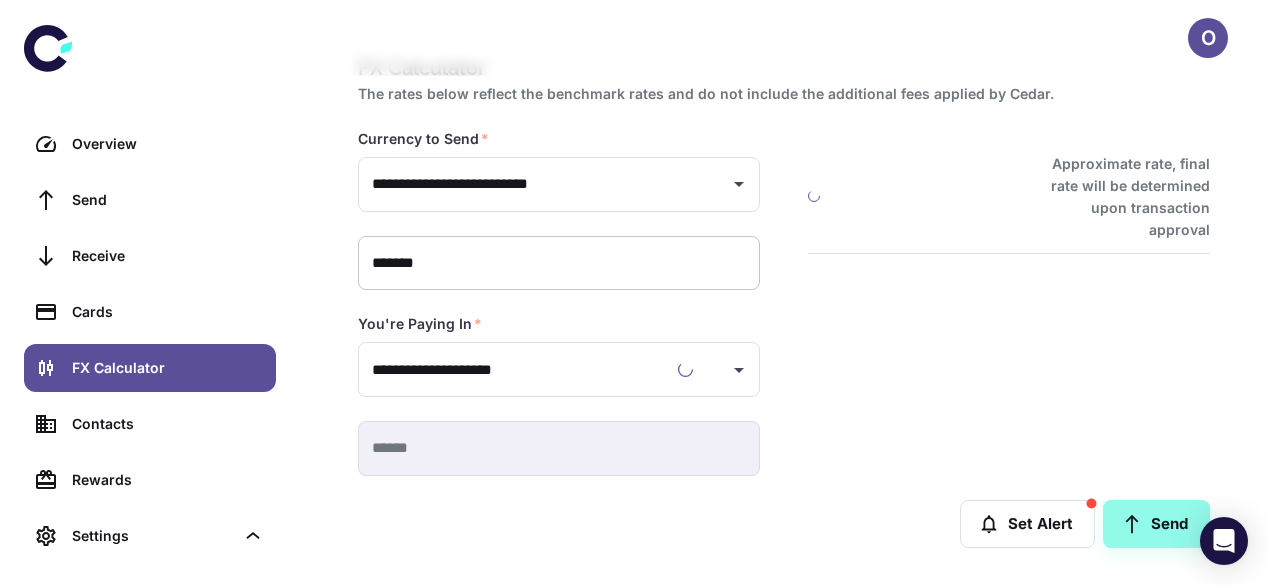 type on "**********" 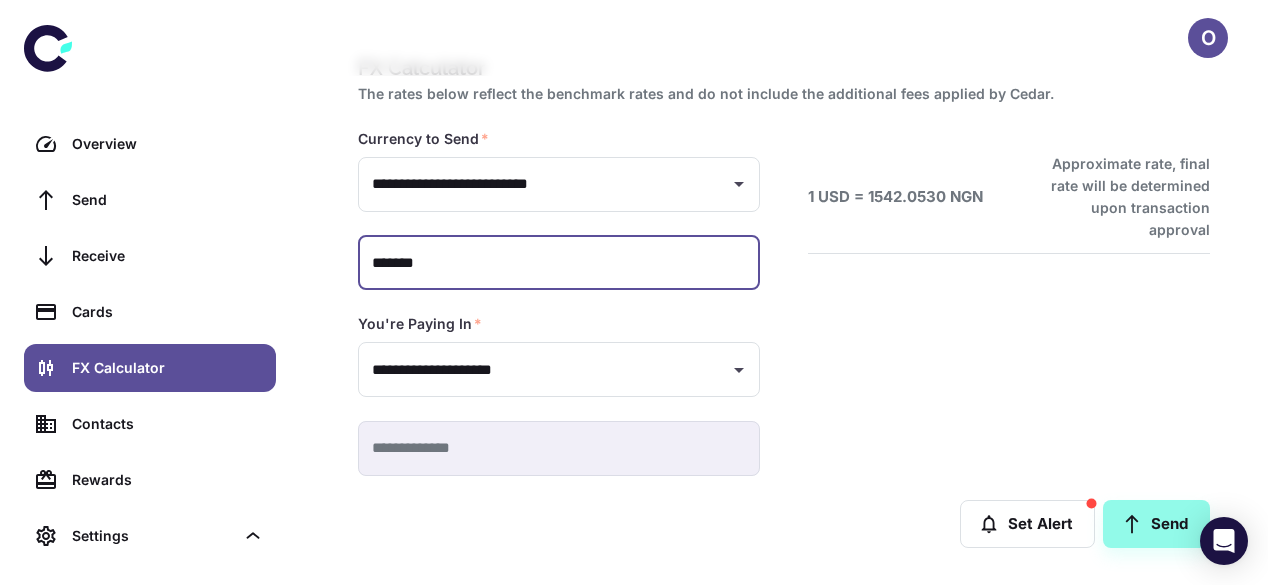 drag, startPoint x: 434, startPoint y: 270, endPoint x: 326, endPoint y: 272, distance: 108.01852 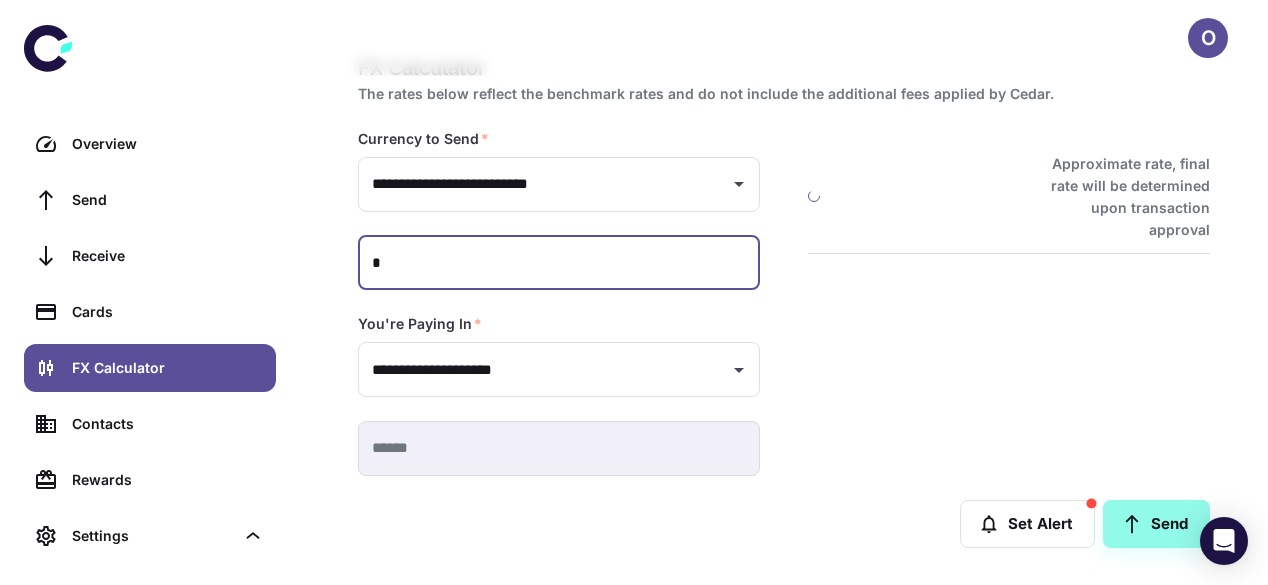 type on "*********" 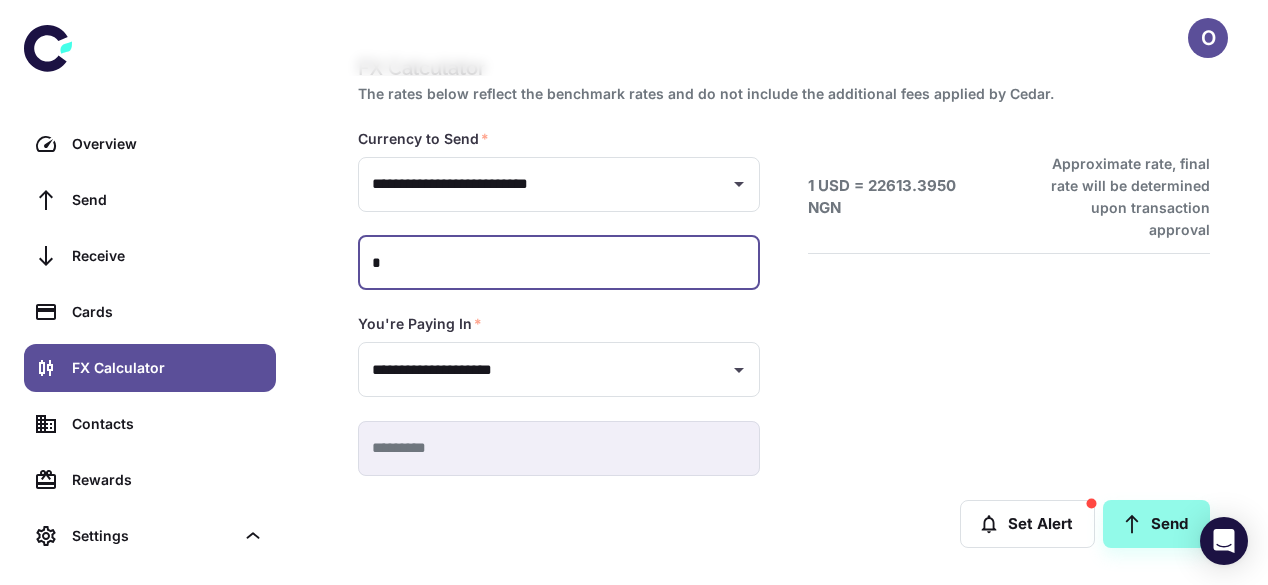 type on "**" 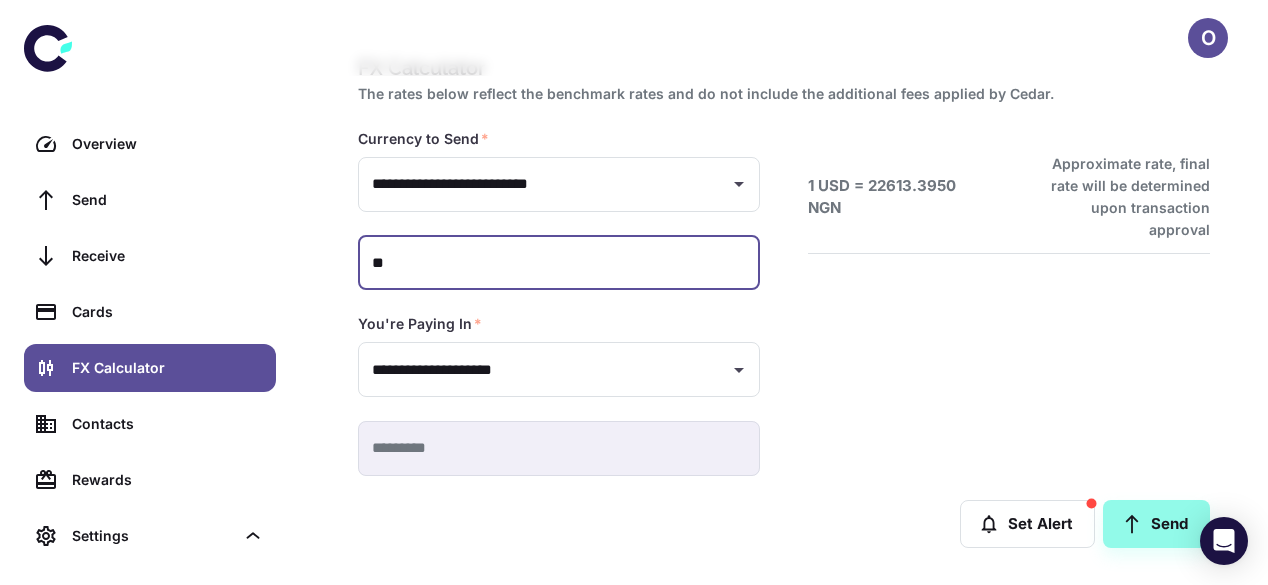 type 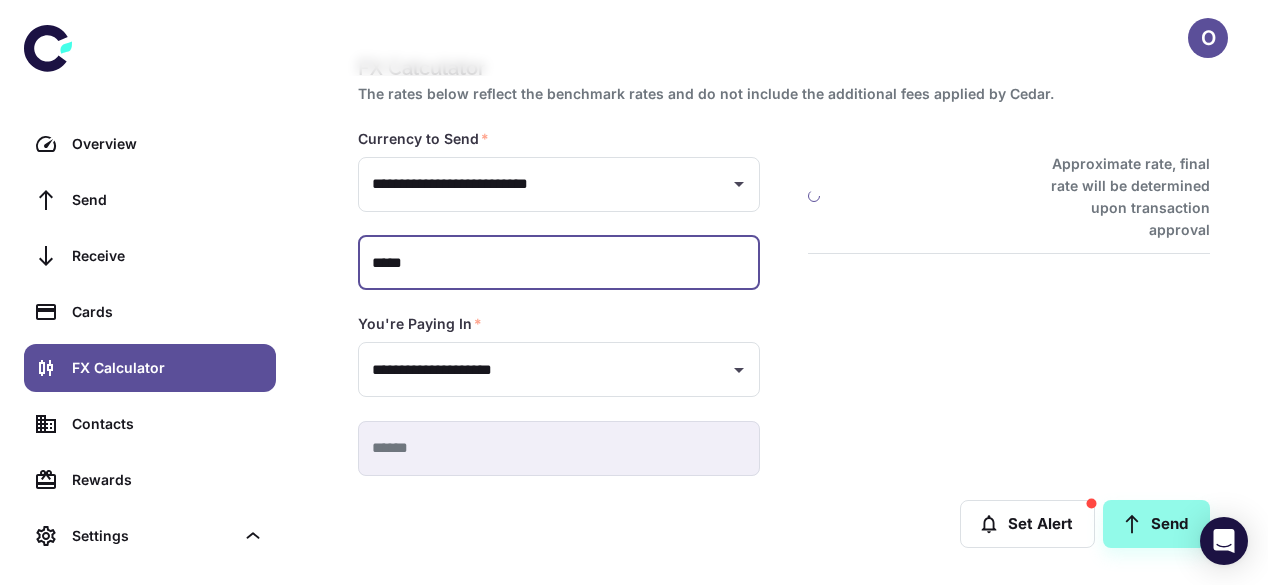 type on "******" 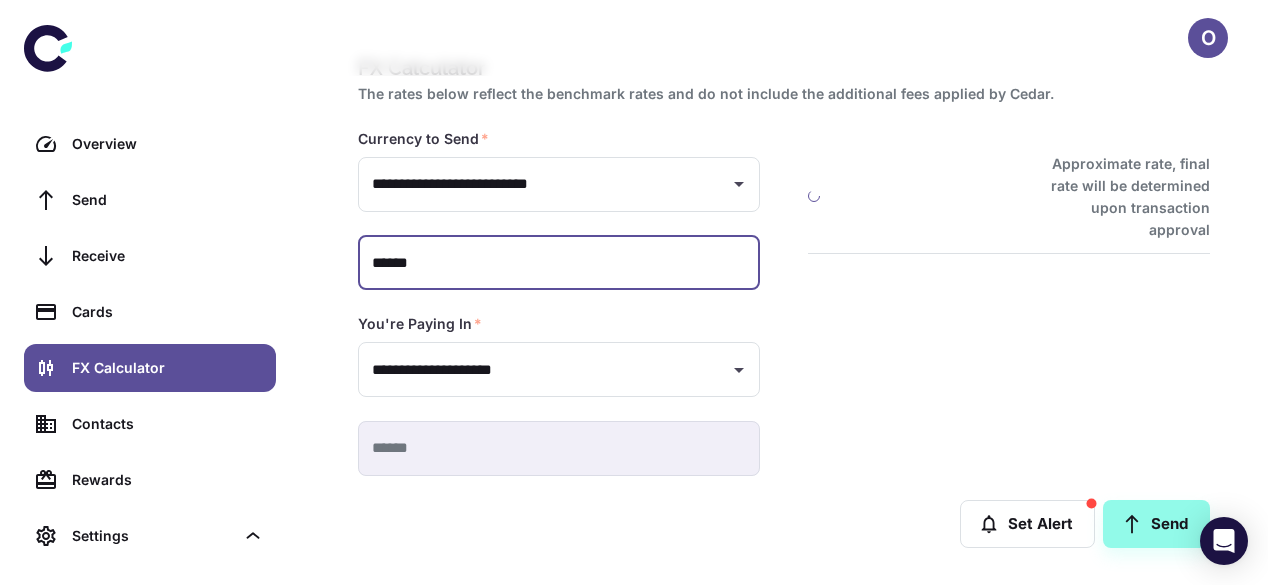 type on "**********" 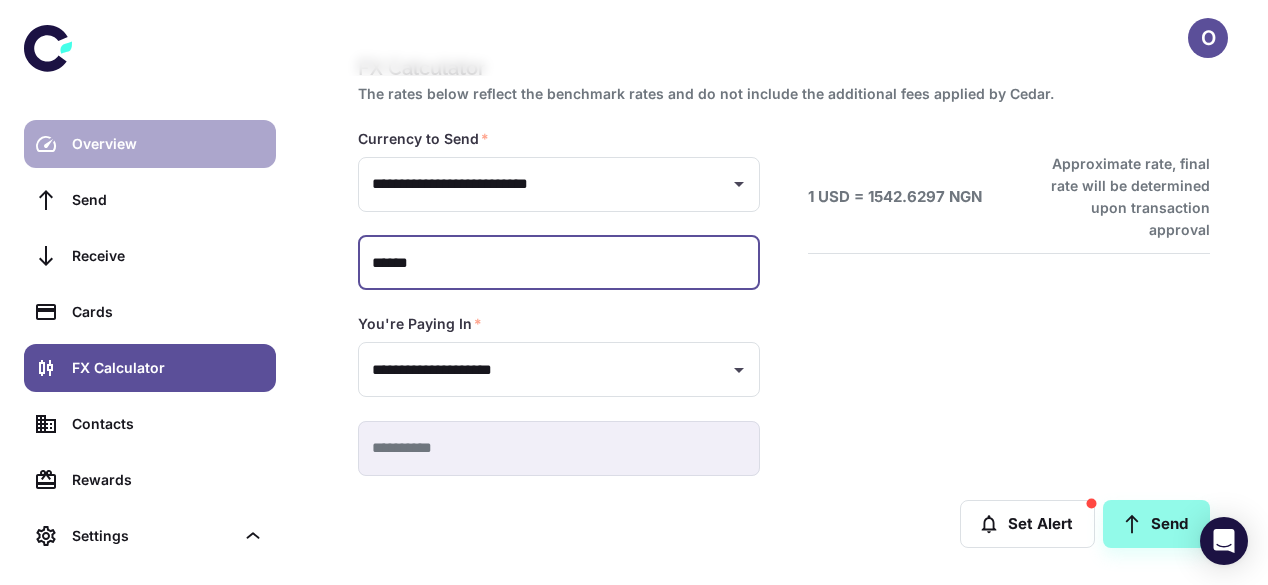 type on "******" 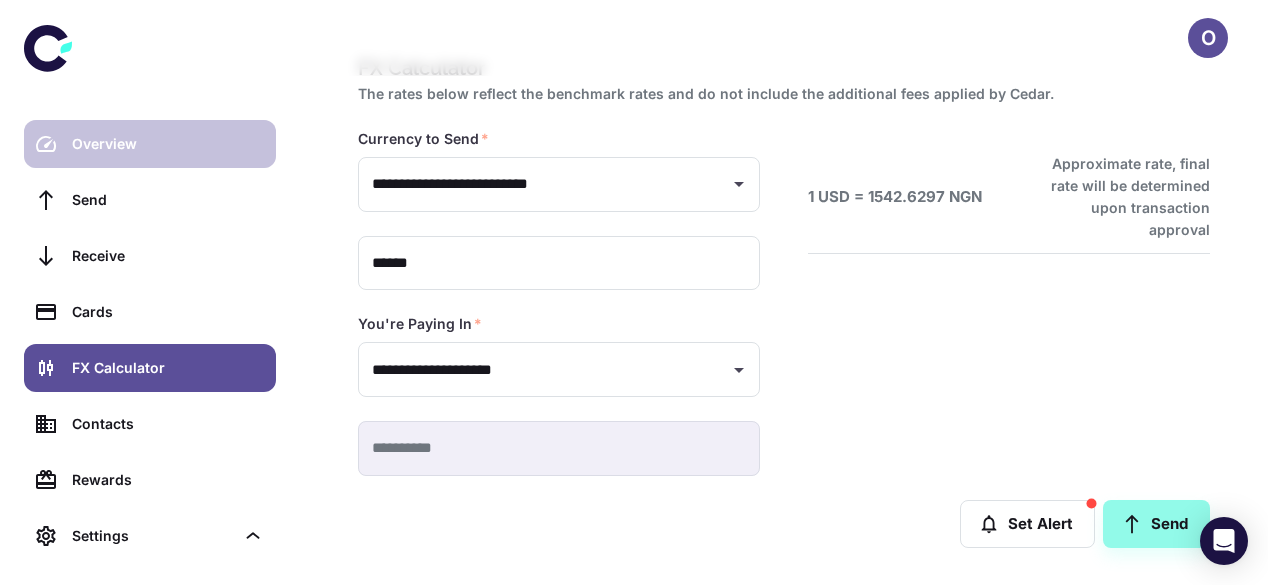 click on "Overview" at bounding box center (168, 144) 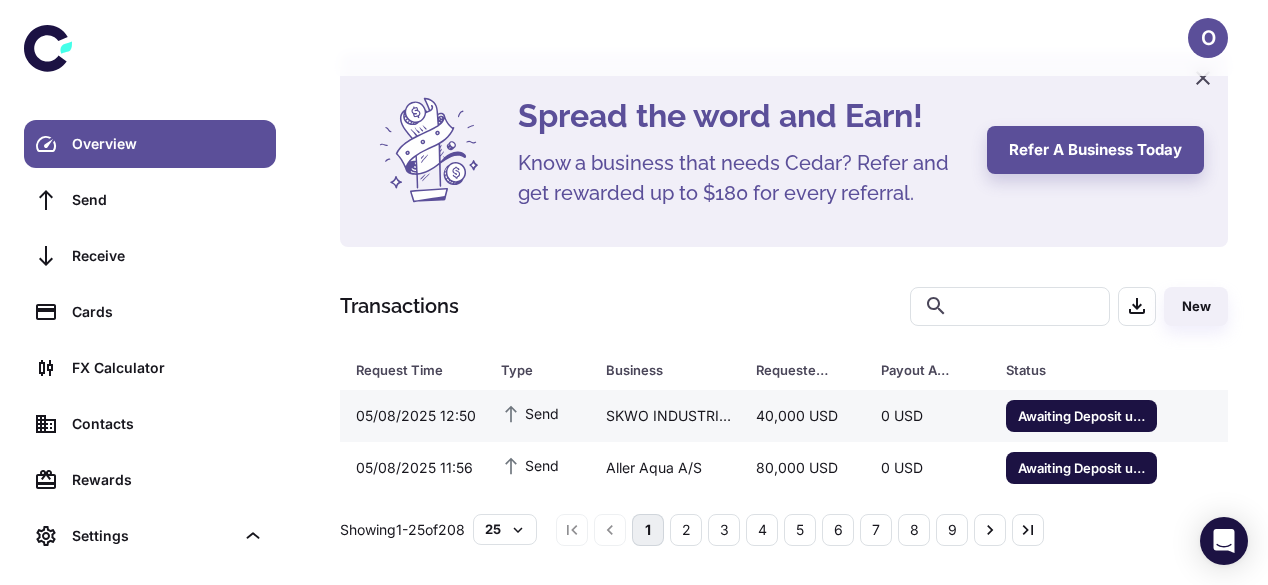 click on "40,000 USD" at bounding box center [802, 416] 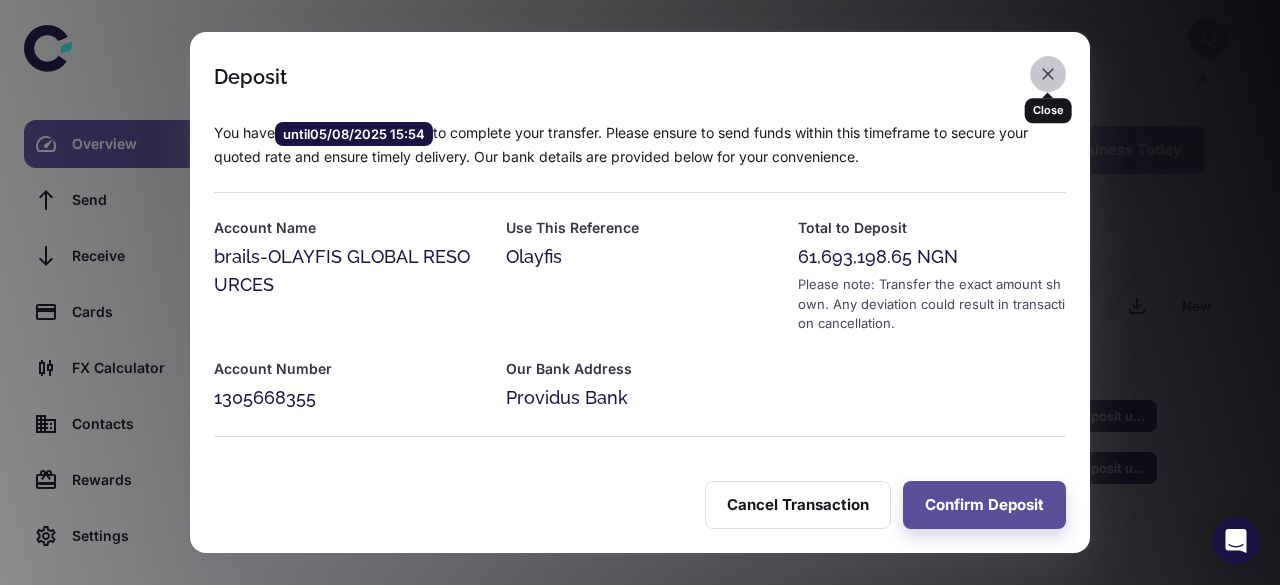 click 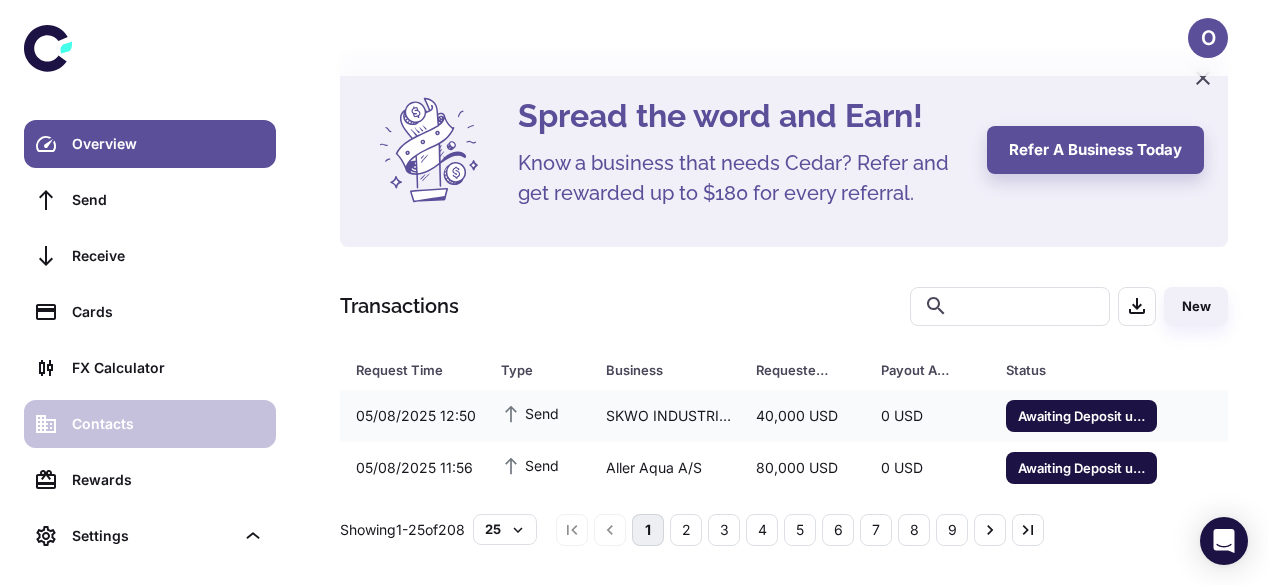 click on "Contacts" at bounding box center (150, 424) 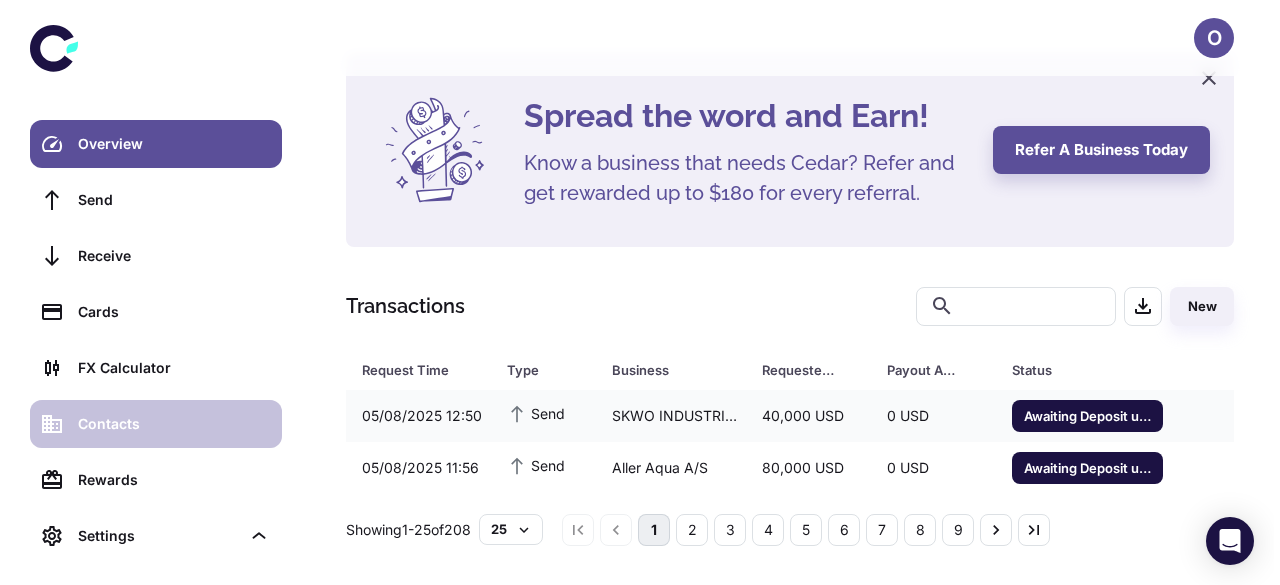 scroll, scrollTop: 0, scrollLeft: 0, axis: both 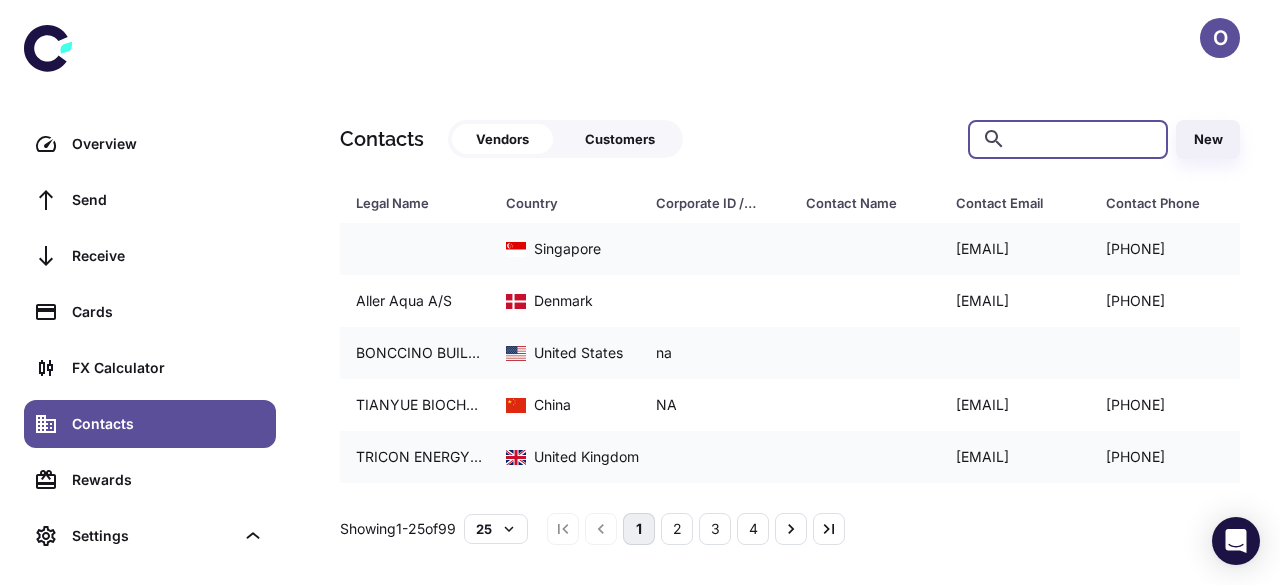 click at bounding box center [1084, 139] 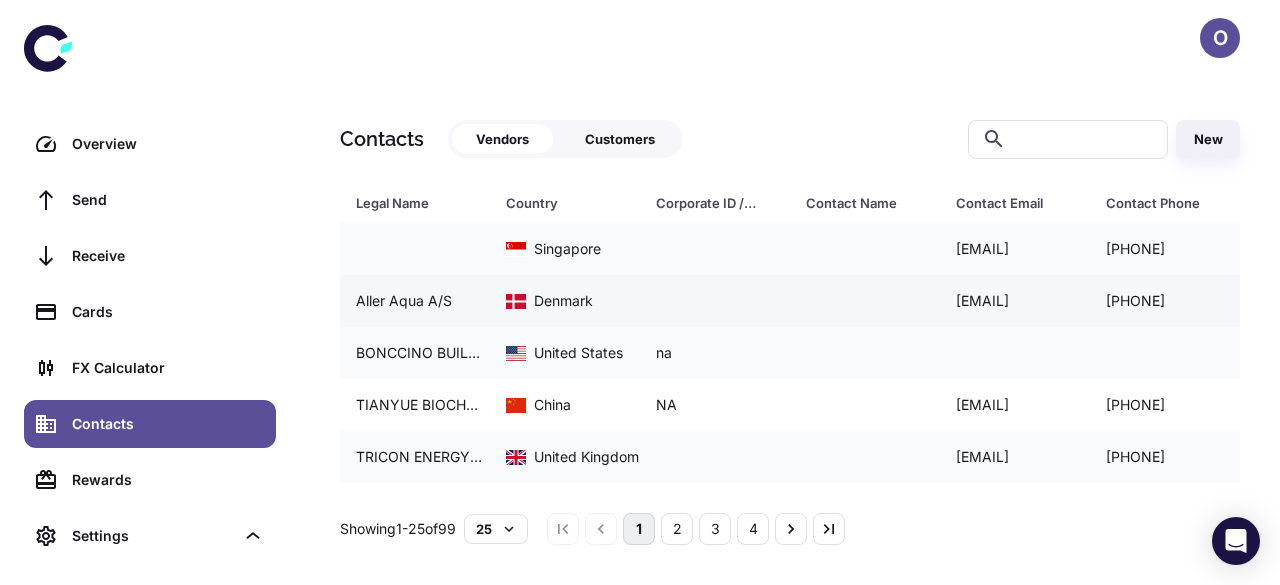 click at bounding box center [715, 301] 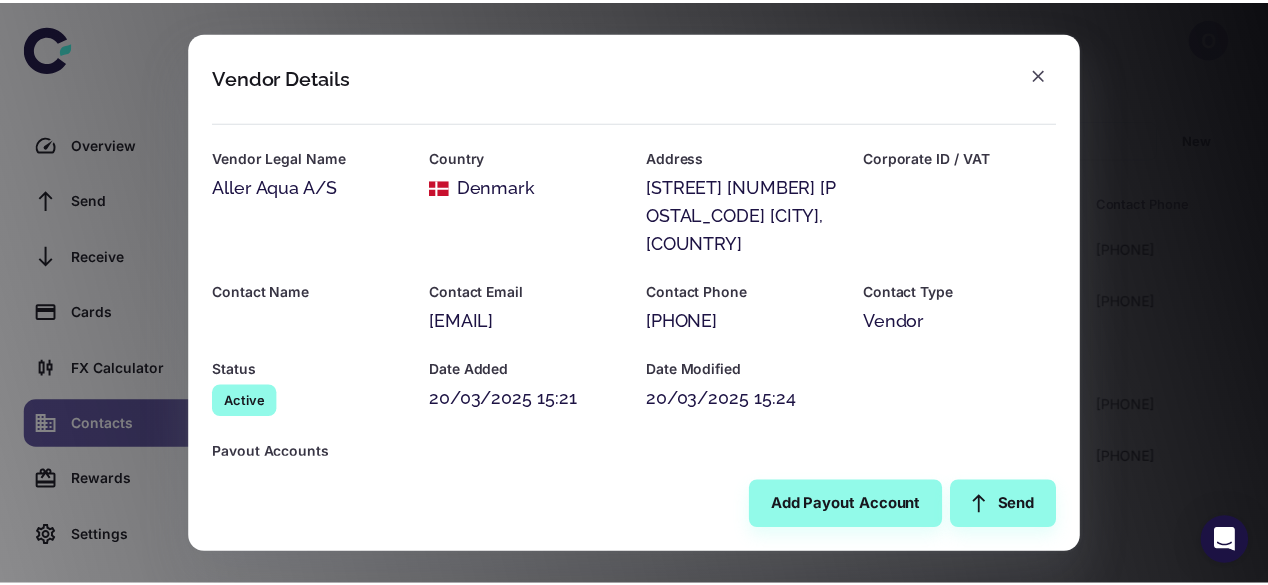 scroll, scrollTop: 245, scrollLeft: 0, axis: vertical 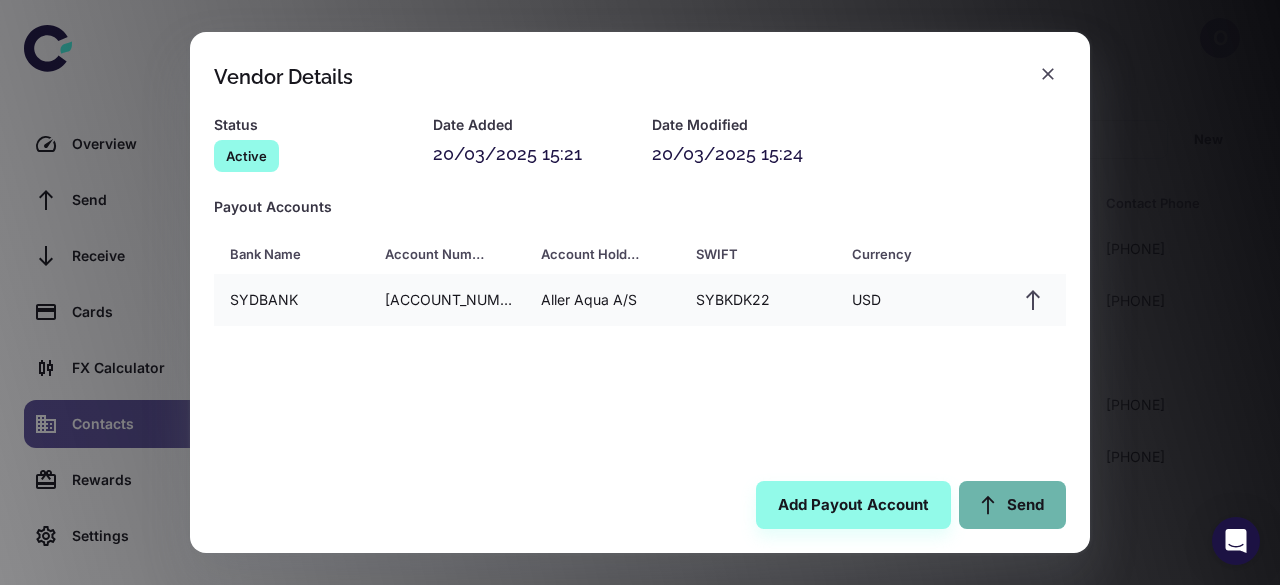 click on "Send" at bounding box center (1012, 505) 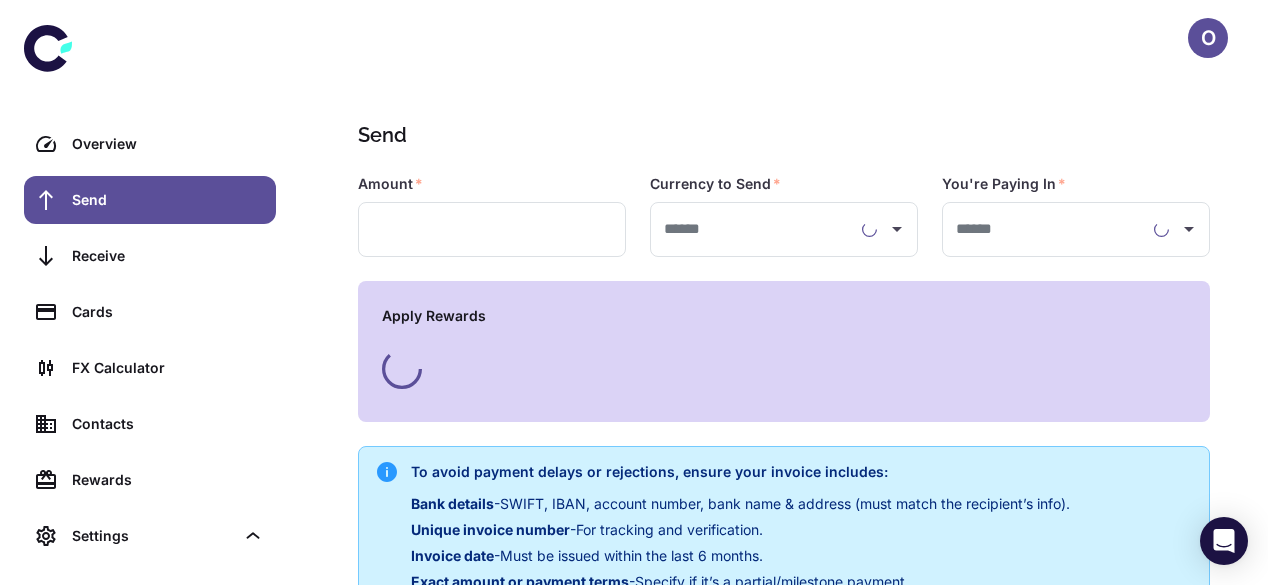 type on "**********" 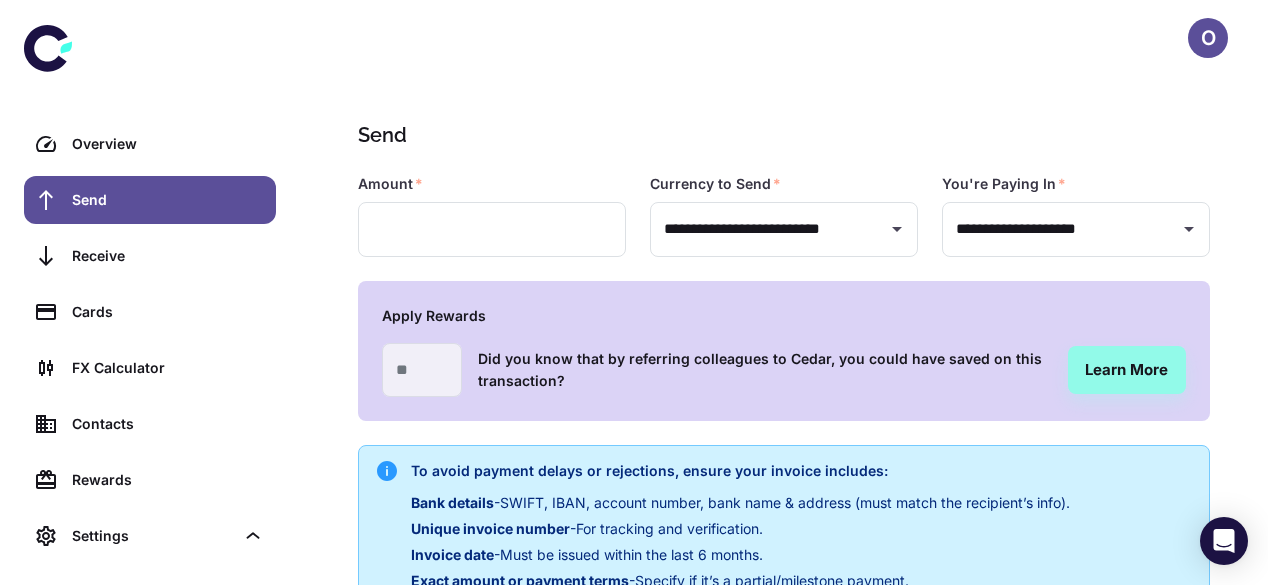 type on "**********" 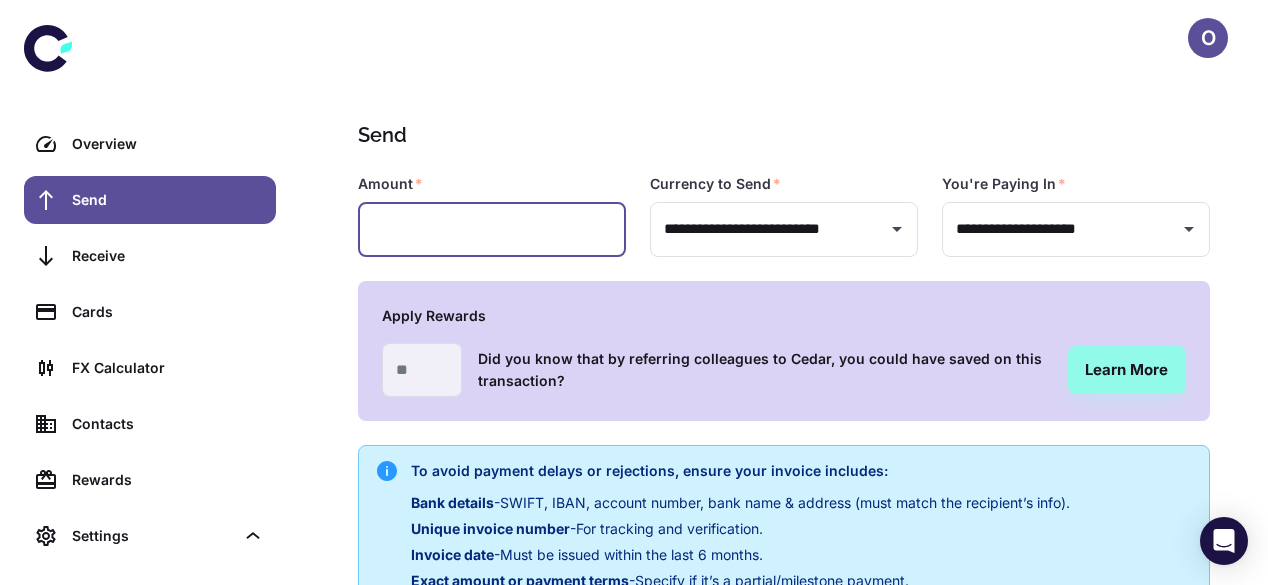 click at bounding box center [492, 229] 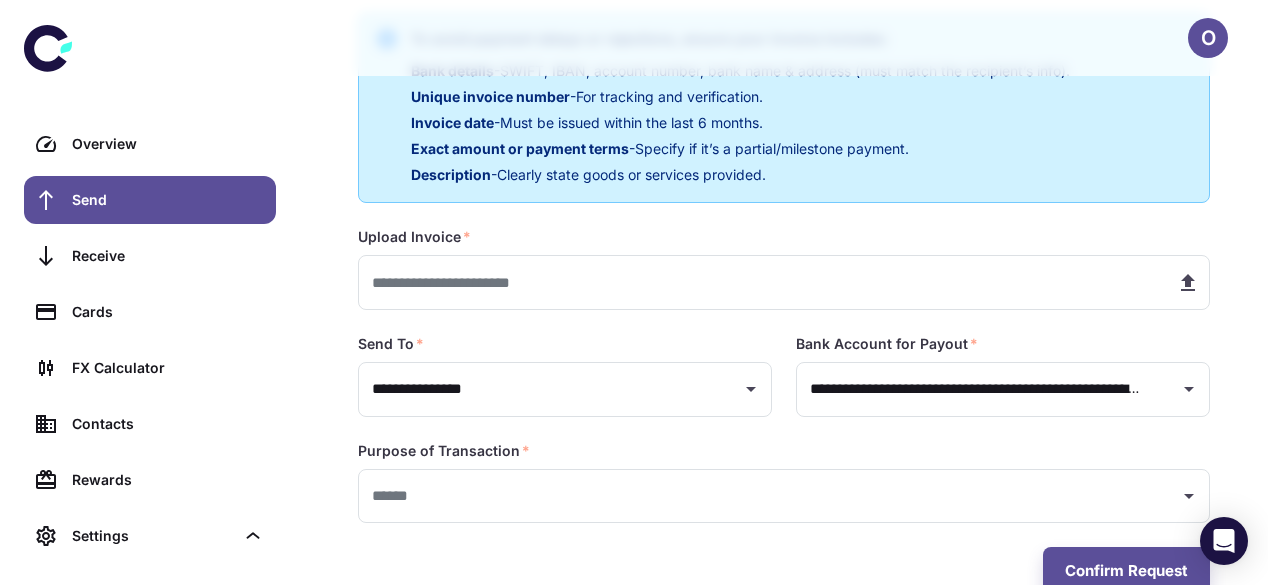 scroll, scrollTop: 434, scrollLeft: 0, axis: vertical 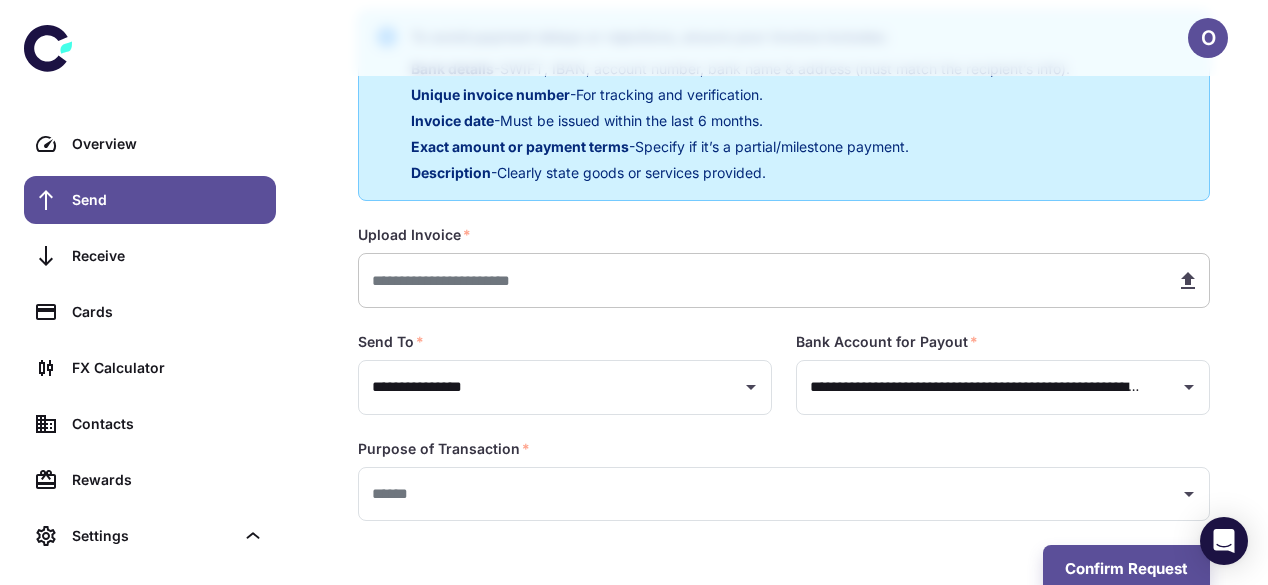 type on "******" 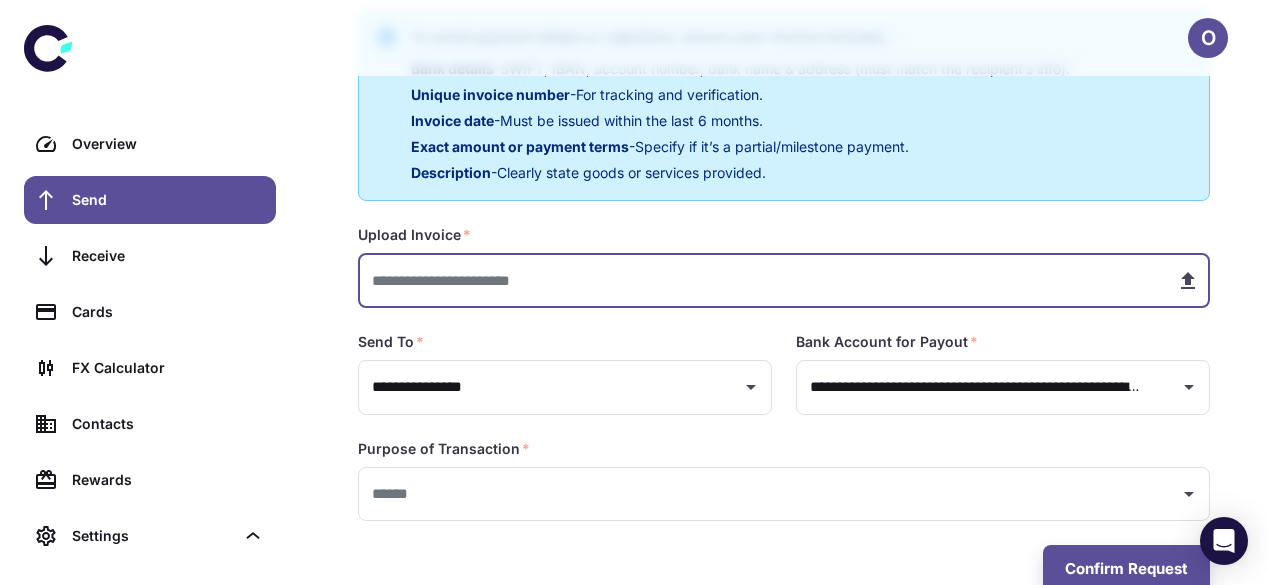 click at bounding box center (759, 280) 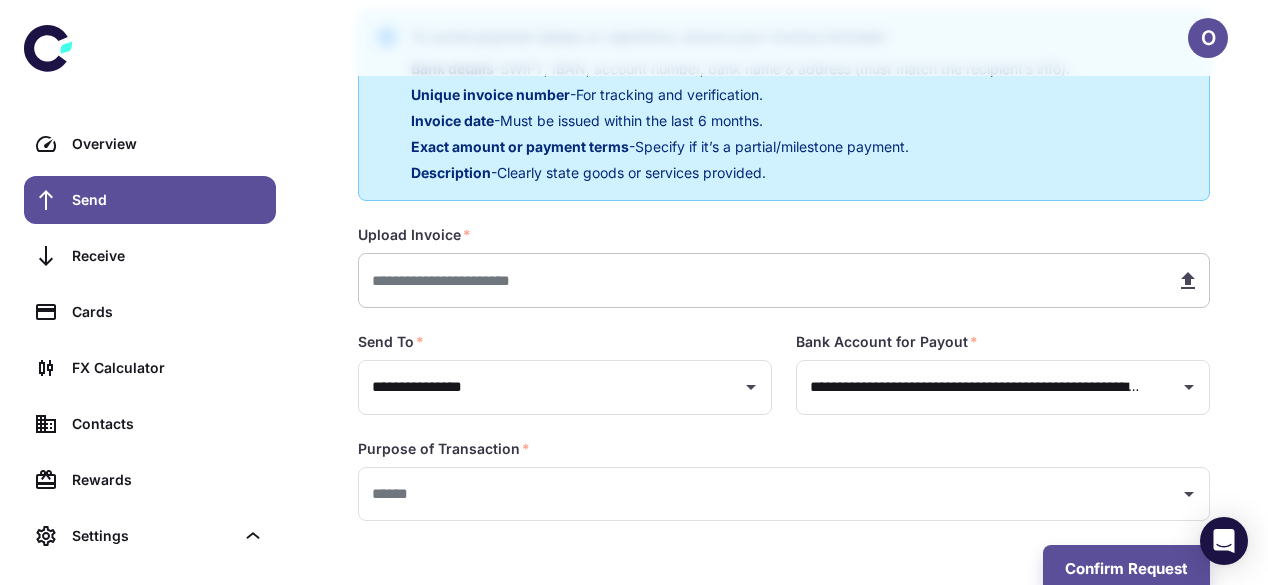 type on "**********" 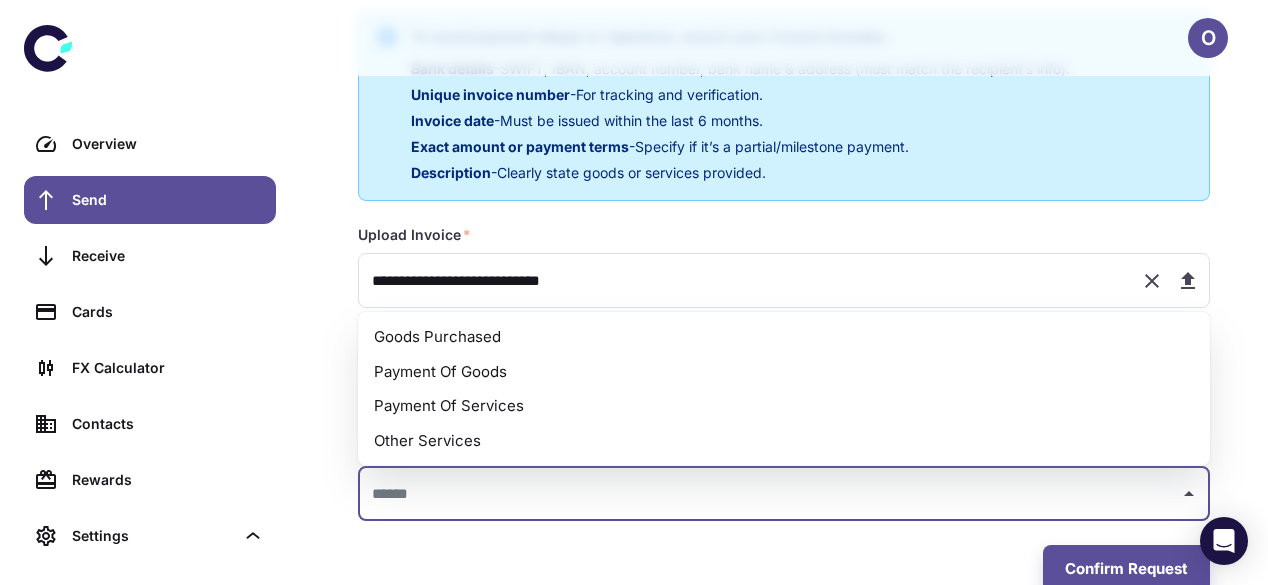 click at bounding box center [769, 494] 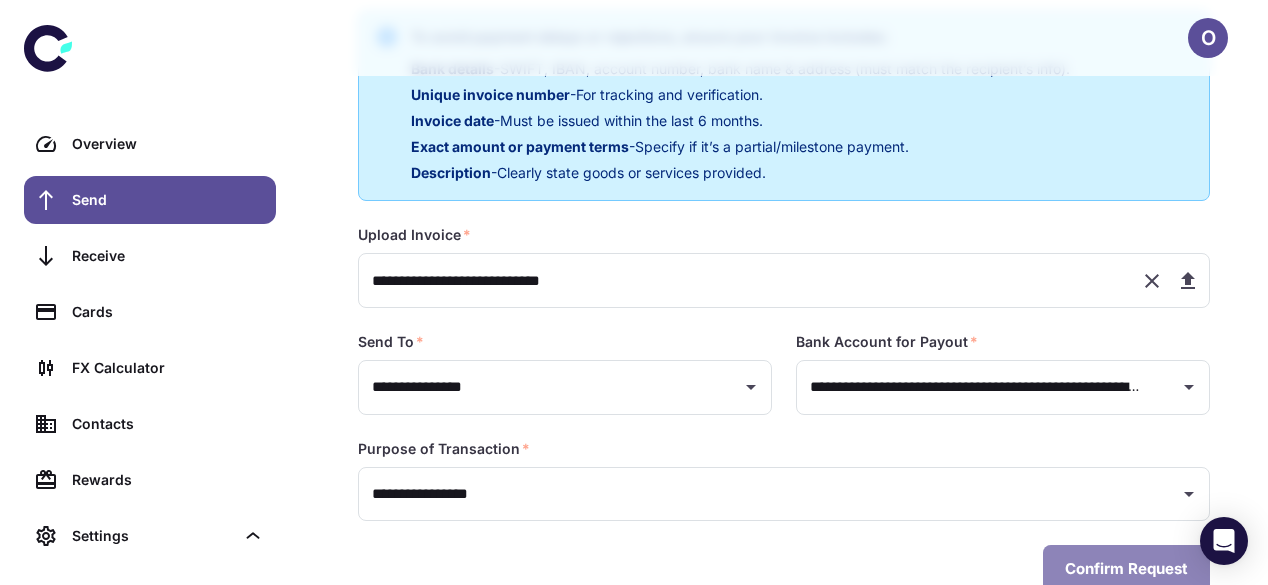 click on "Confirm Request" at bounding box center (1126, 569) 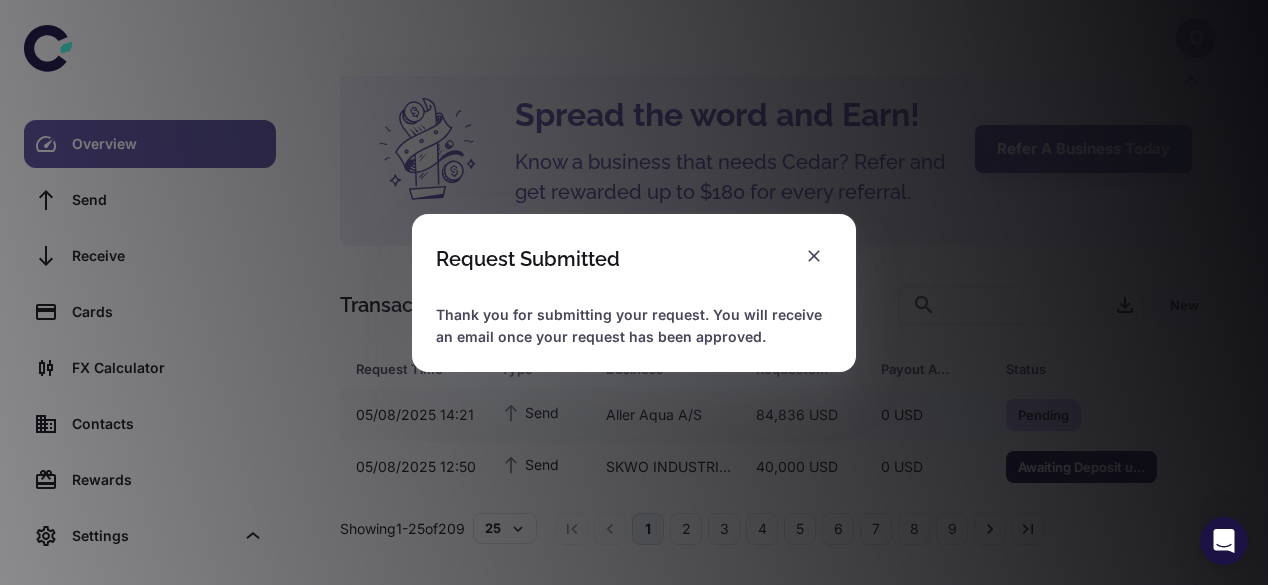 scroll, scrollTop: 67, scrollLeft: 0, axis: vertical 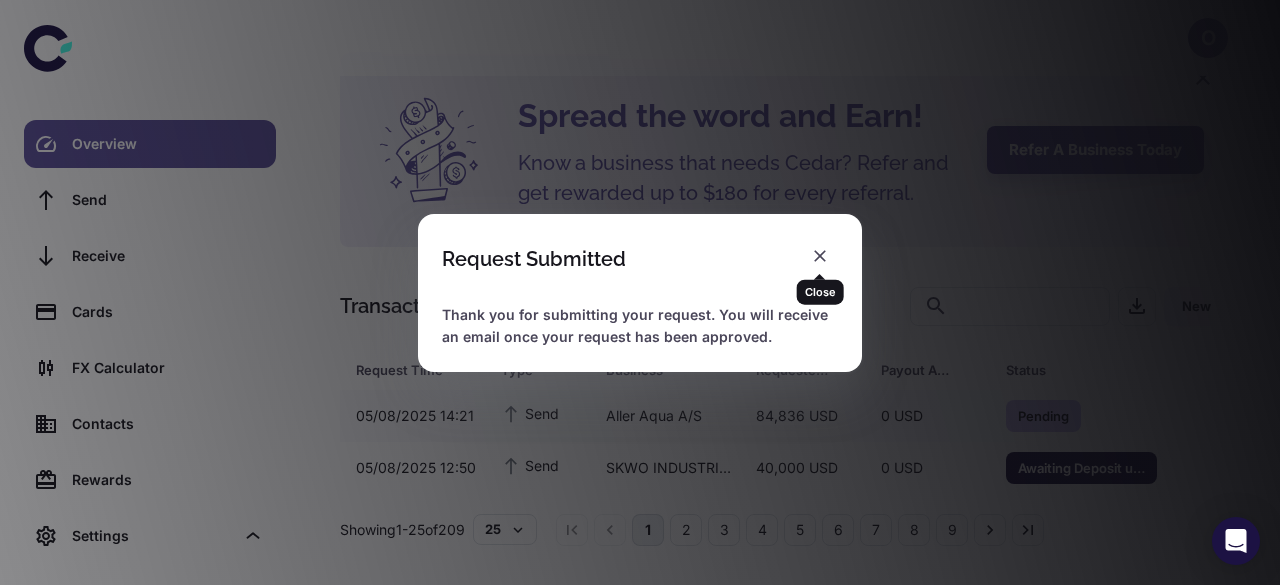 click on "Close" at bounding box center (820, 285) 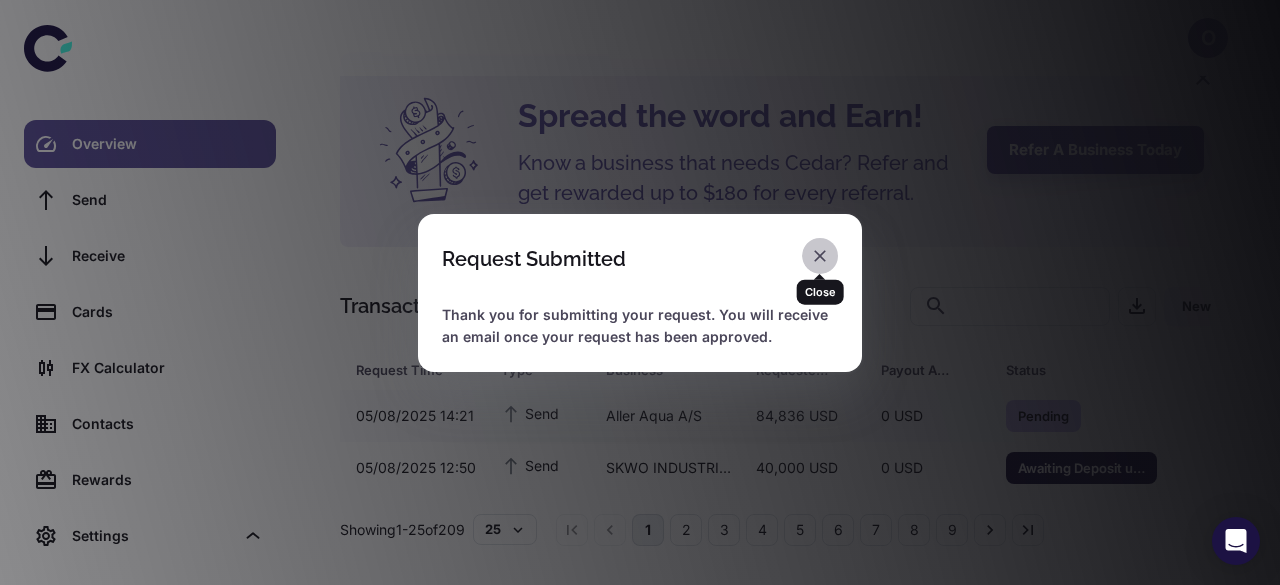 click 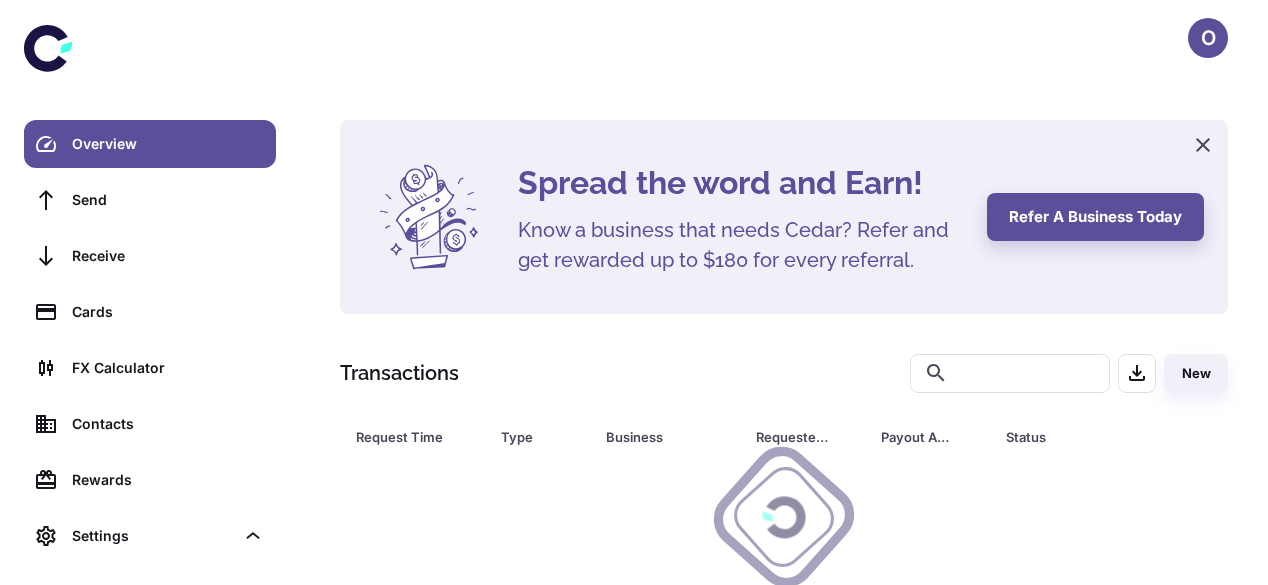 scroll, scrollTop: 0, scrollLeft: 0, axis: both 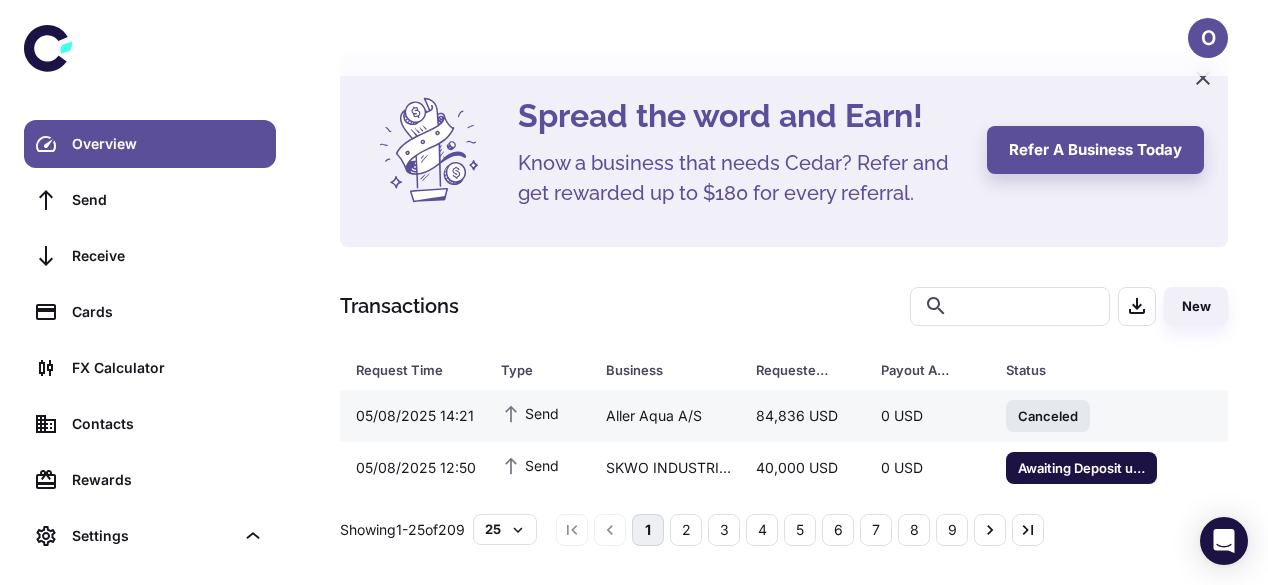 click on "0 USD" at bounding box center [927, 416] 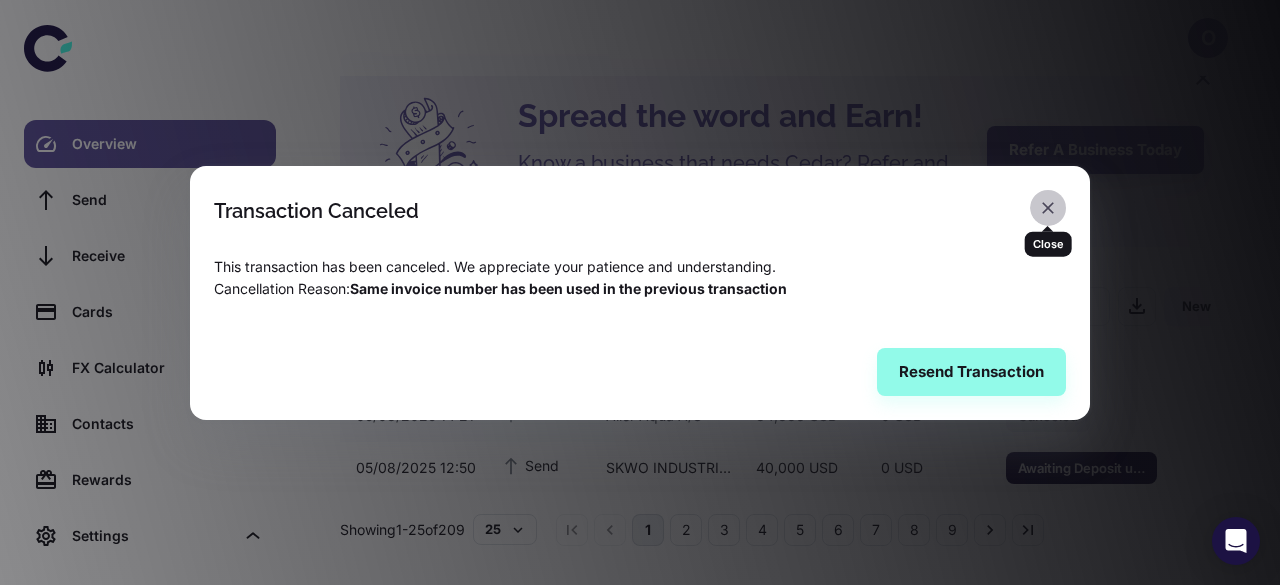 click 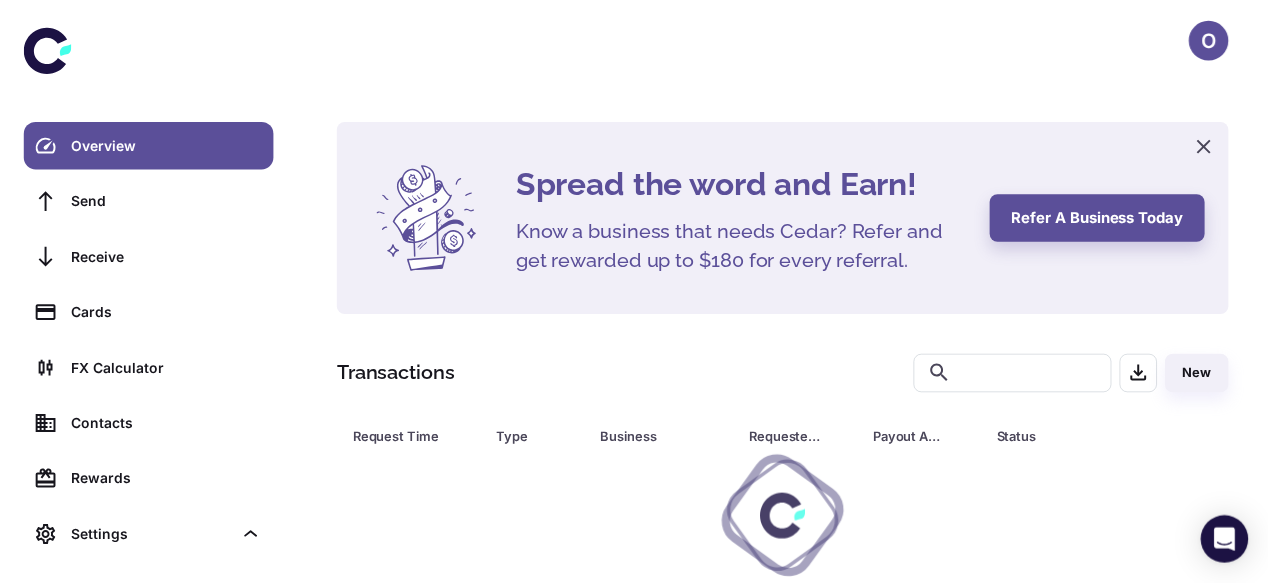scroll, scrollTop: 0, scrollLeft: 0, axis: both 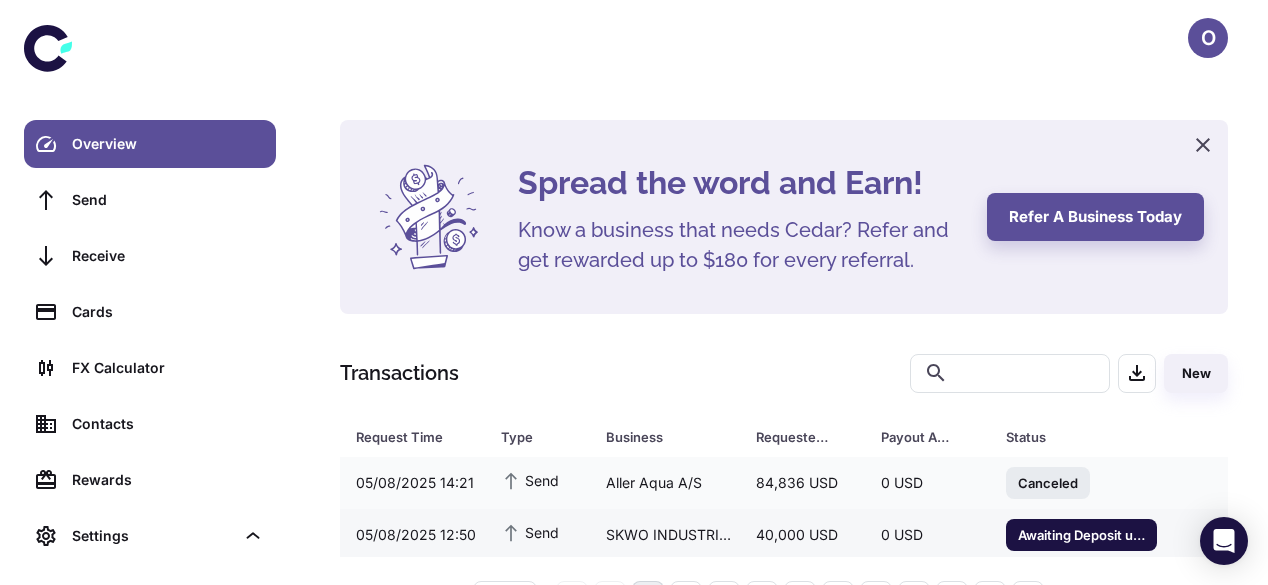 click on "SKWO INDUSTRIAL CO.,LIMITED" at bounding box center [665, 535] 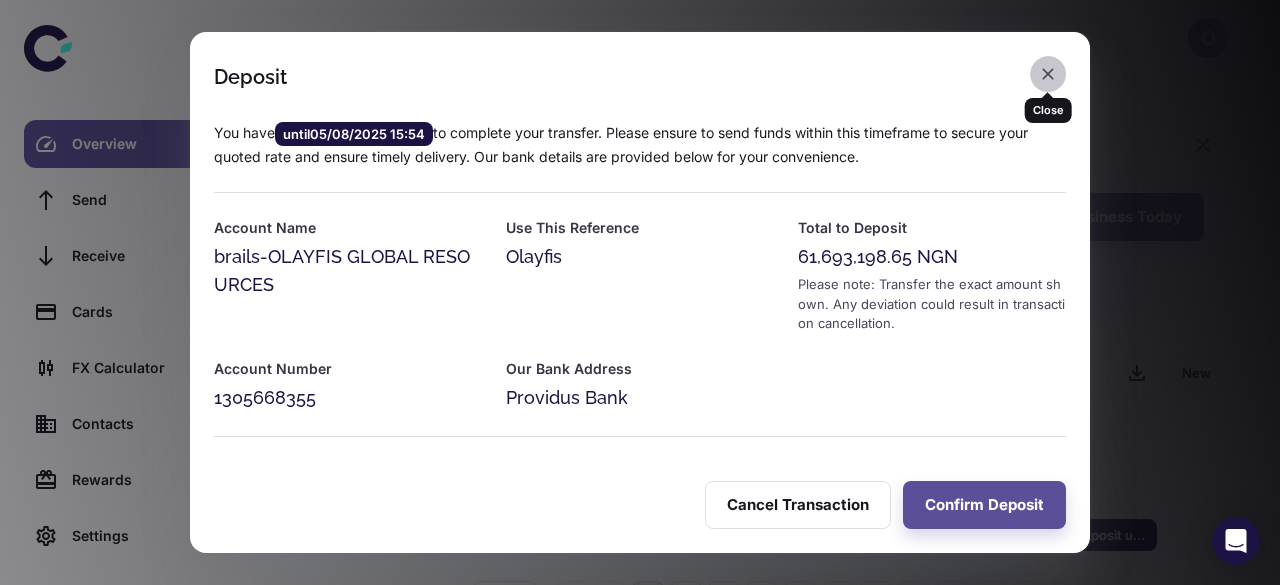 click 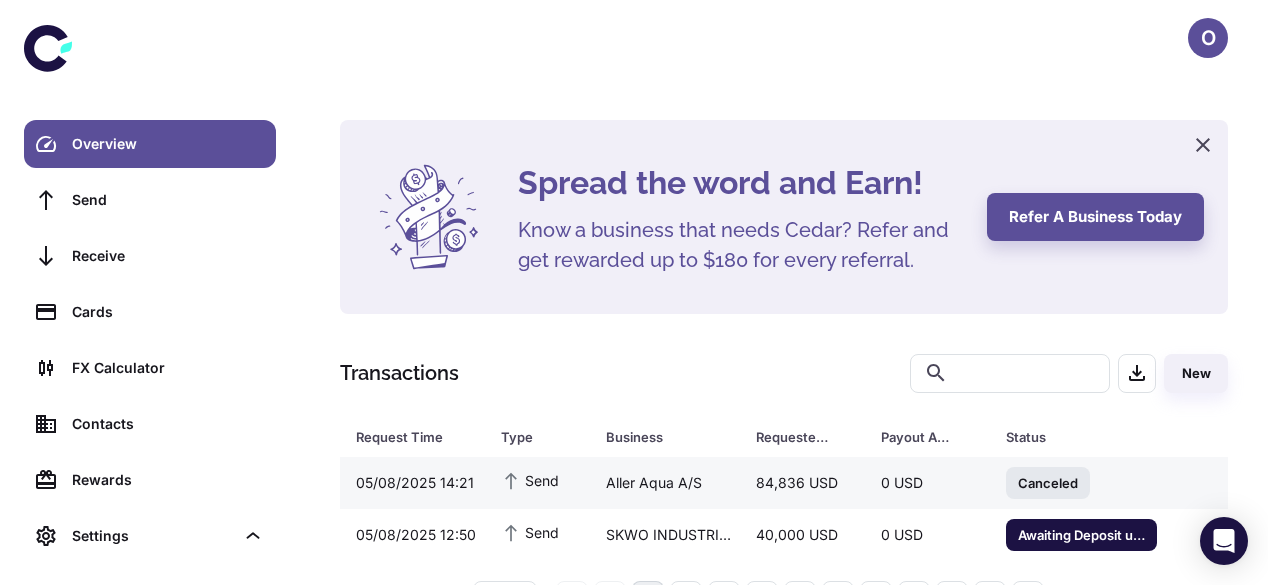 click on "84,836 USD" at bounding box center (802, 483) 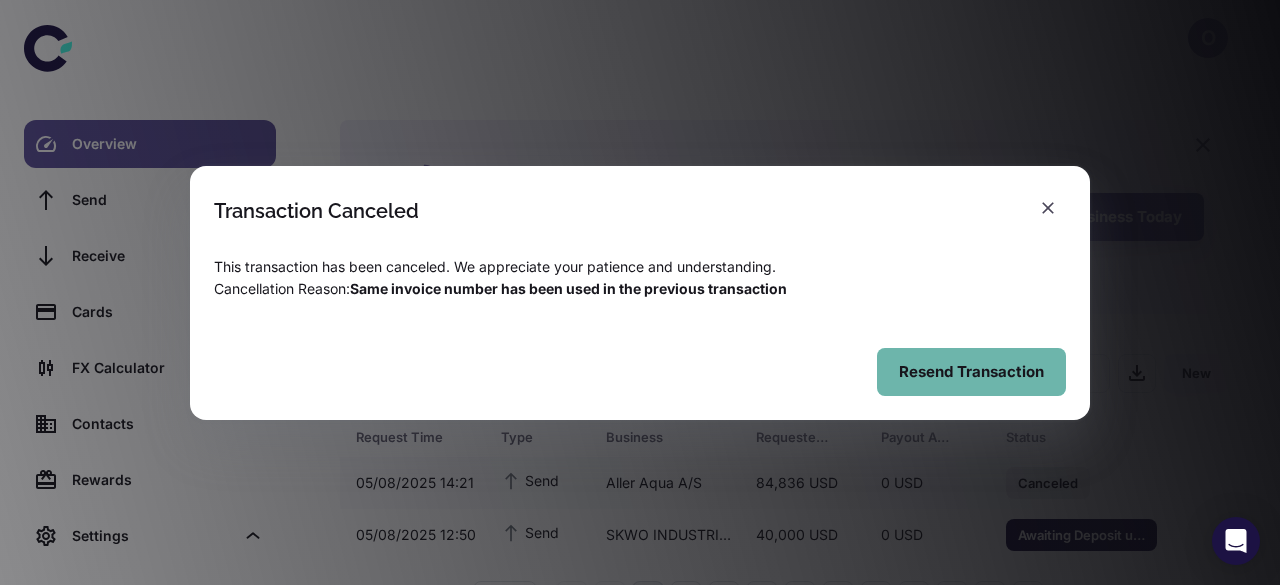 click on "Resend Transaction" at bounding box center (971, 372) 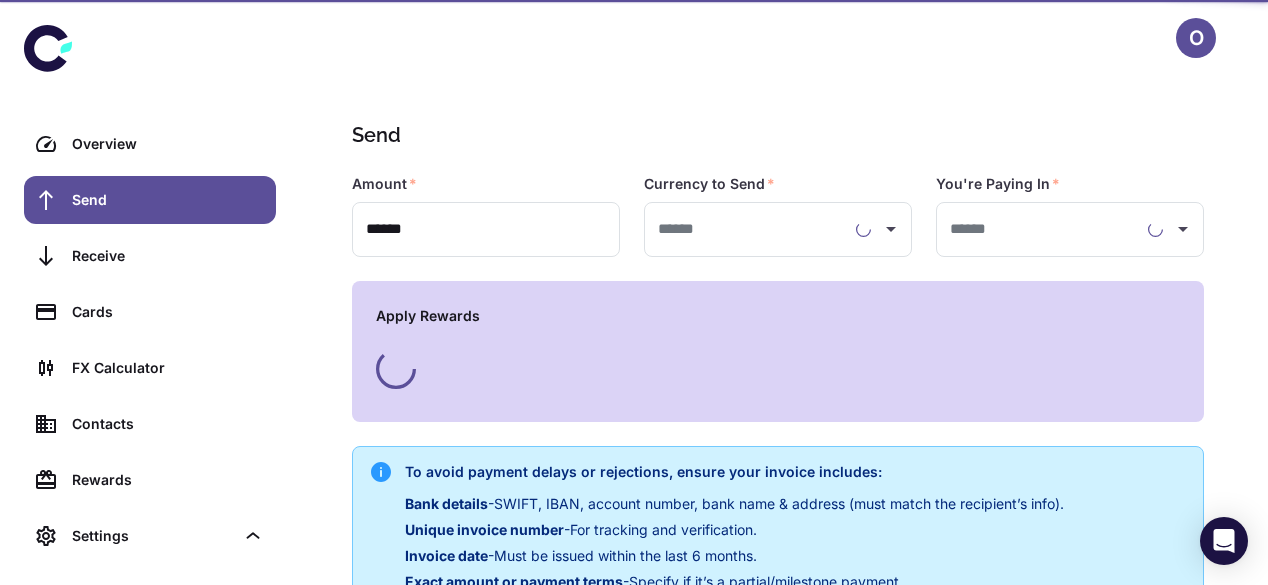 type on "**********" 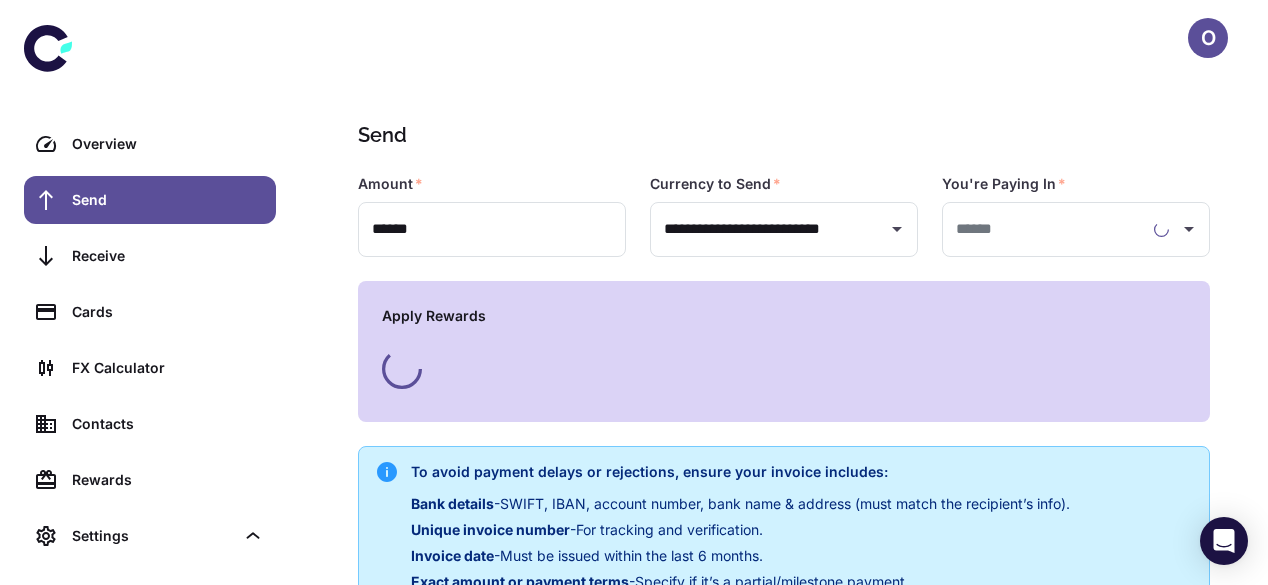 type on "**********" 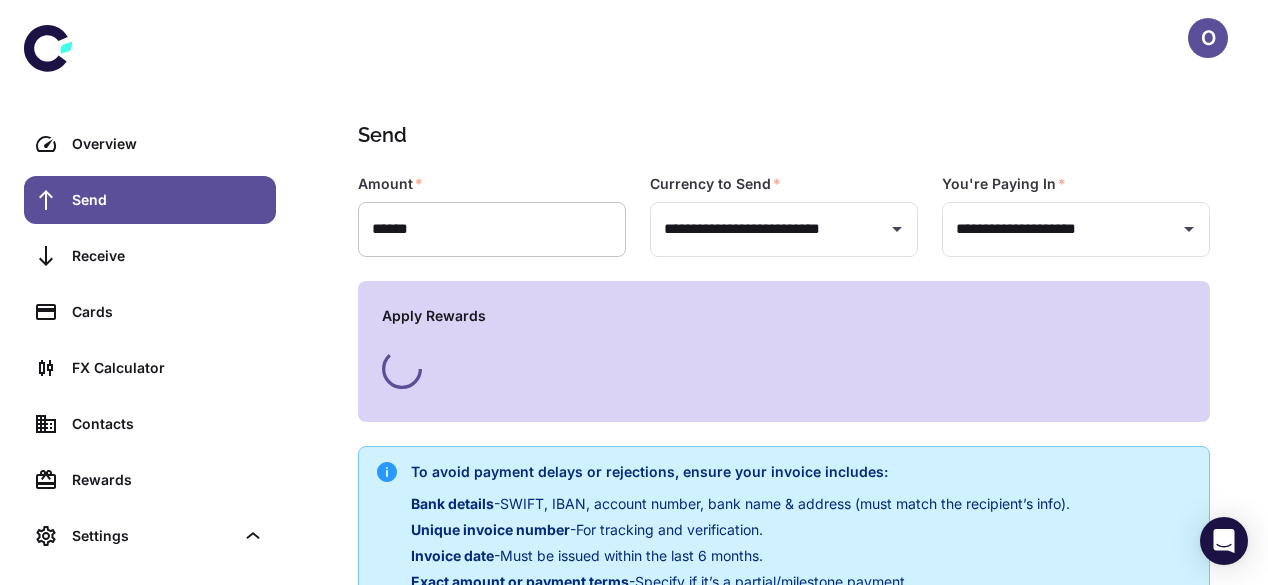 type on "**********" 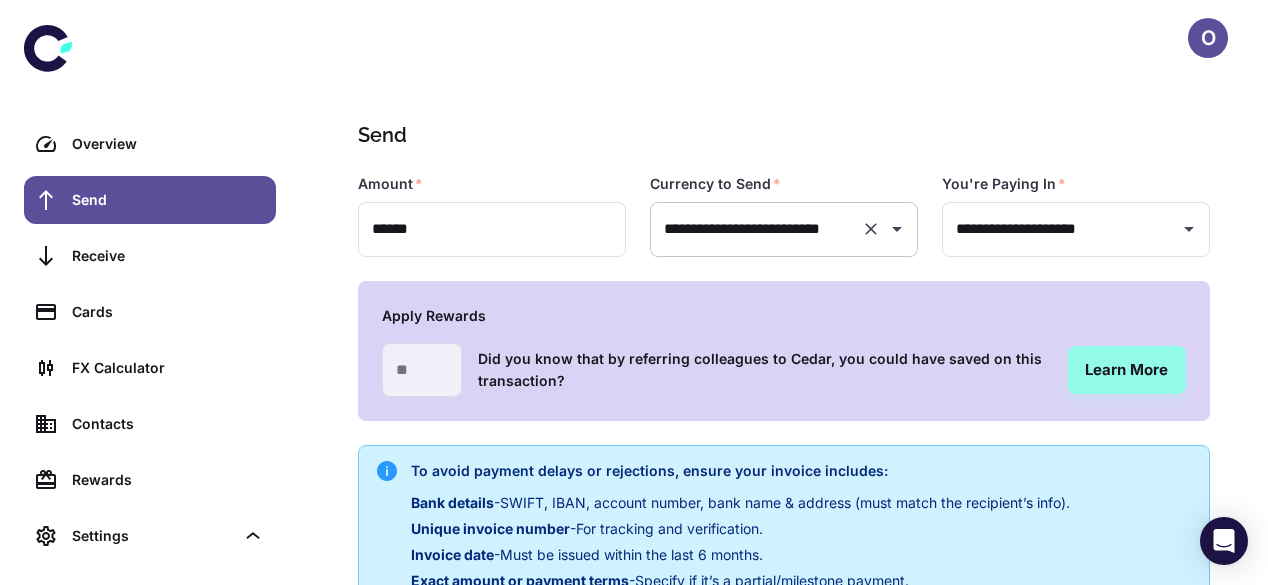 type on "**********" 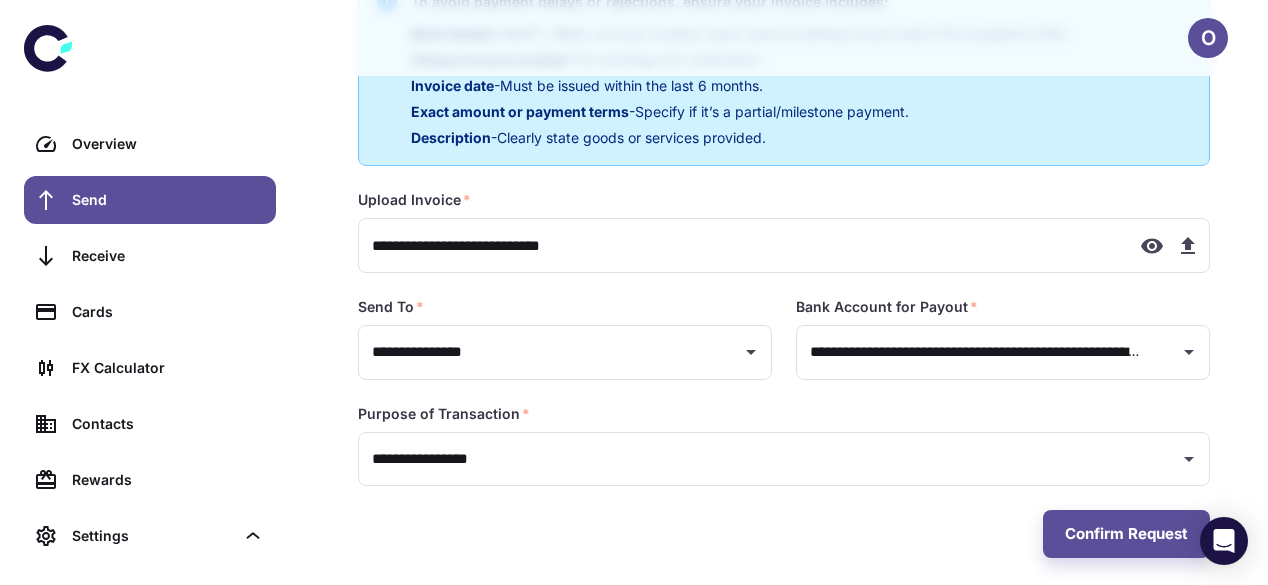 scroll, scrollTop: 478, scrollLeft: 0, axis: vertical 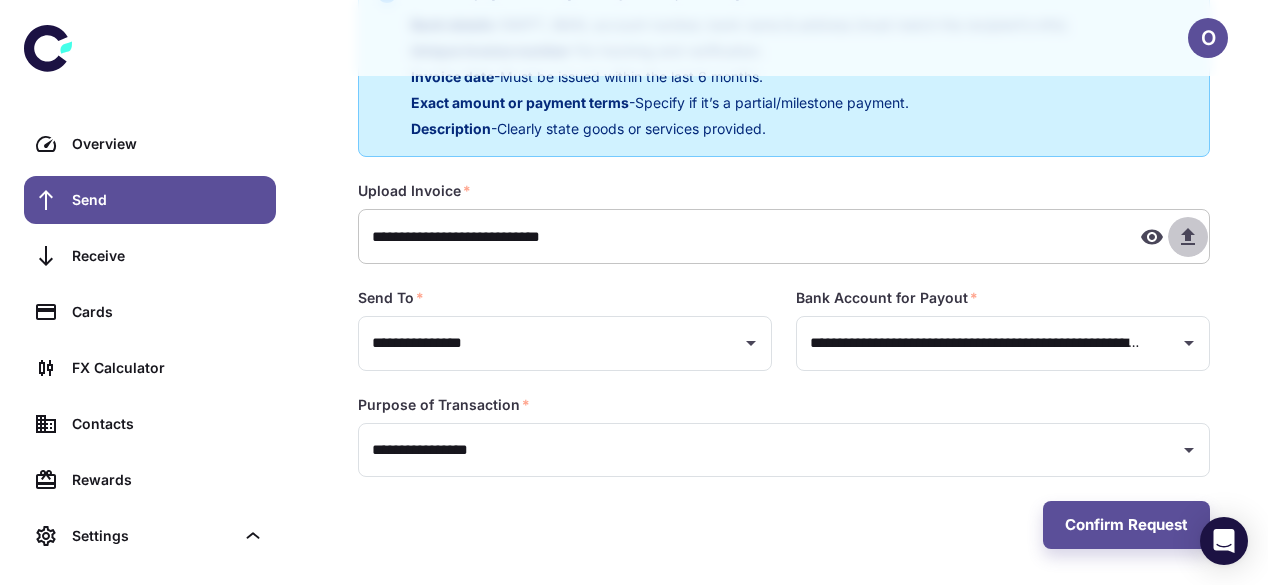 click 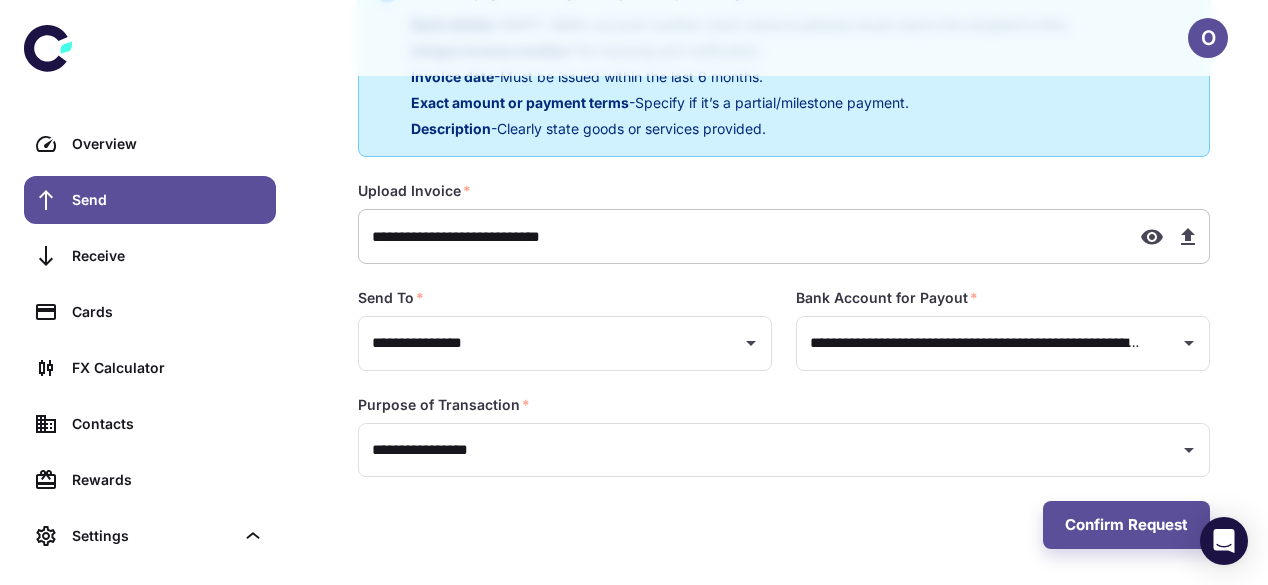 type on "**********" 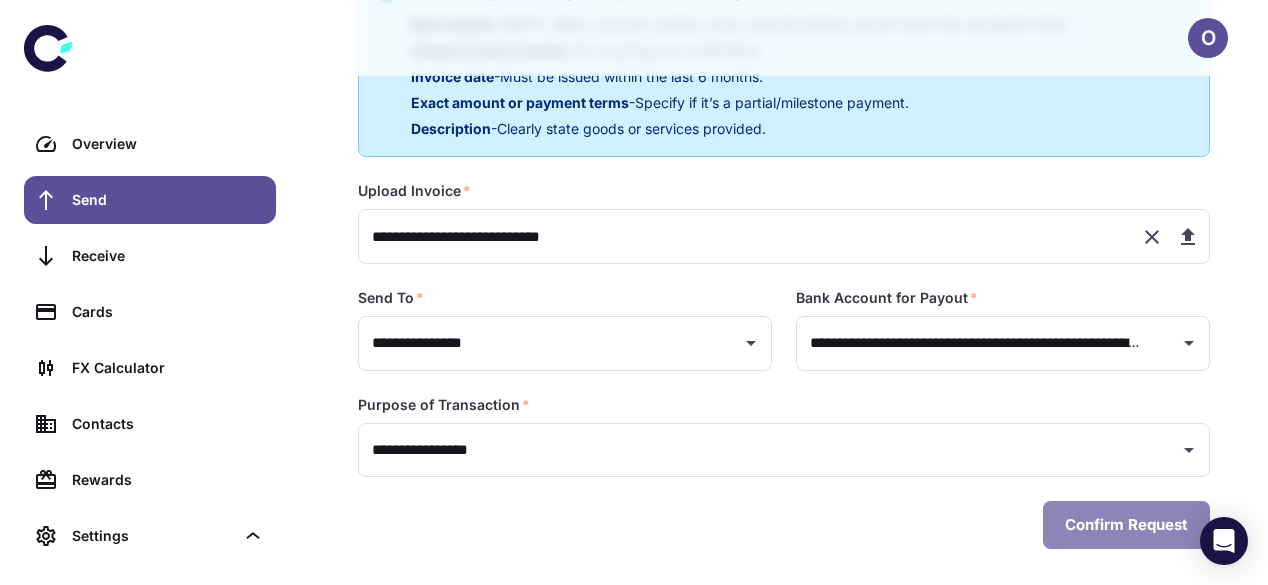 click on "Confirm Request" at bounding box center [1126, 525] 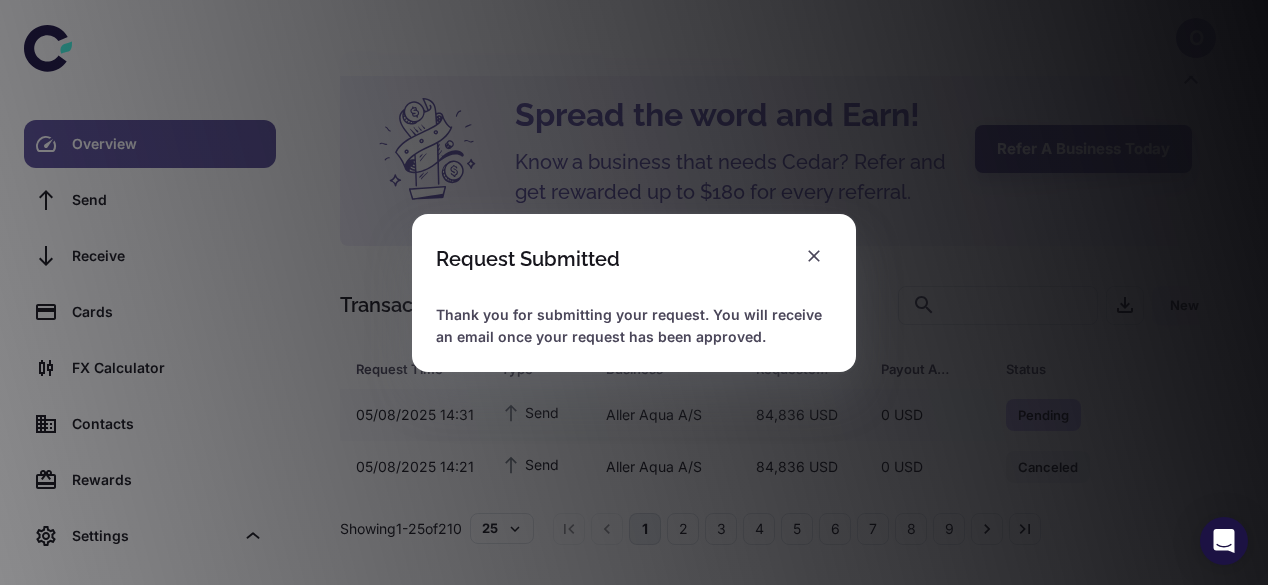 scroll, scrollTop: 67, scrollLeft: 0, axis: vertical 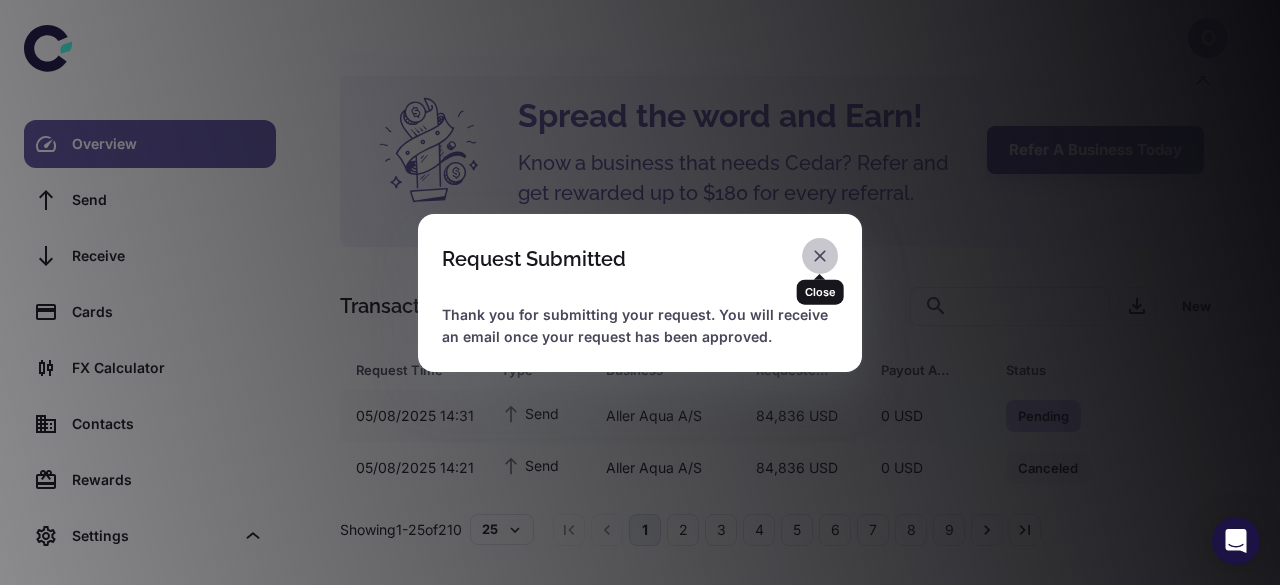 click at bounding box center (820, 256) 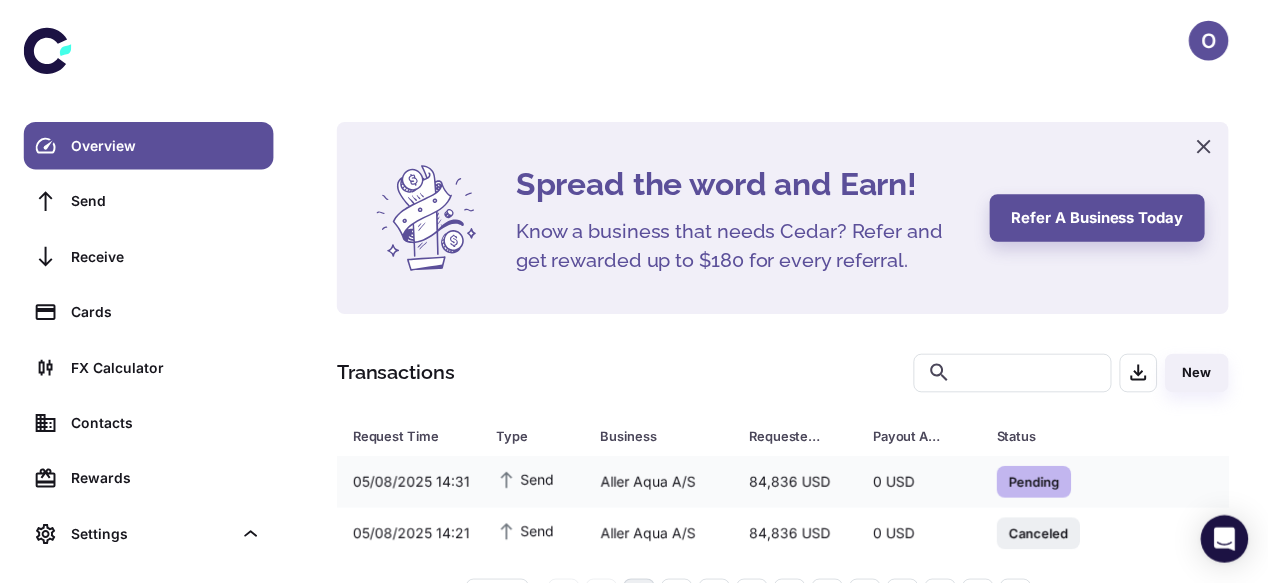 scroll, scrollTop: 0, scrollLeft: 0, axis: both 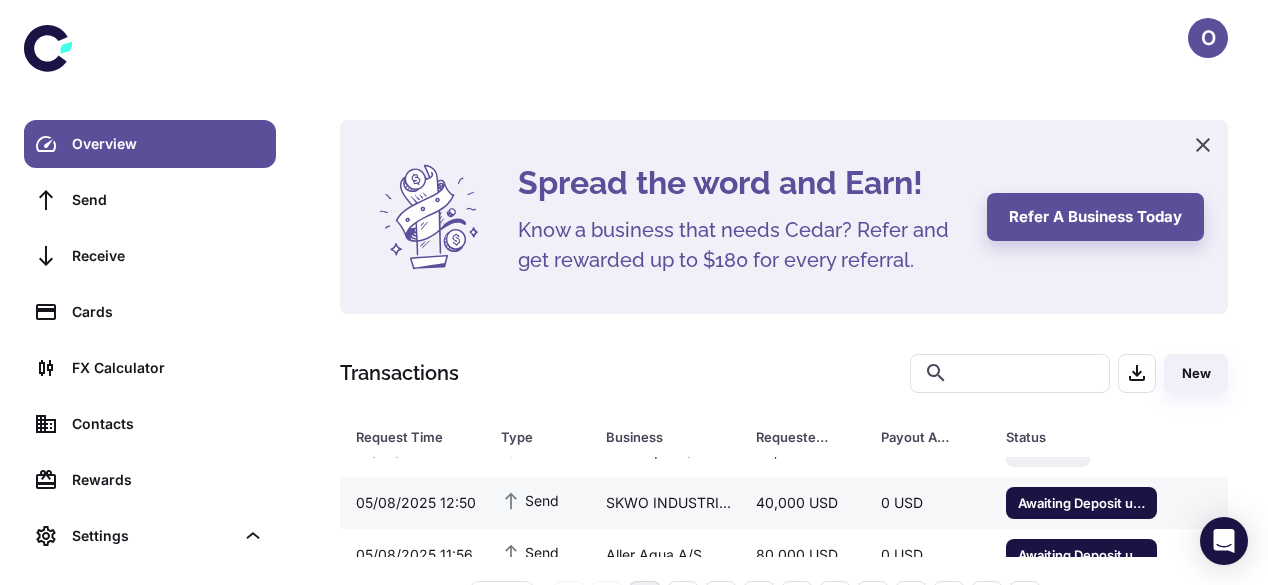 click on "40,000 USD" at bounding box center (802, 503) 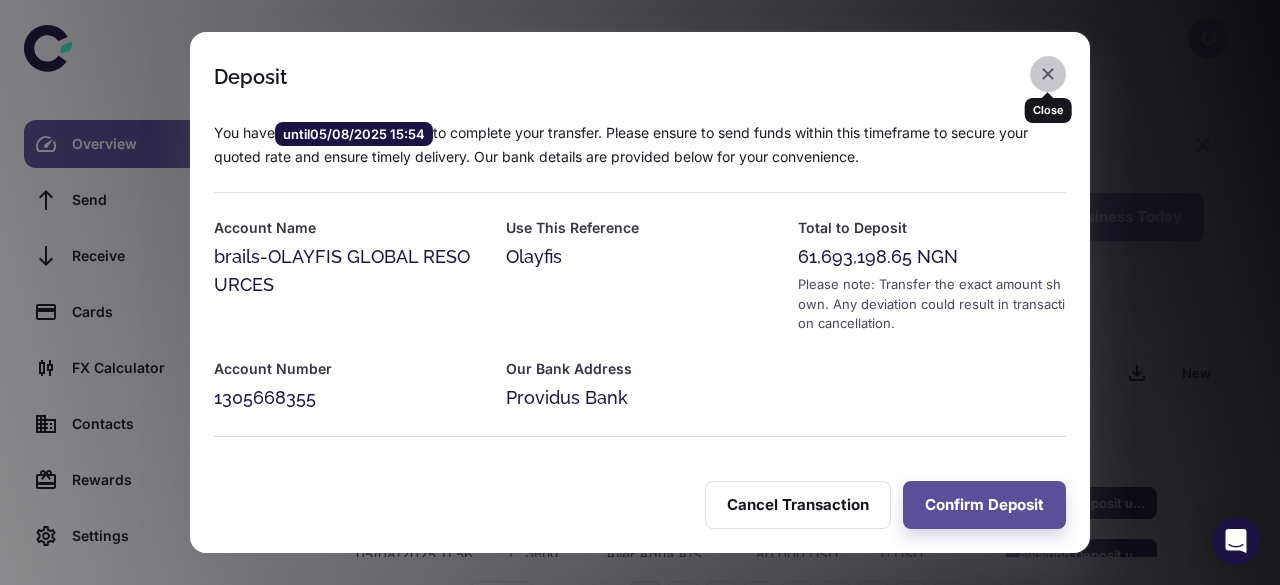 click 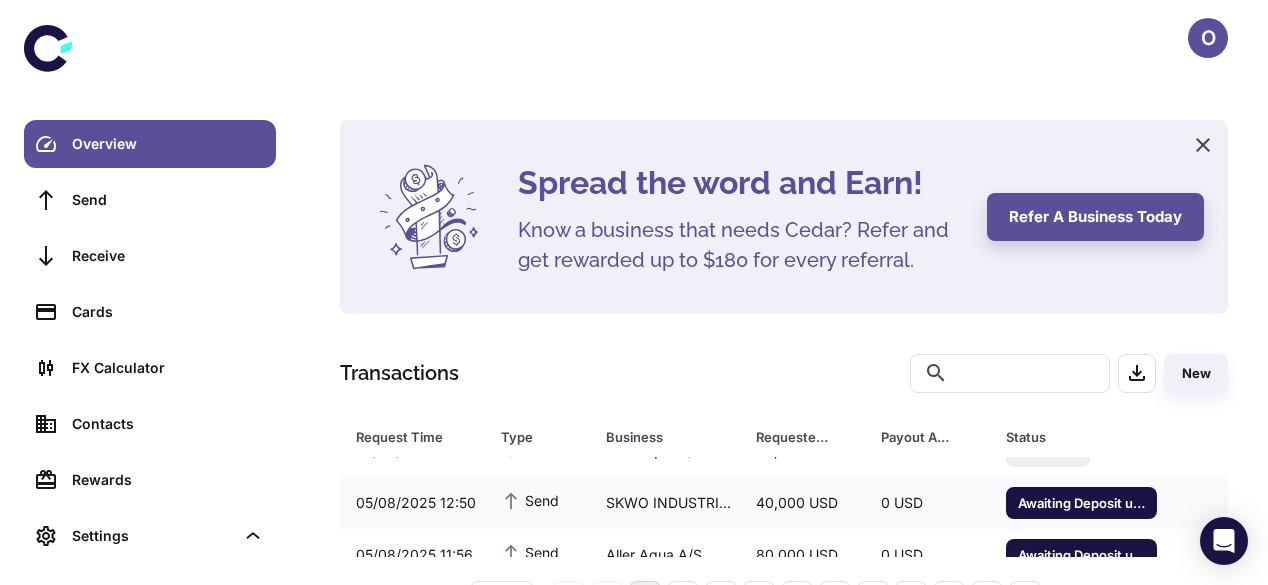 scroll, scrollTop: 0, scrollLeft: 0, axis: both 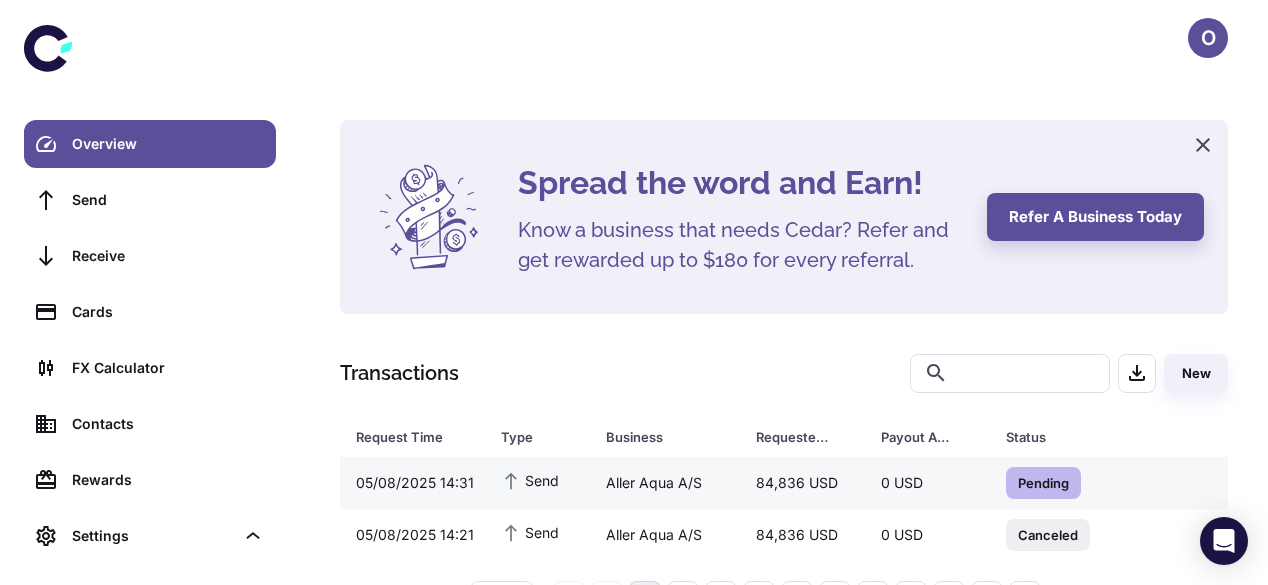 click on "84,836 USD" at bounding box center [802, 483] 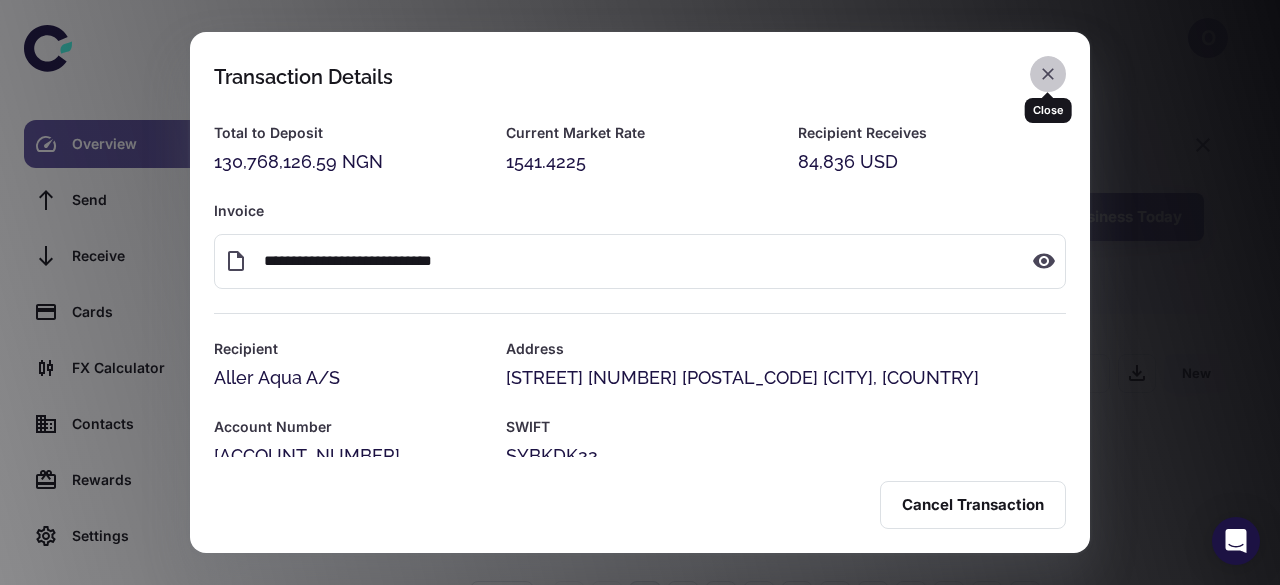 click 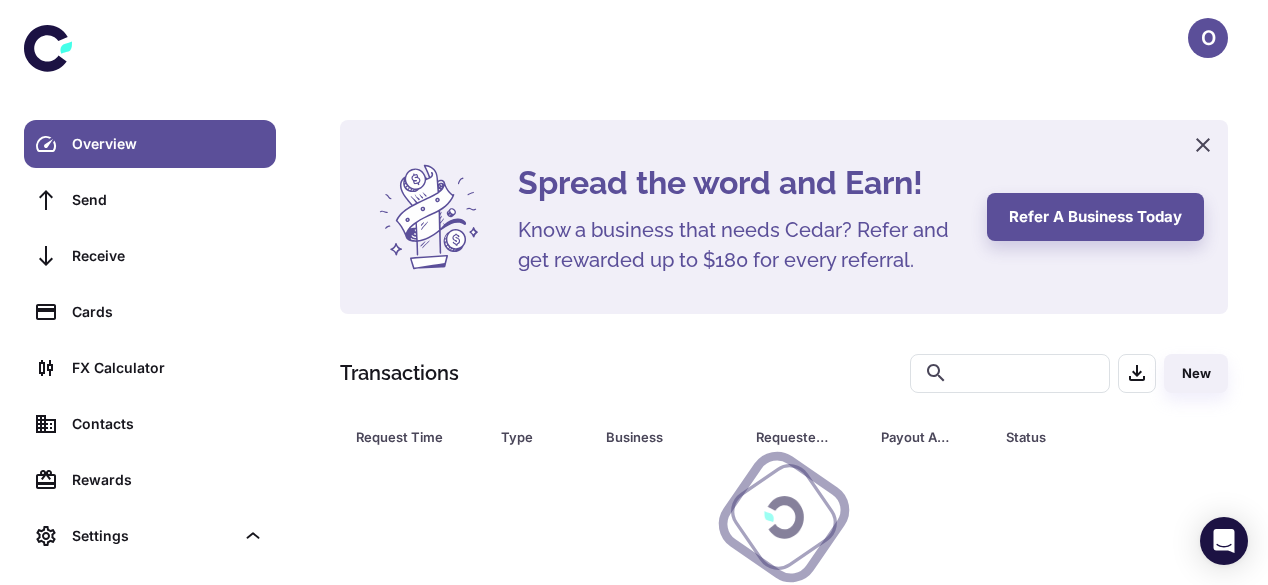 scroll, scrollTop: 0, scrollLeft: 0, axis: both 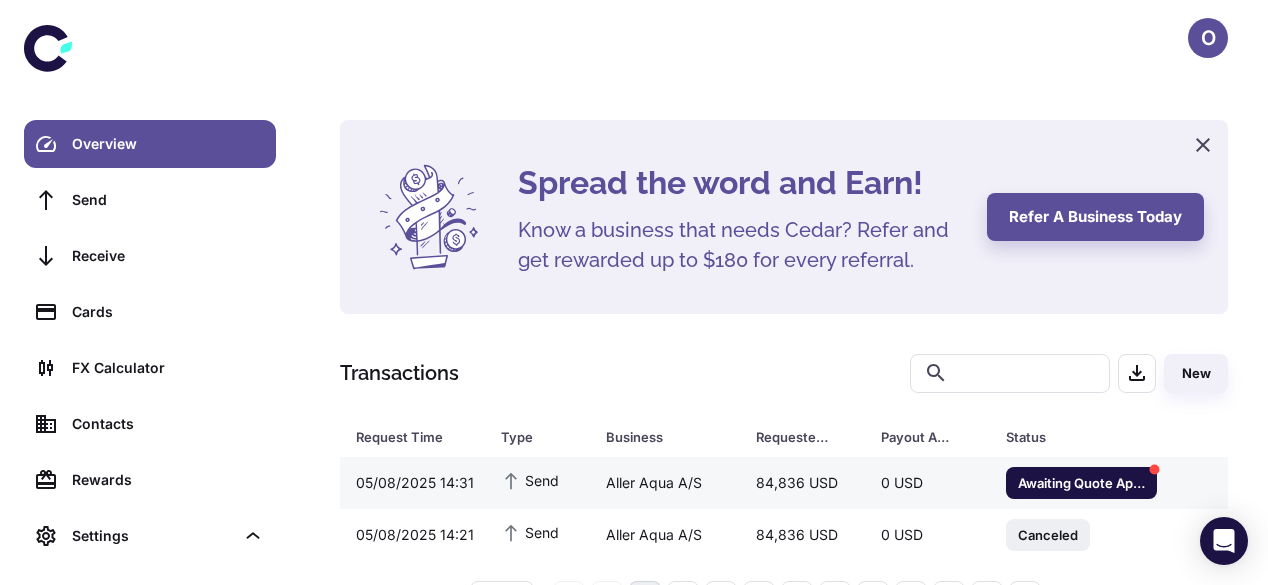 click on "84,836 USD" at bounding box center [802, 483] 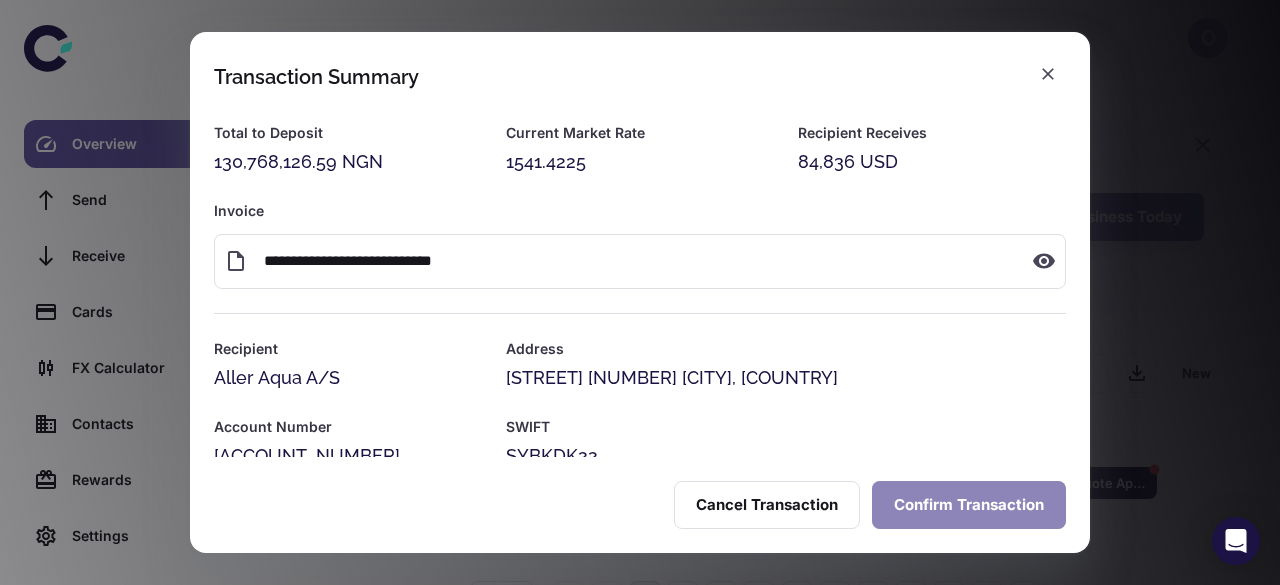click on "Confirm Transaction" at bounding box center [969, 505] 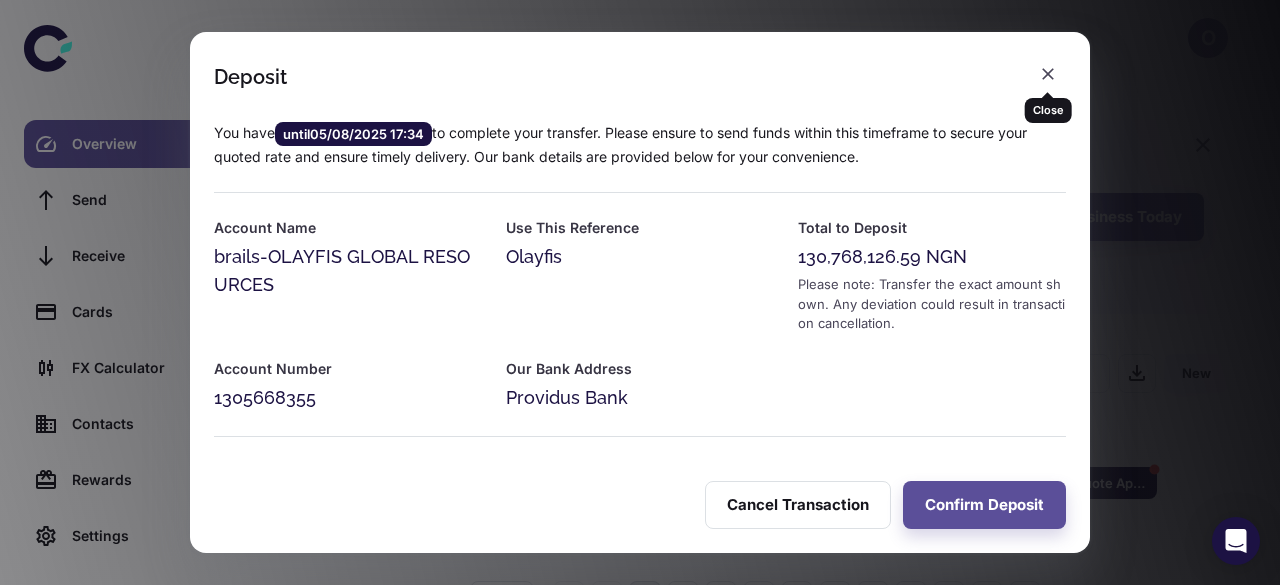 click 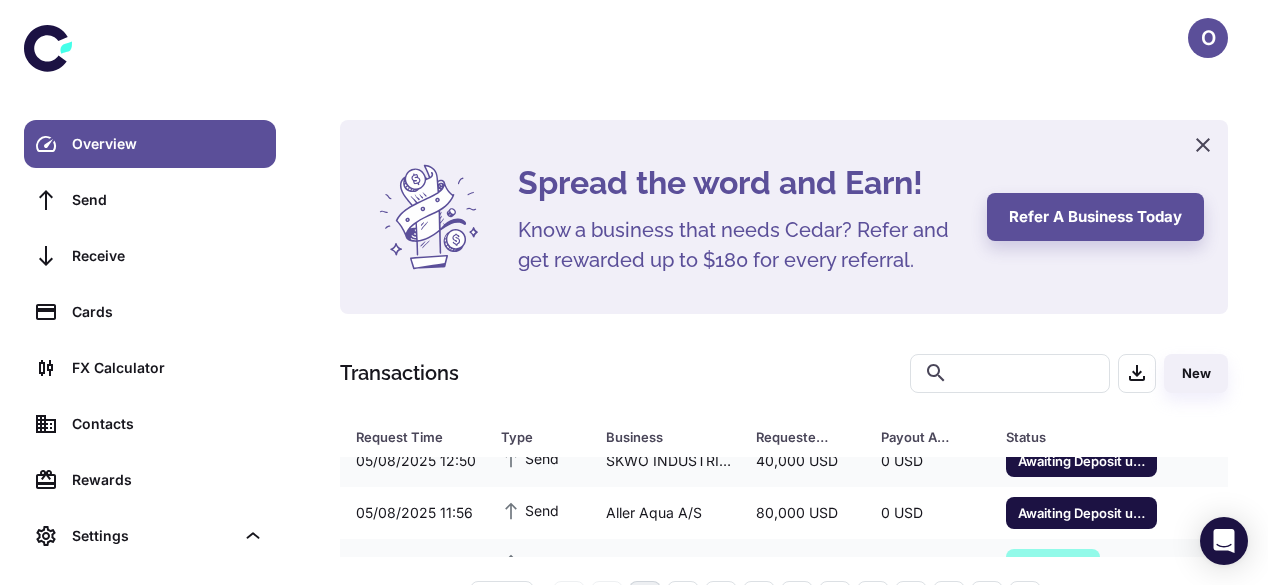 scroll, scrollTop: 94, scrollLeft: 0, axis: vertical 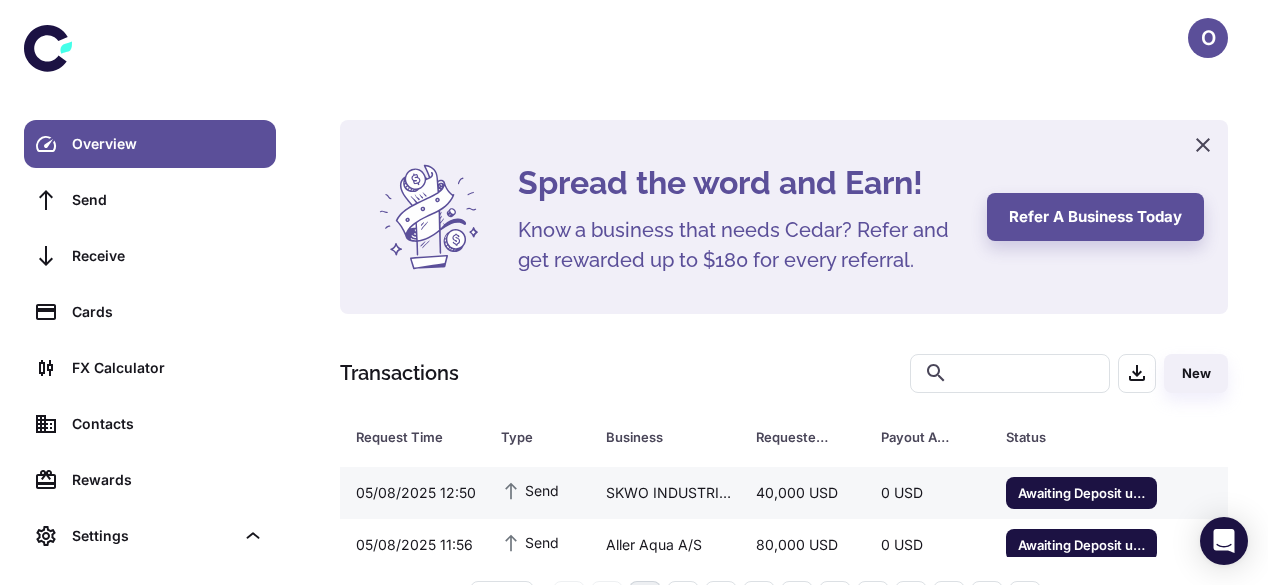 click on "0 USD" at bounding box center (927, 493) 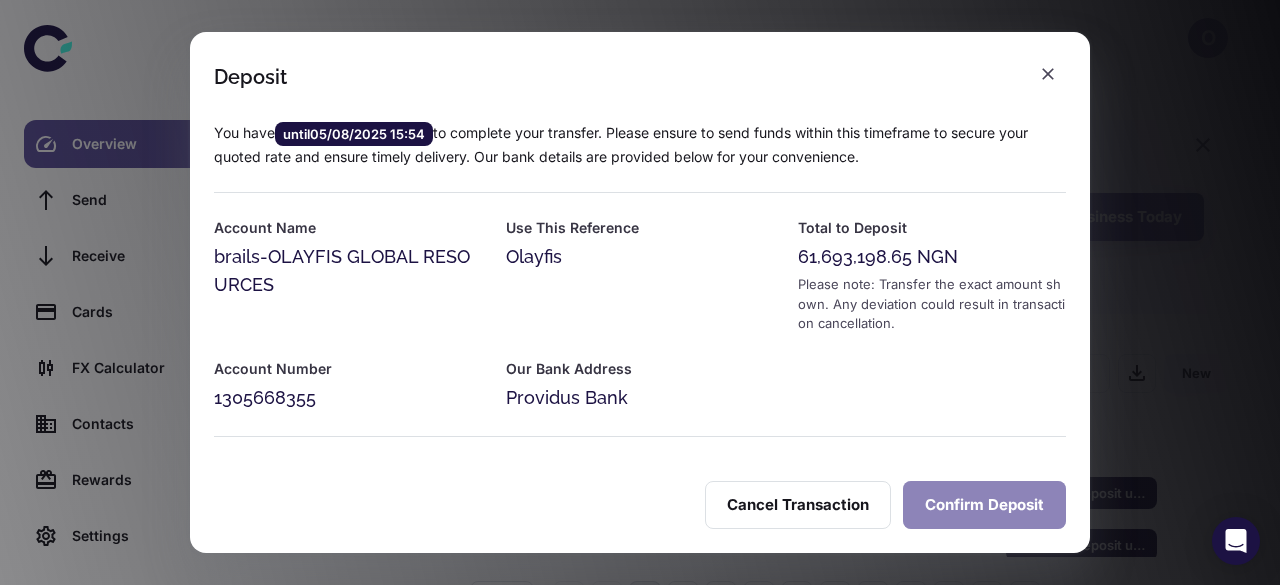 click on "Confirm Deposit" at bounding box center (984, 505) 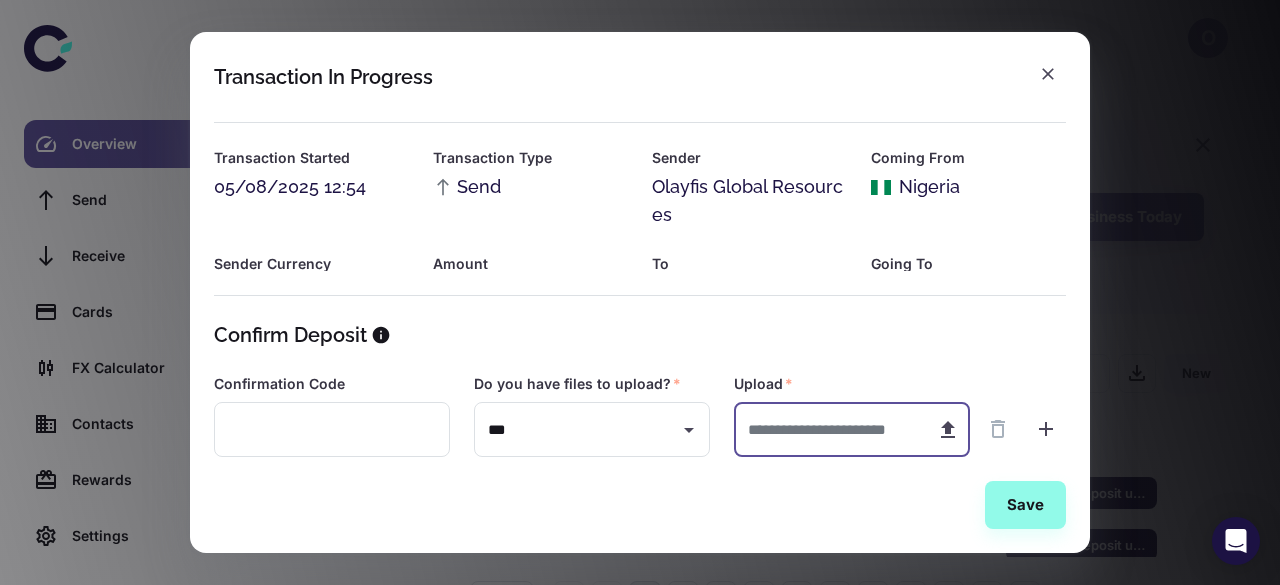 click at bounding box center (827, 429) 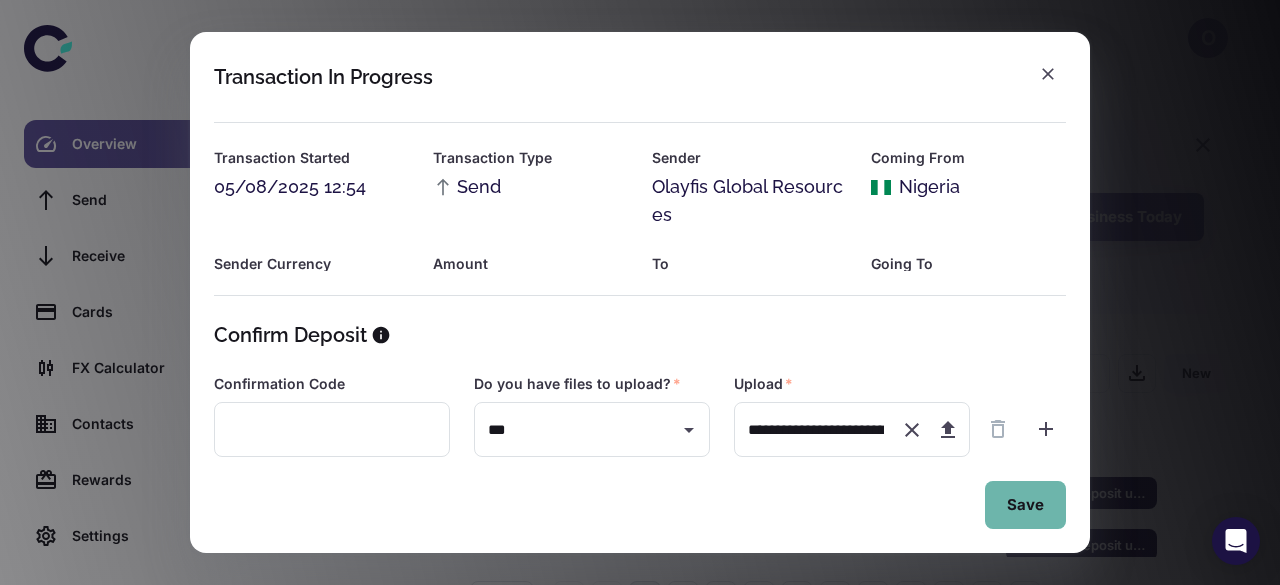 click on "Save" at bounding box center (1025, 505) 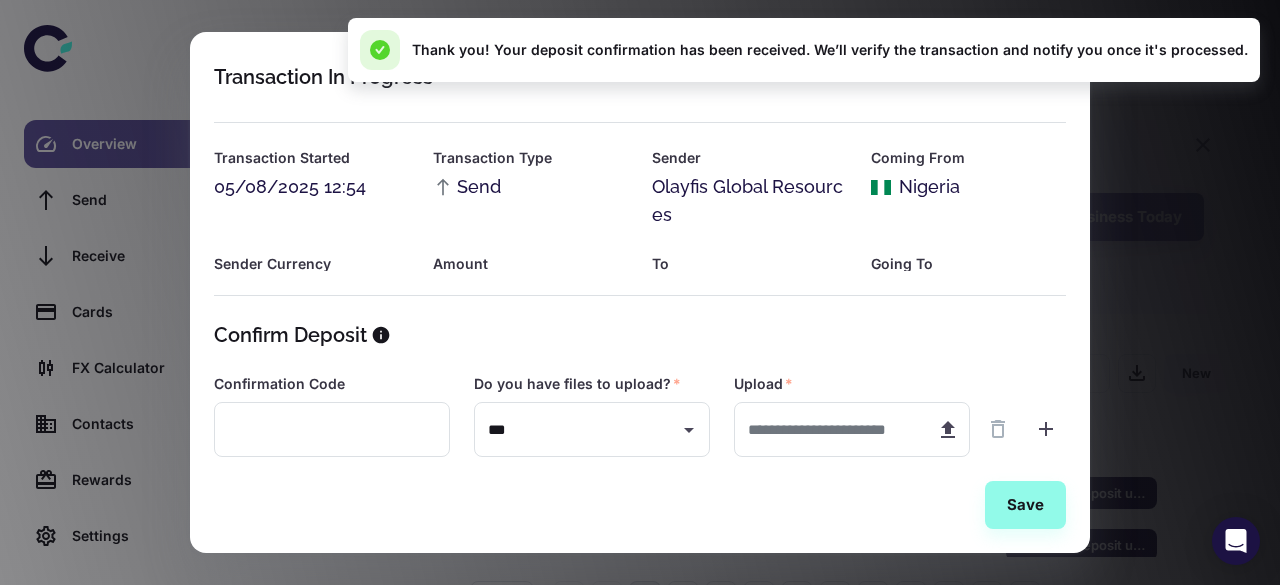 click on "Confirm Deposit Confirmation Code ​ Do you have files to upload?   * *** ​ Upload   * ​ Save" at bounding box center [640, 412] 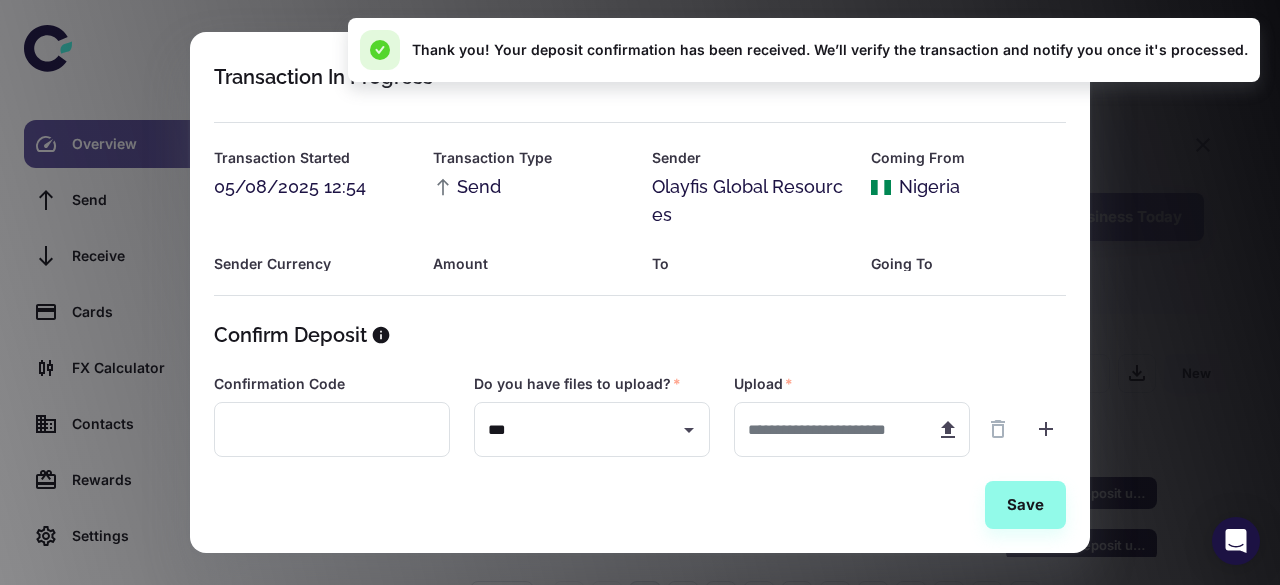 click at bounding box center (628, 110) 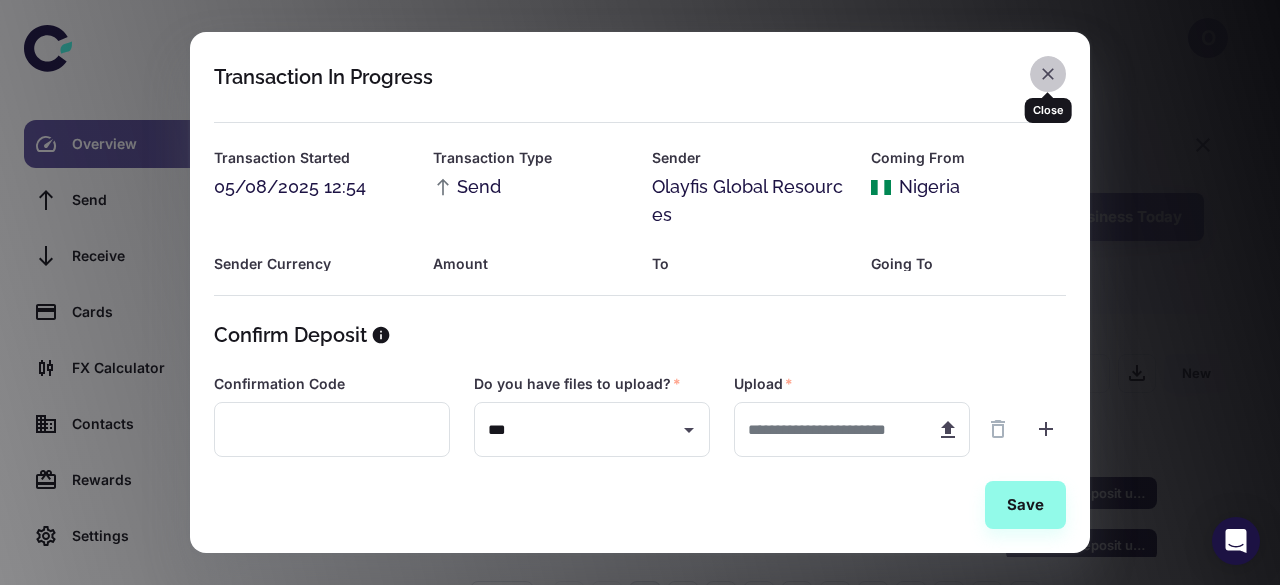 click 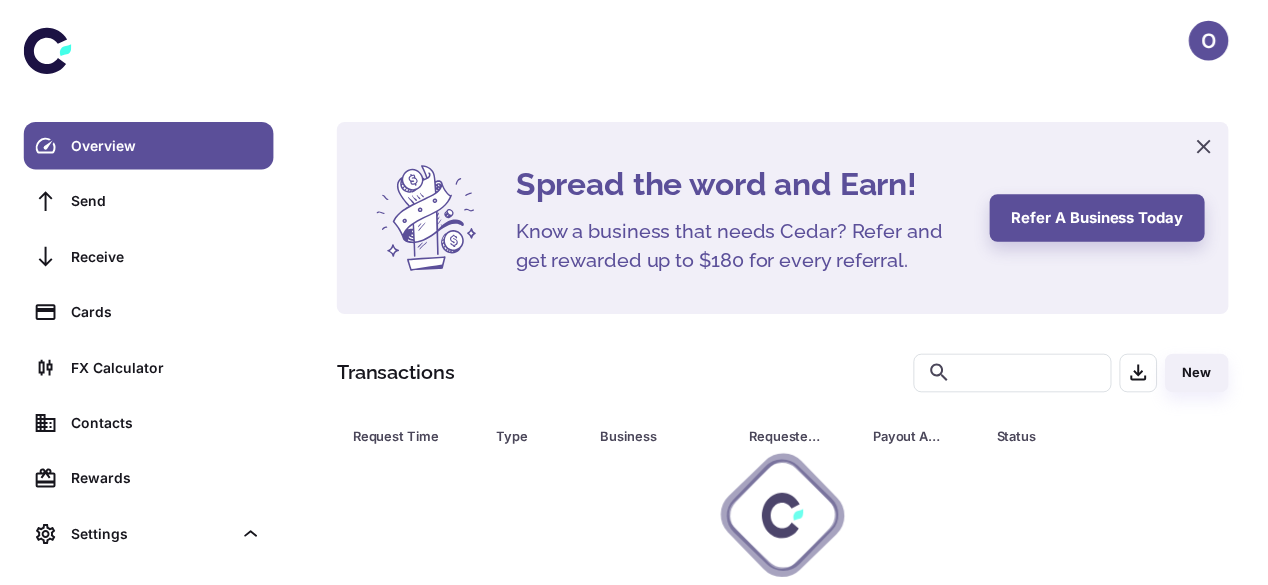 scroll, scrollTop: 0, scrollLeft: 0, axis: both 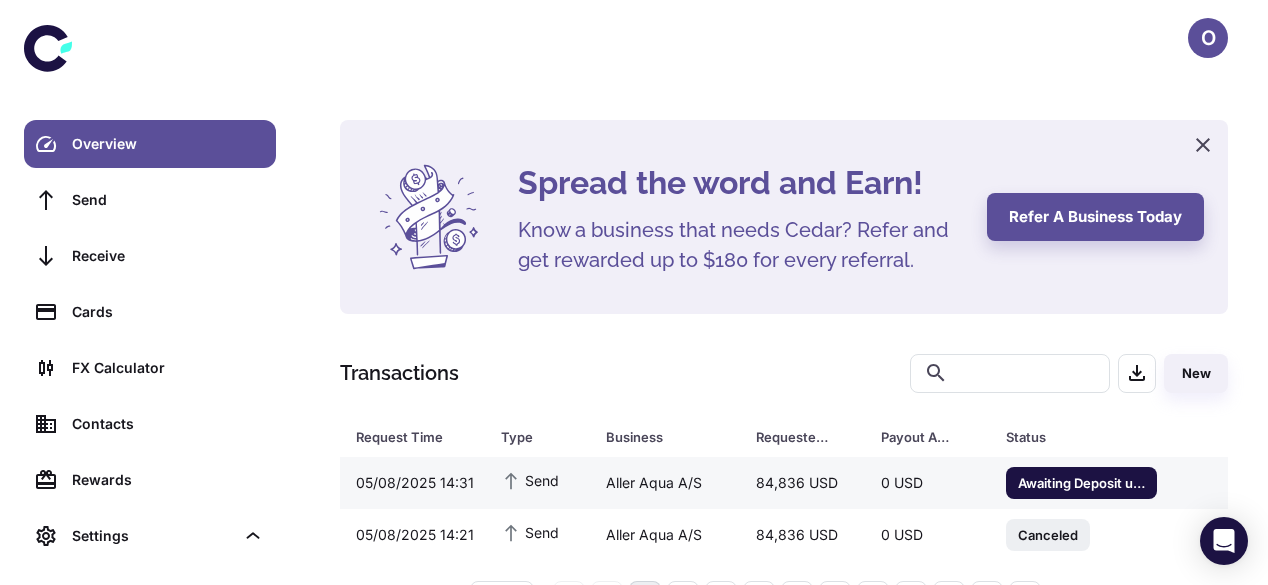 click on "0 USD" at bounding box center [927, 483] 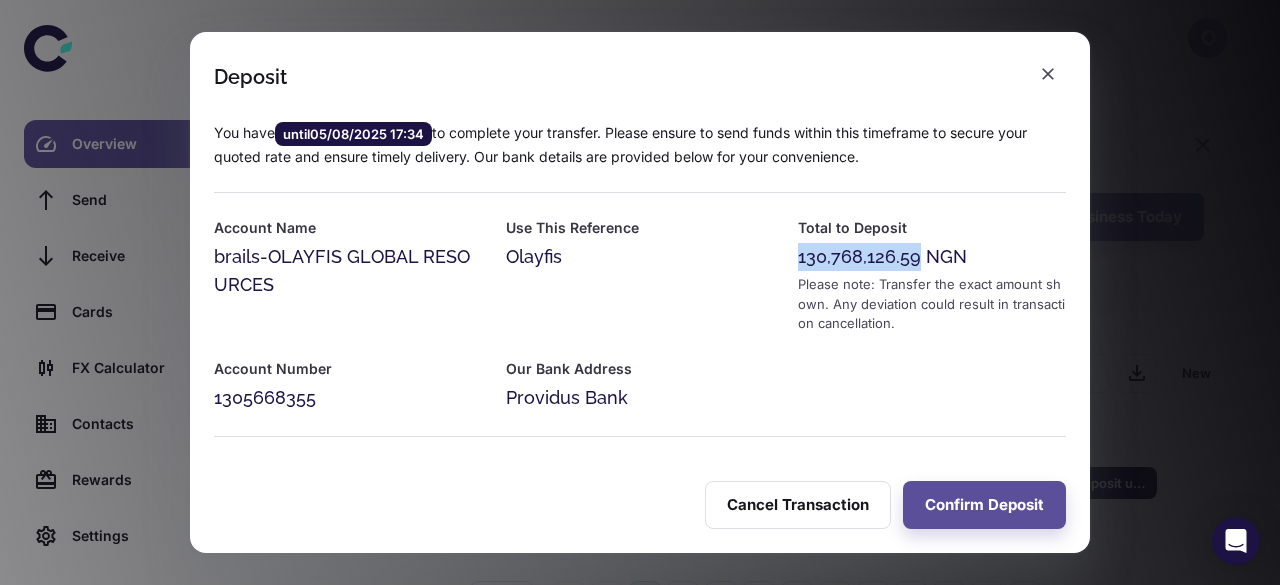 drag, startPoint x: 908, startPoint y: 258, endPoint x: 782, endPoint y: 250, distance: 126.253716 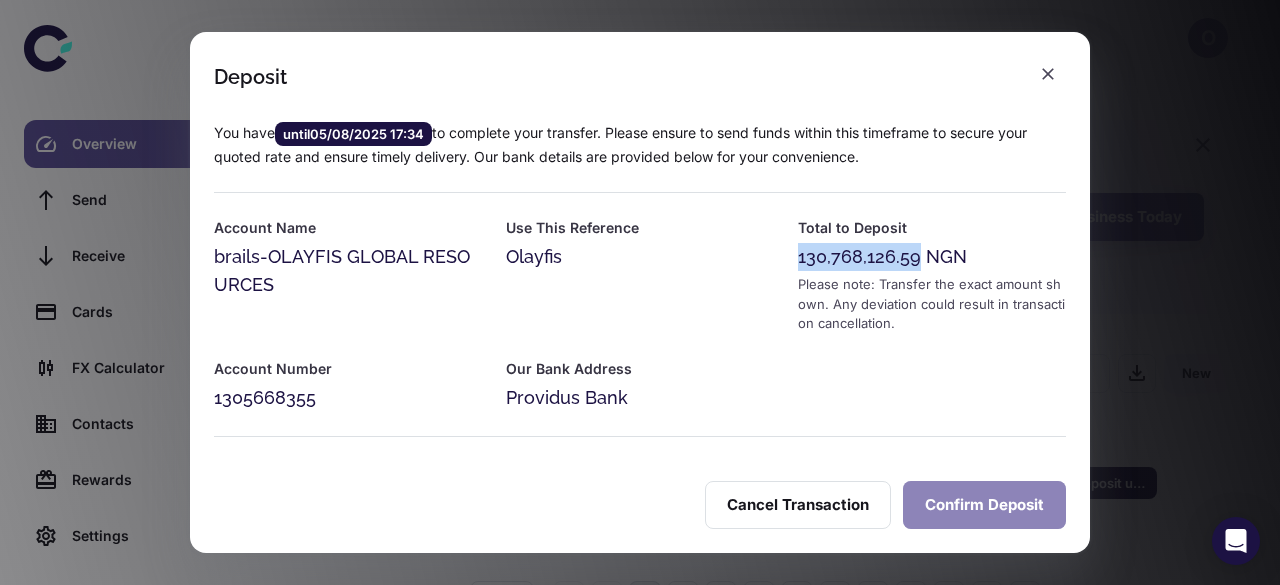click on "Confirm Deposit" at bounding box center [984, 505] 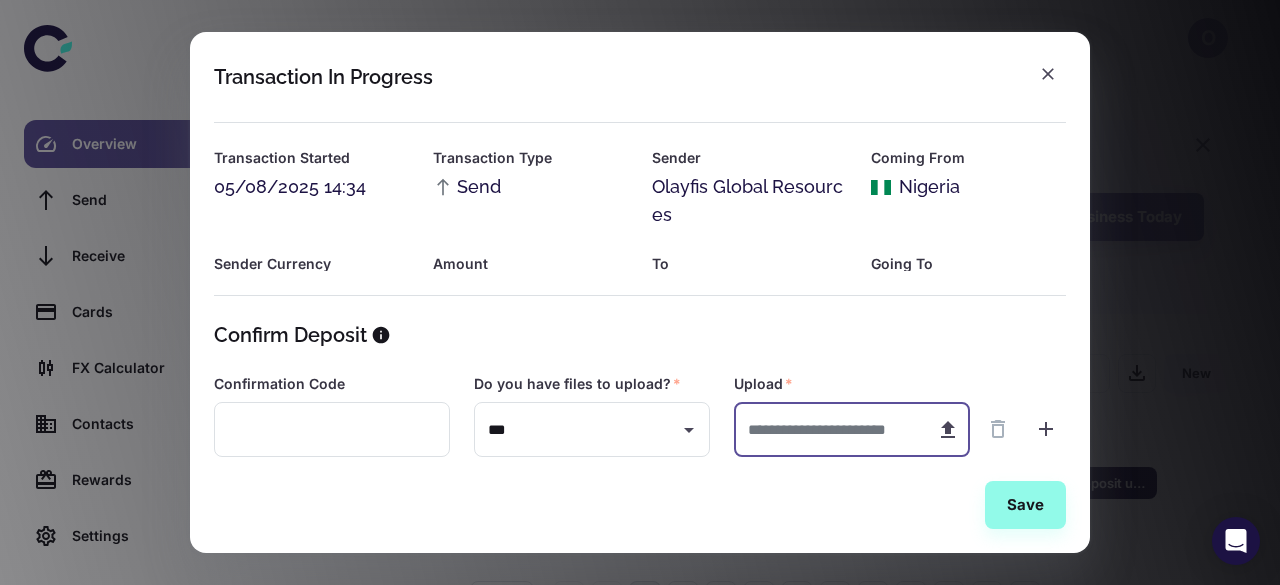 click at bounding box center [827, 429] 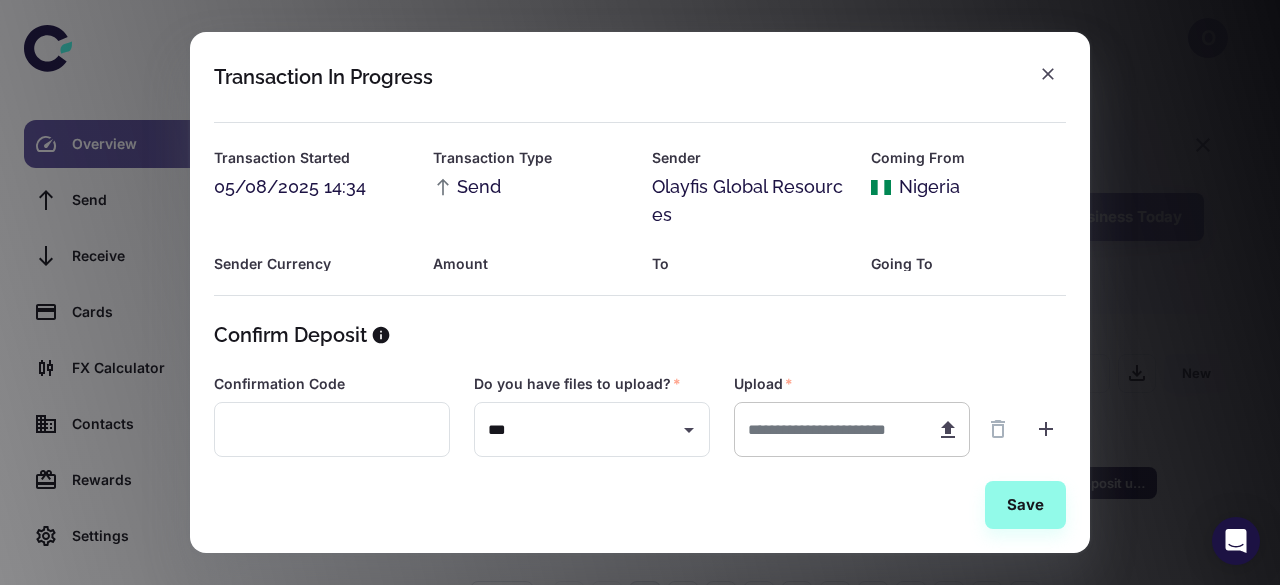 type on "**********" 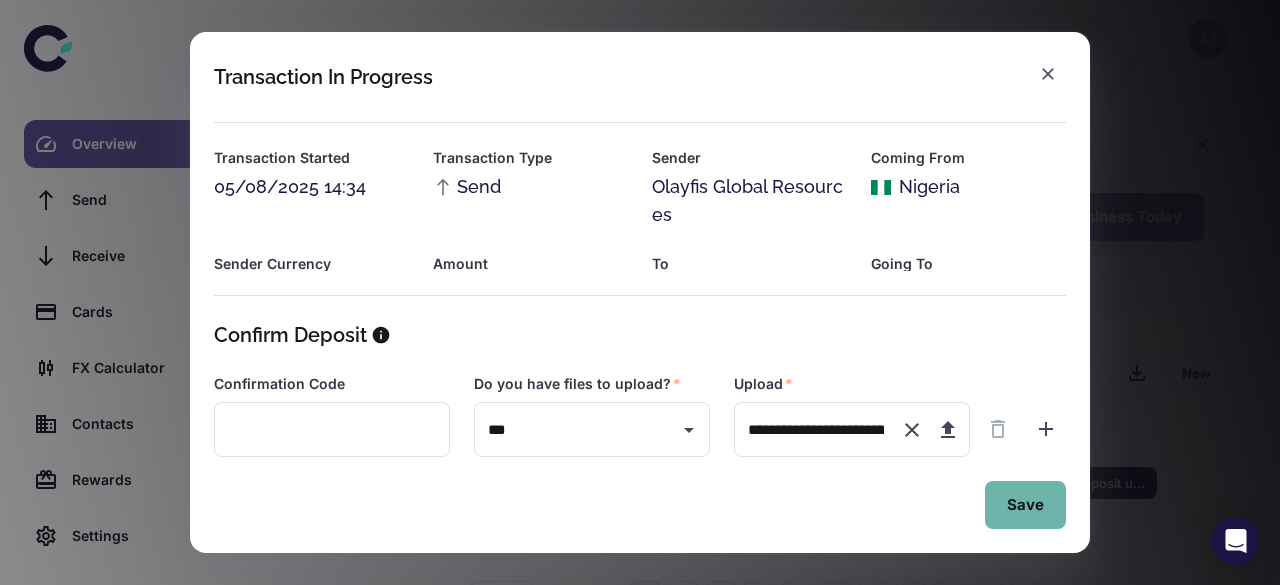 click on "Save" at bounding box center (1025, 505) 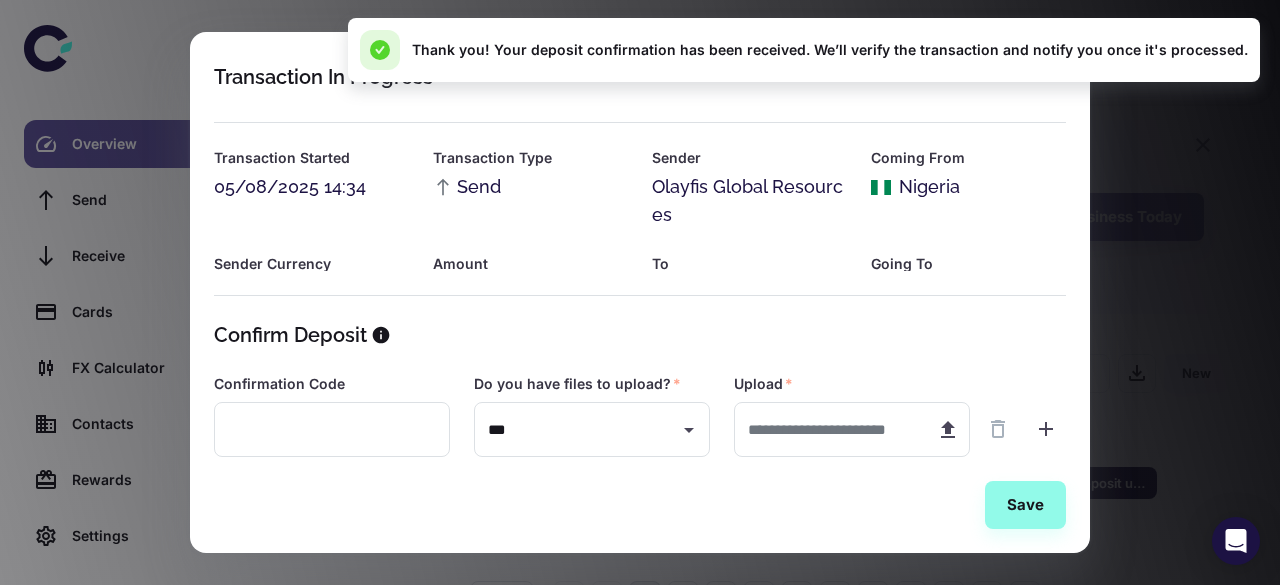 click on "Coming From Nigeria" at bounding box center [956, 176] 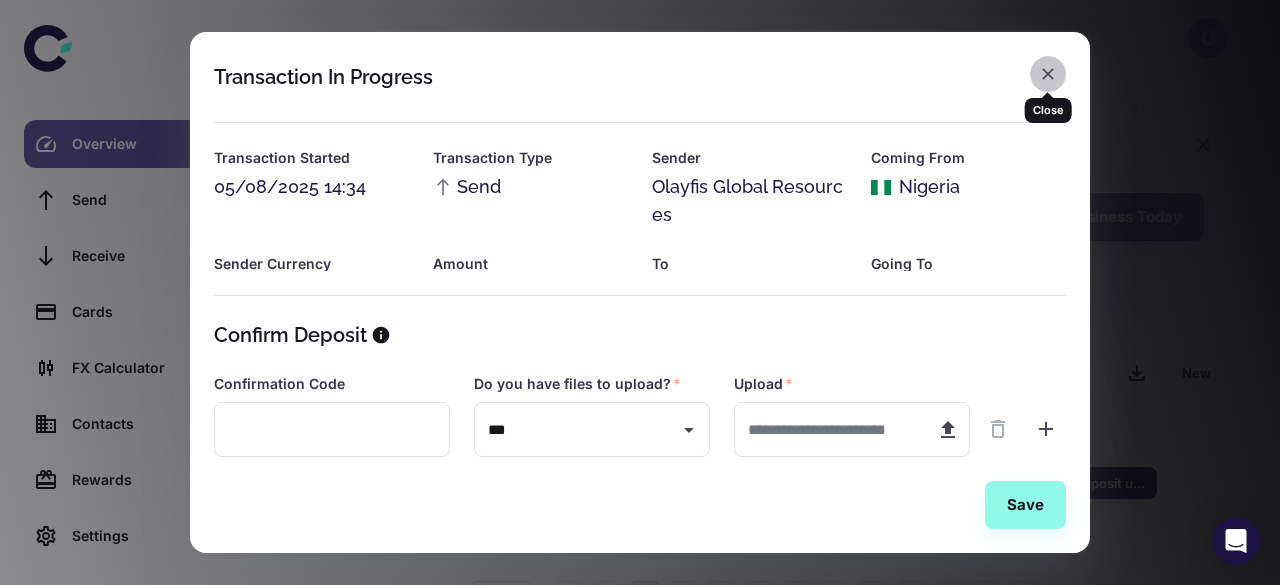 click 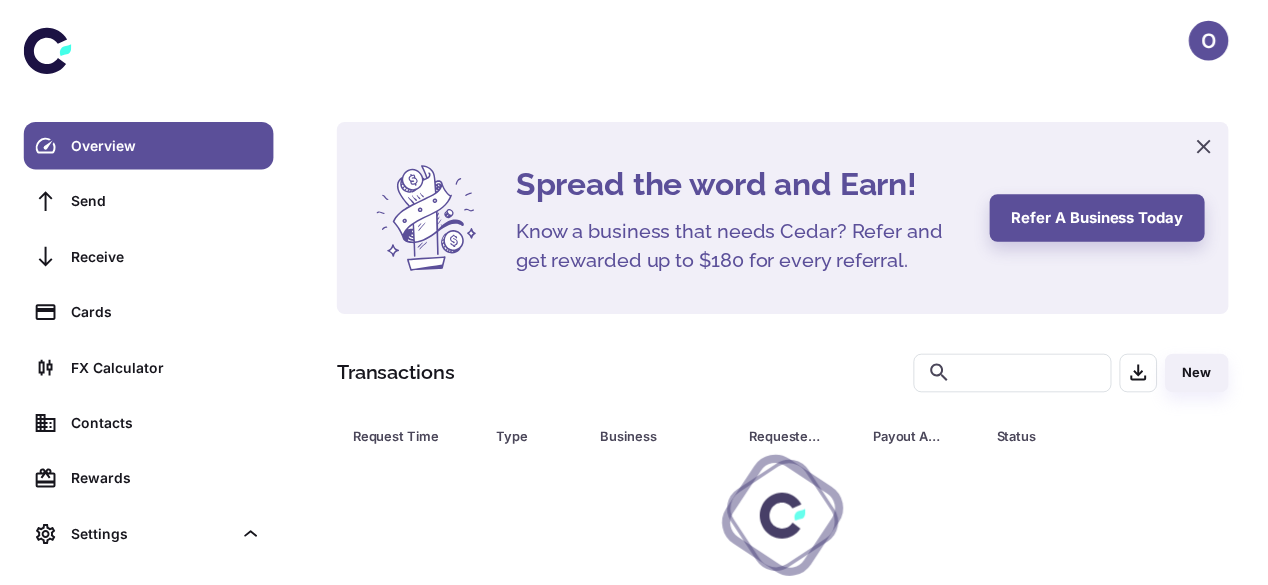scroll, scrollTop: 0, scrollLeft: 0, axis: both 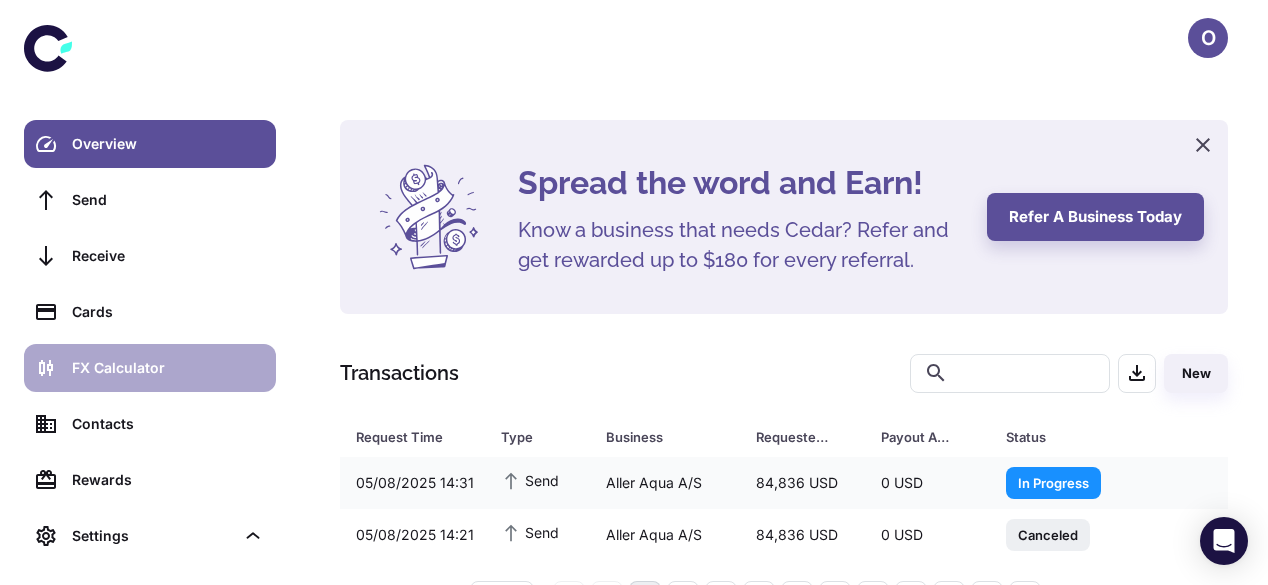 click on "FX Calculator" at bounding box center [150, 368] 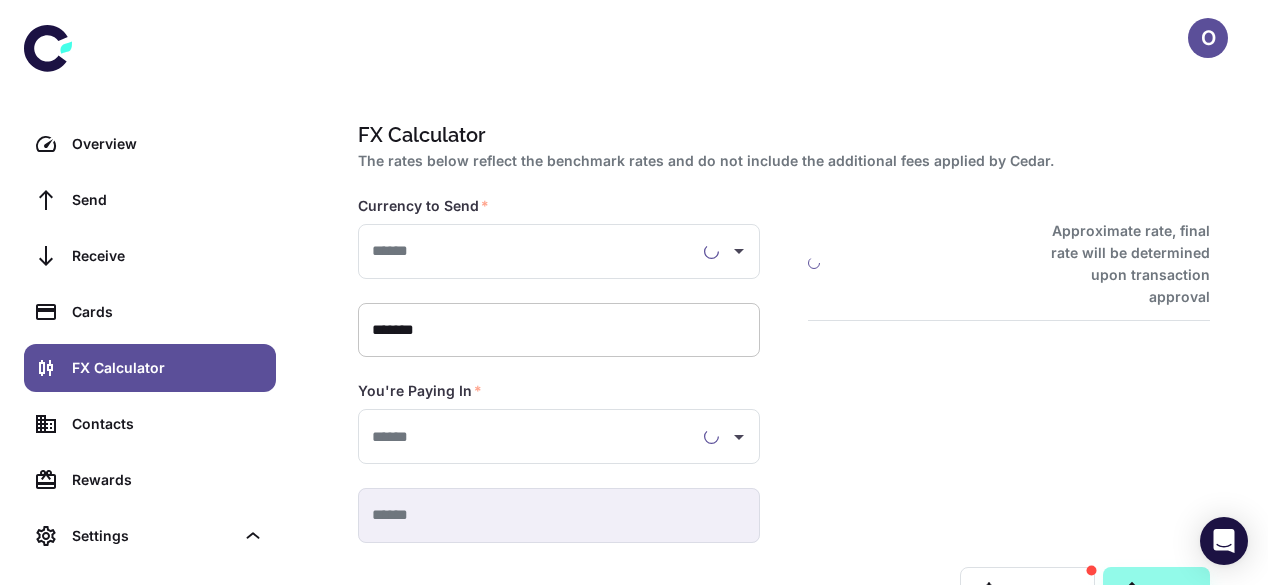 type on "**********" 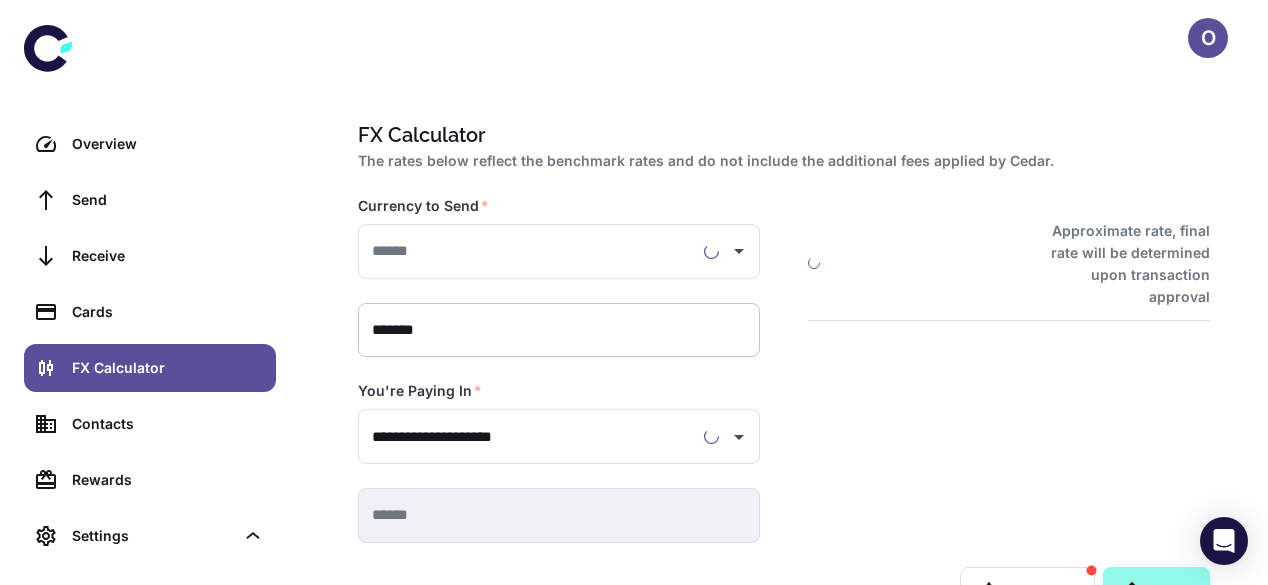 type on "**********" 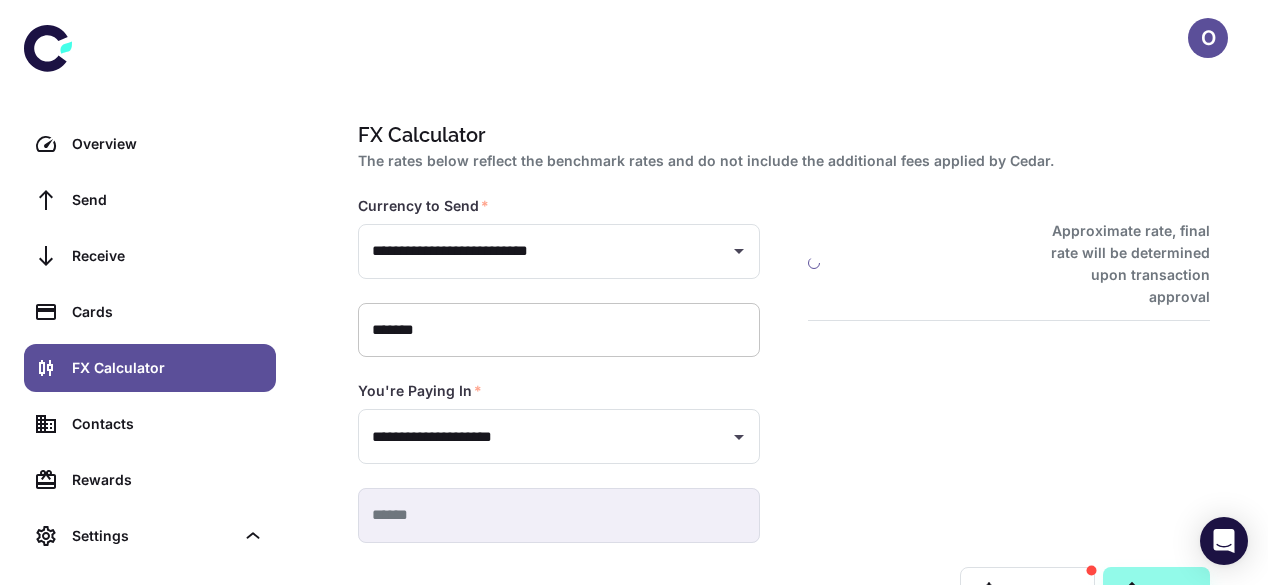 type on "**********" 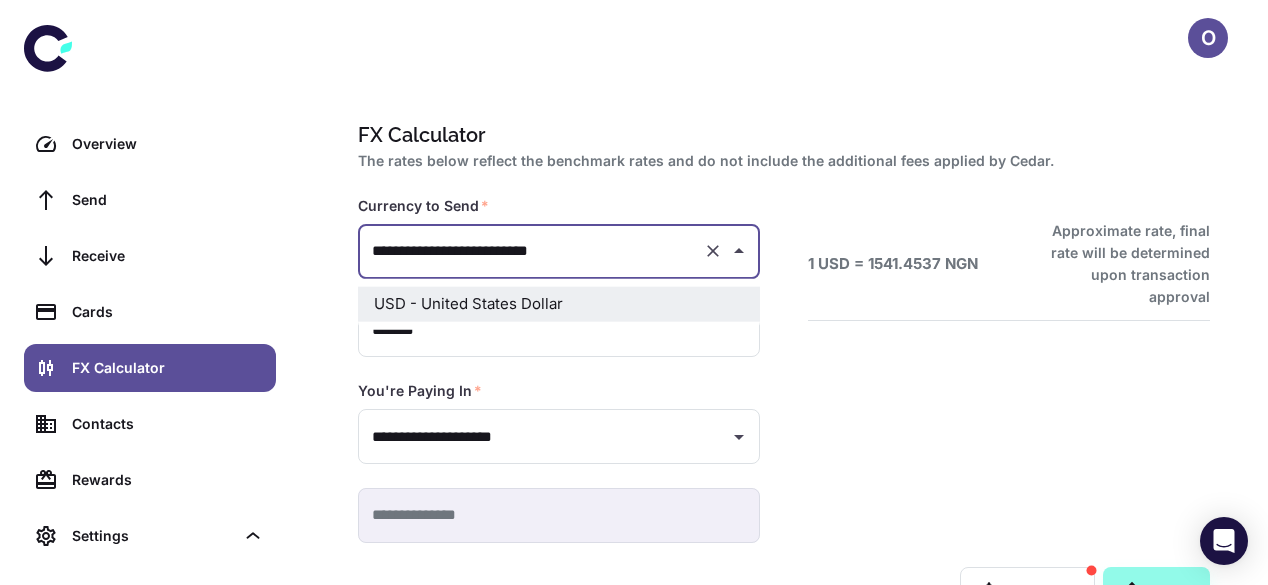 click on "**********" at bounding box center [531, 251] 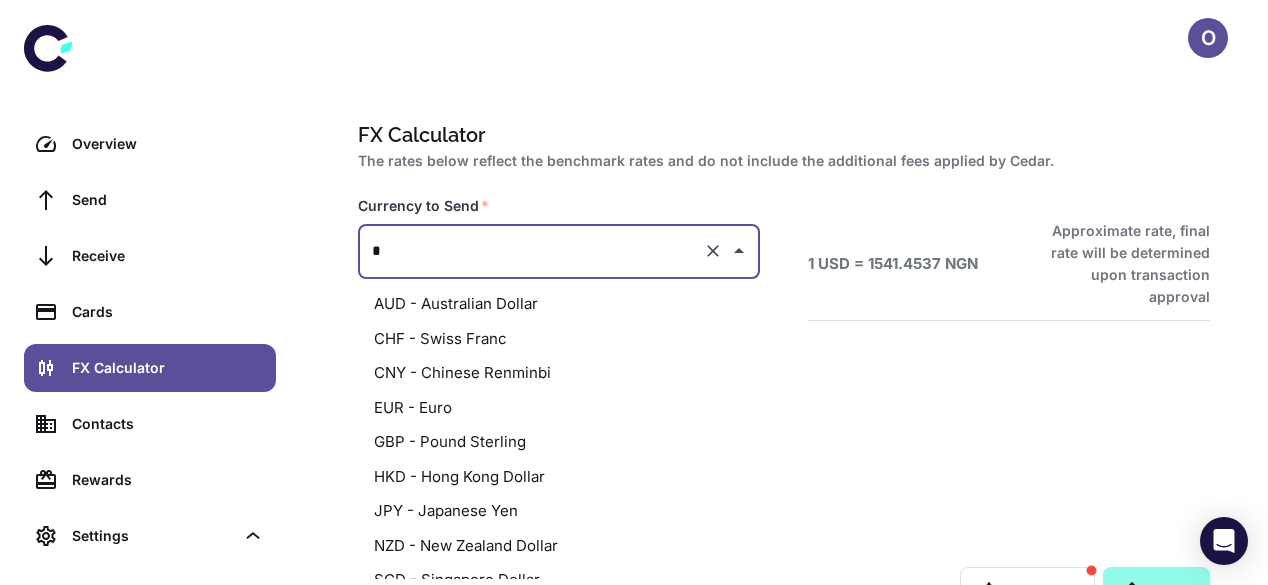 scroll, scrollTop: 88, scrollLeft: 0, axis: vertical 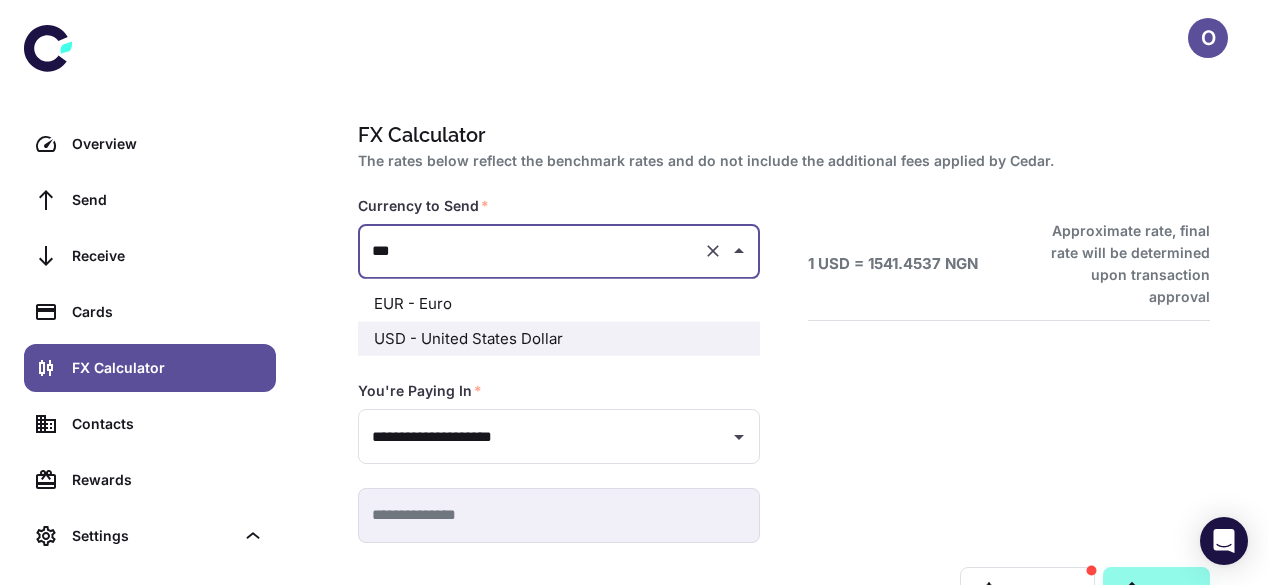 click on "EUR - Euro" at bounding box center (559, 304) 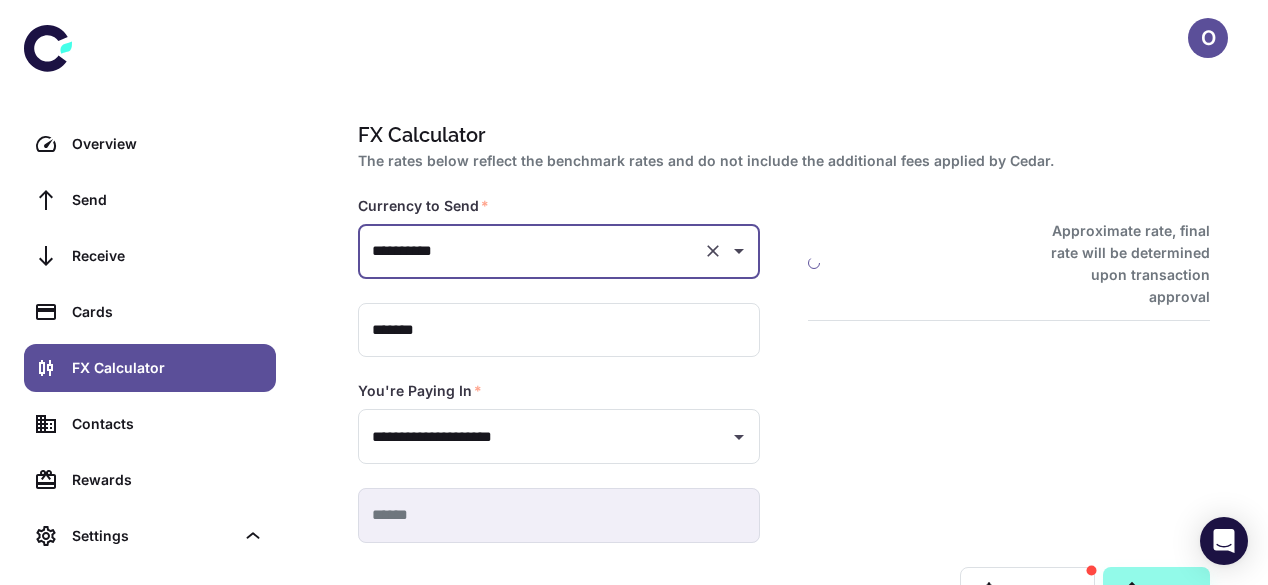 type on "**********" 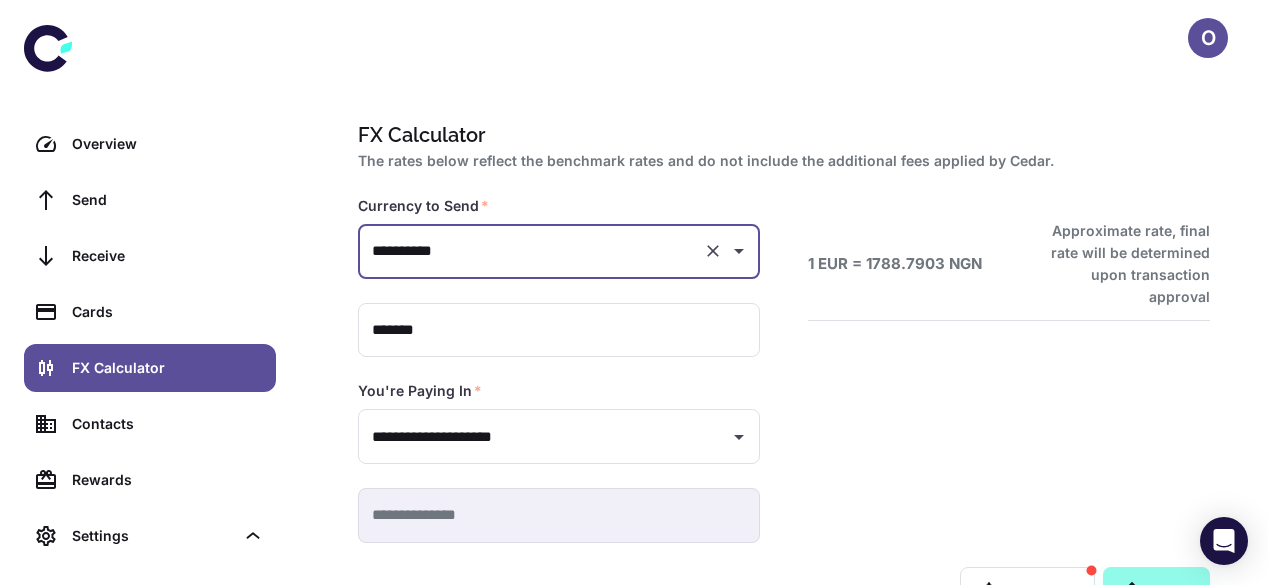 type on "**********" 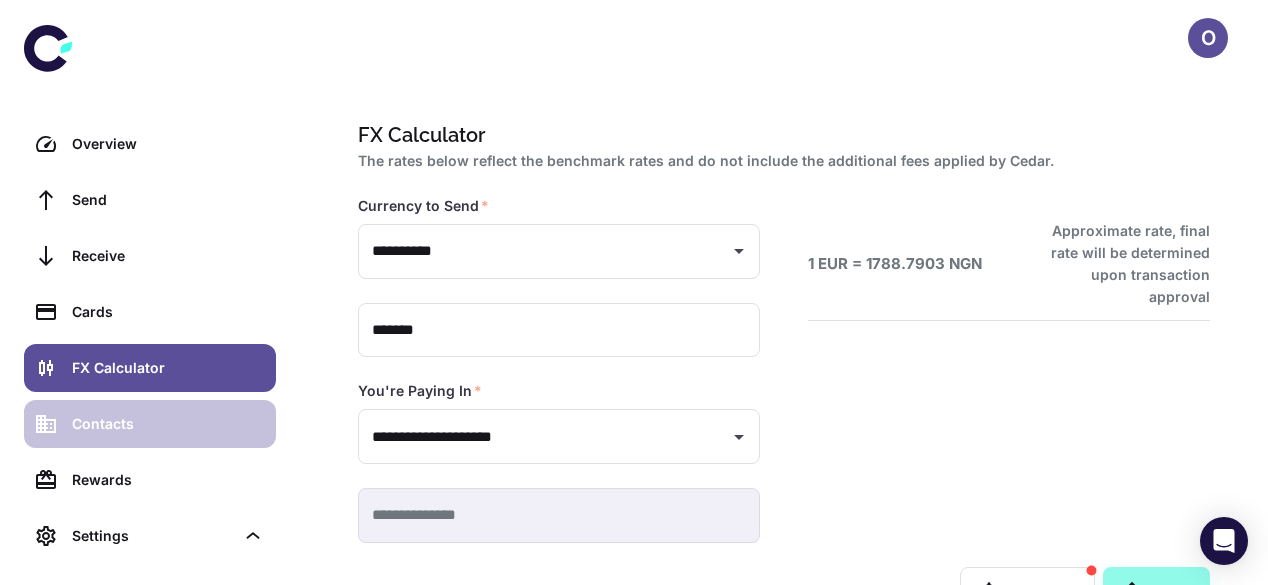 click on "Contacts" at bounding box center (168, 424) 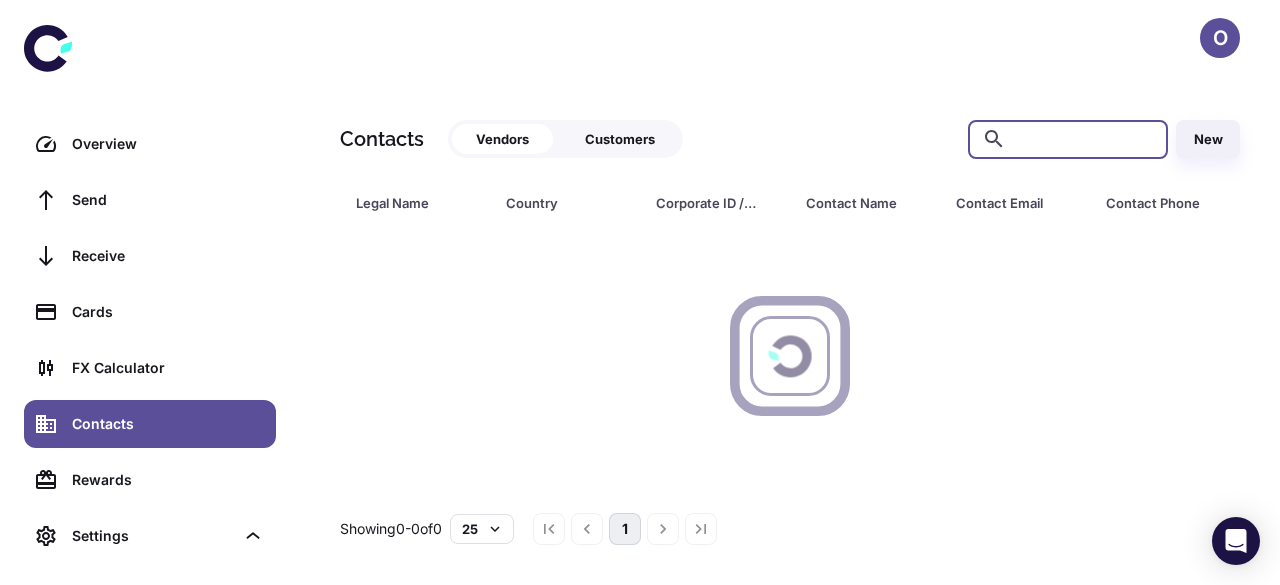click at bounding box center [1084, 139] 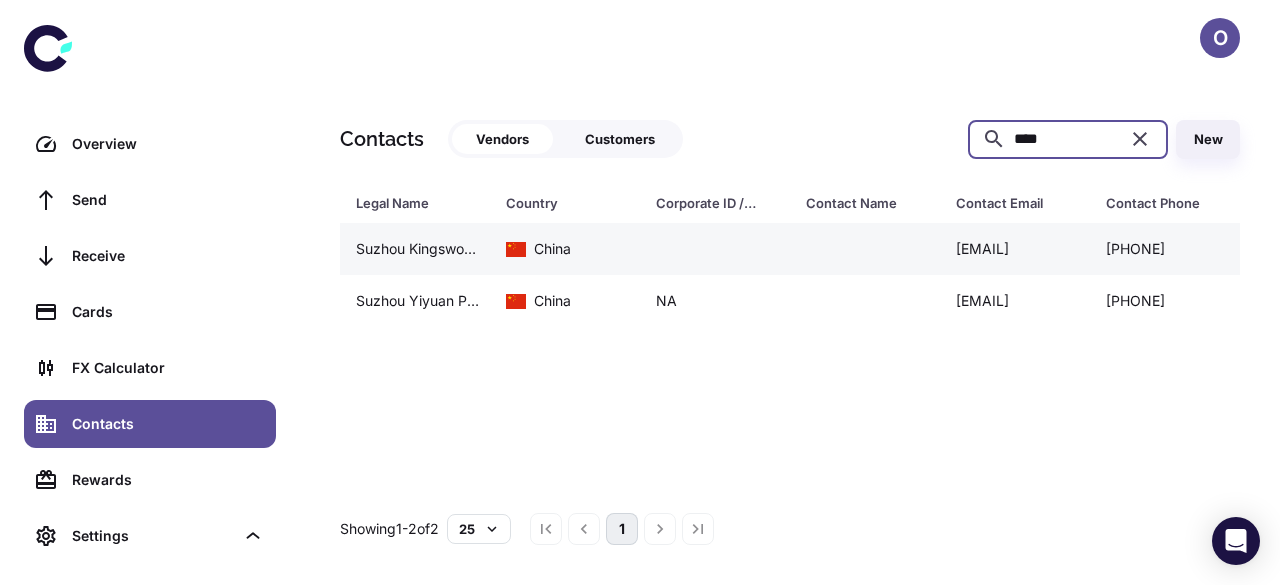 type on "****" 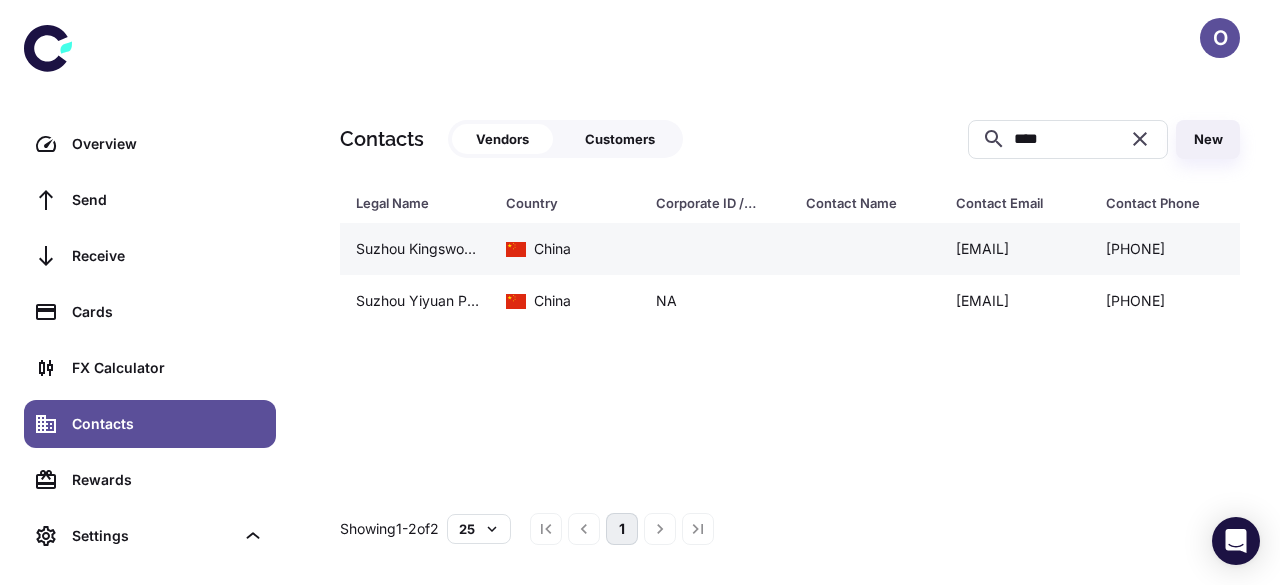 click at bounding box center [865, 249] 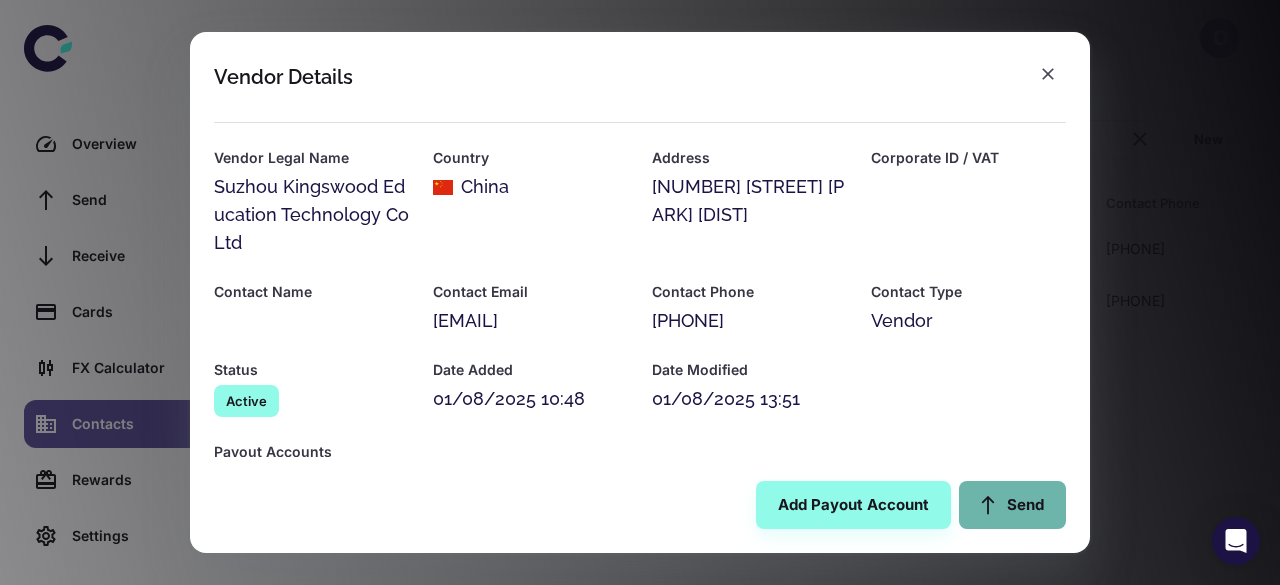 click on "Send" at bounding box center [1012, 505] 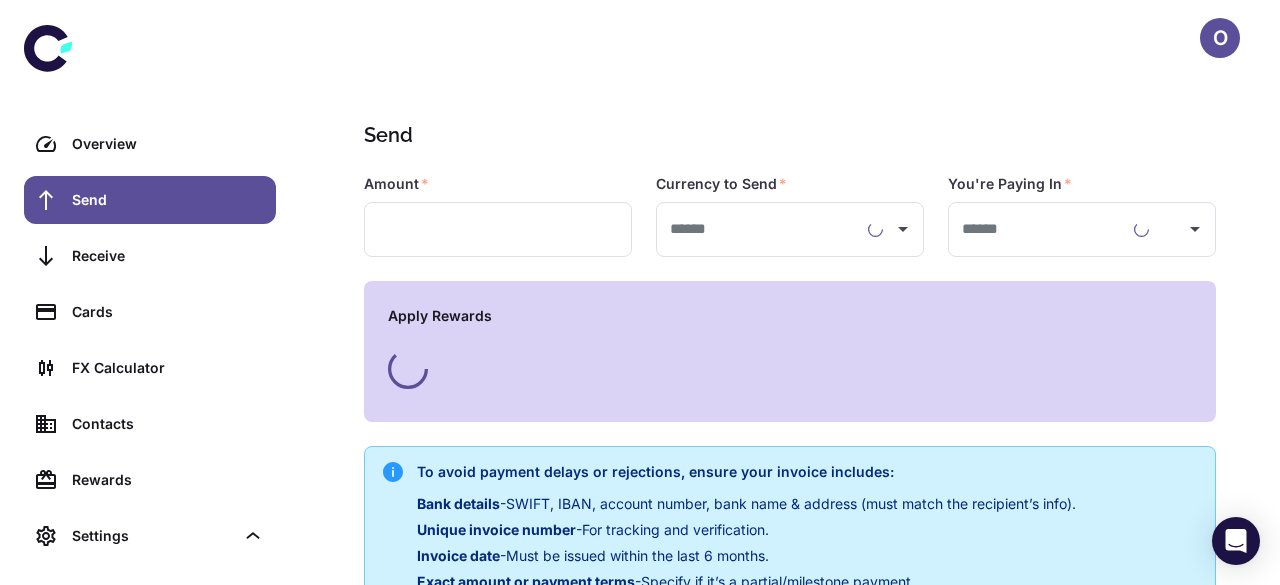 type on "**********" 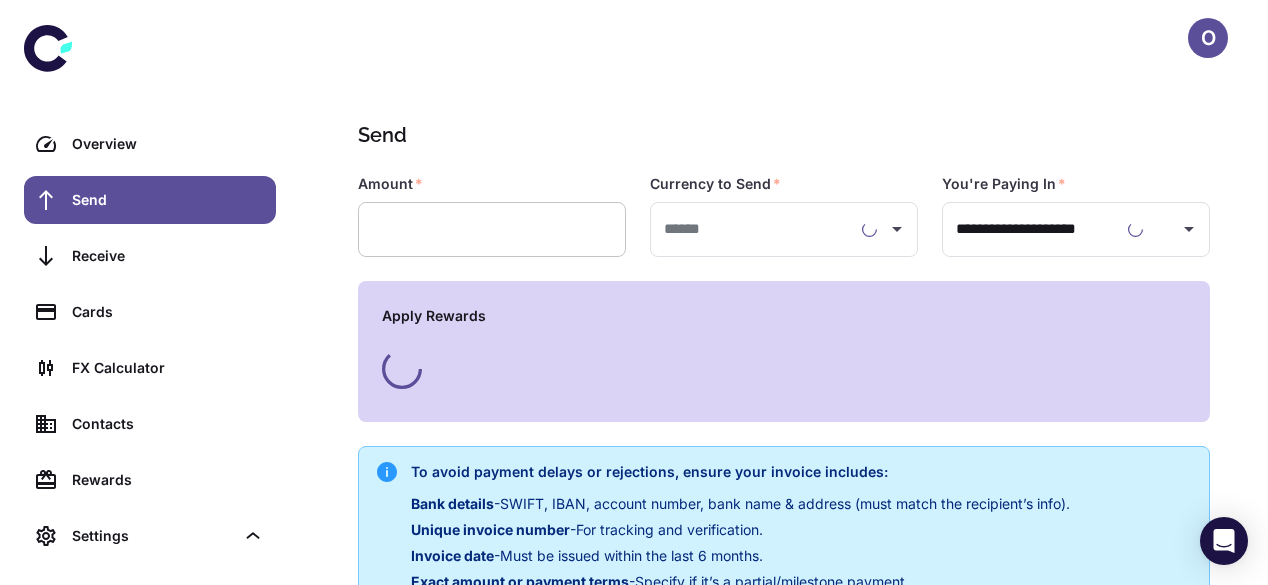 type on "**********" 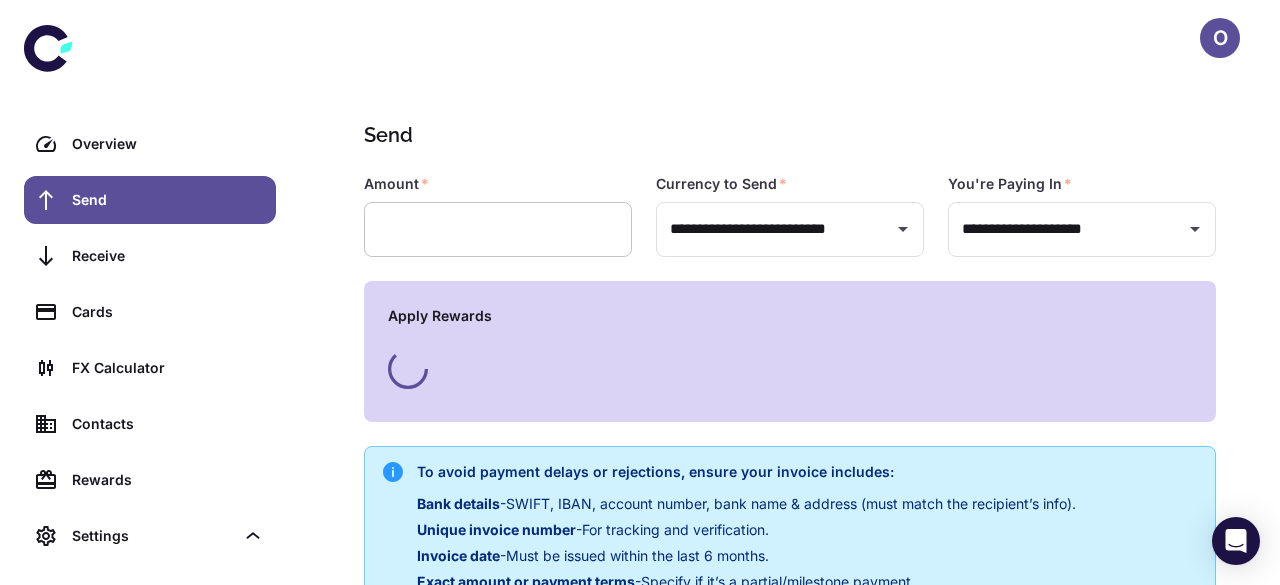 type on "**********" 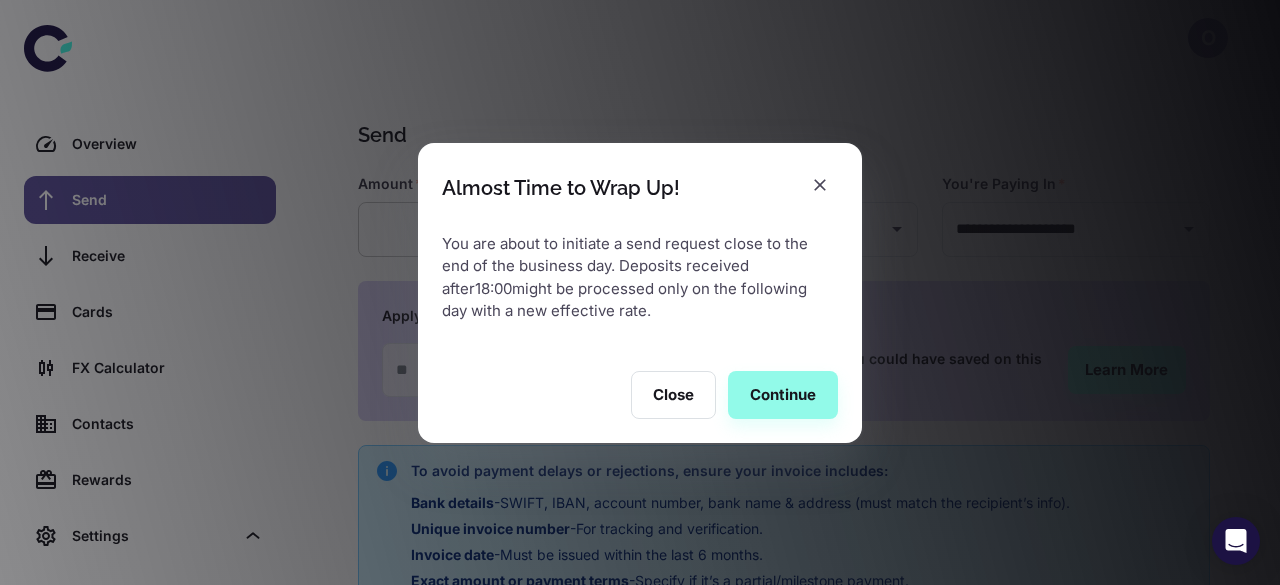 click on "You are about to initiate a send request close to the end of the business day. Deposits received after  18:00  might be processed only on the following day with a new effective rate." at bounding box center [640, 278] 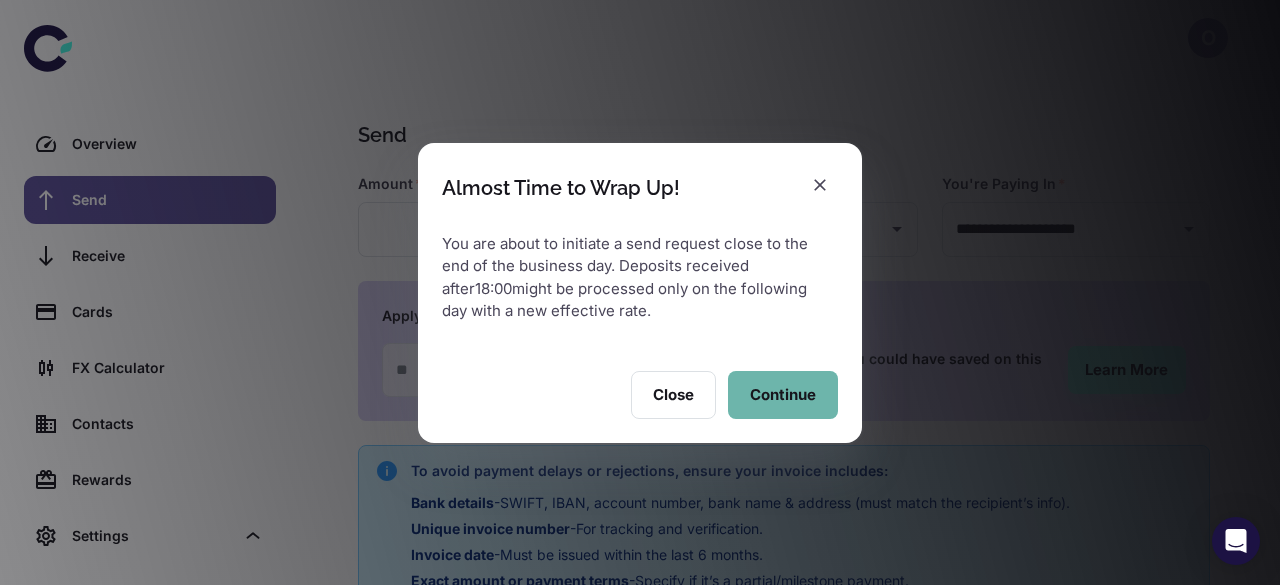 click on "Continue" at bounding box center (783, 395) 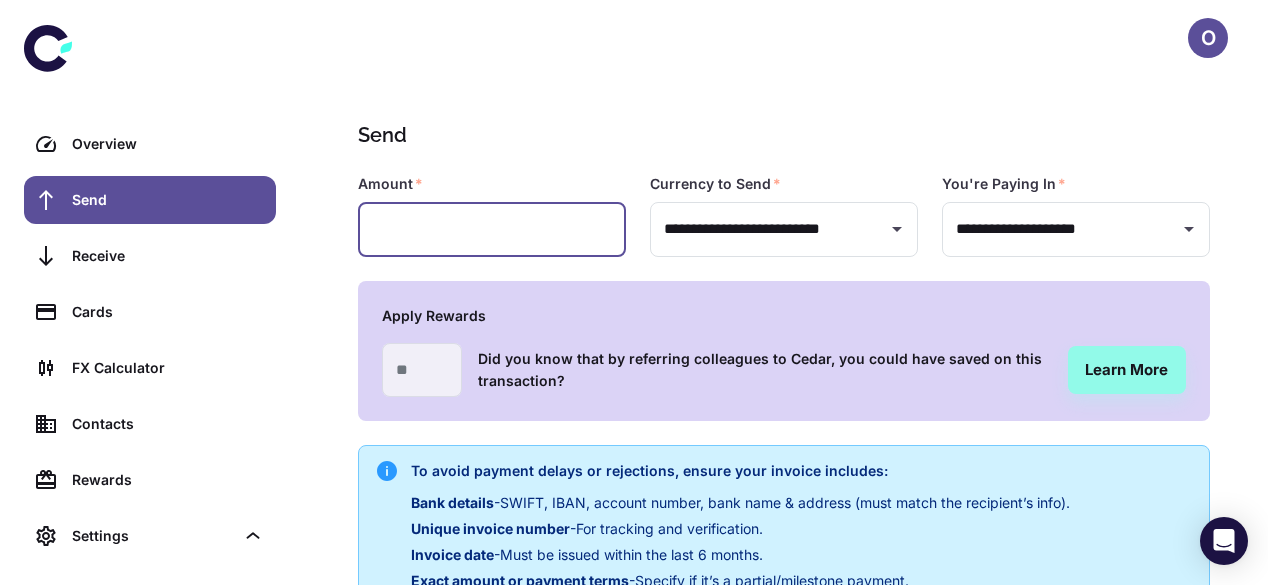 click at bounding box center (492, 229) 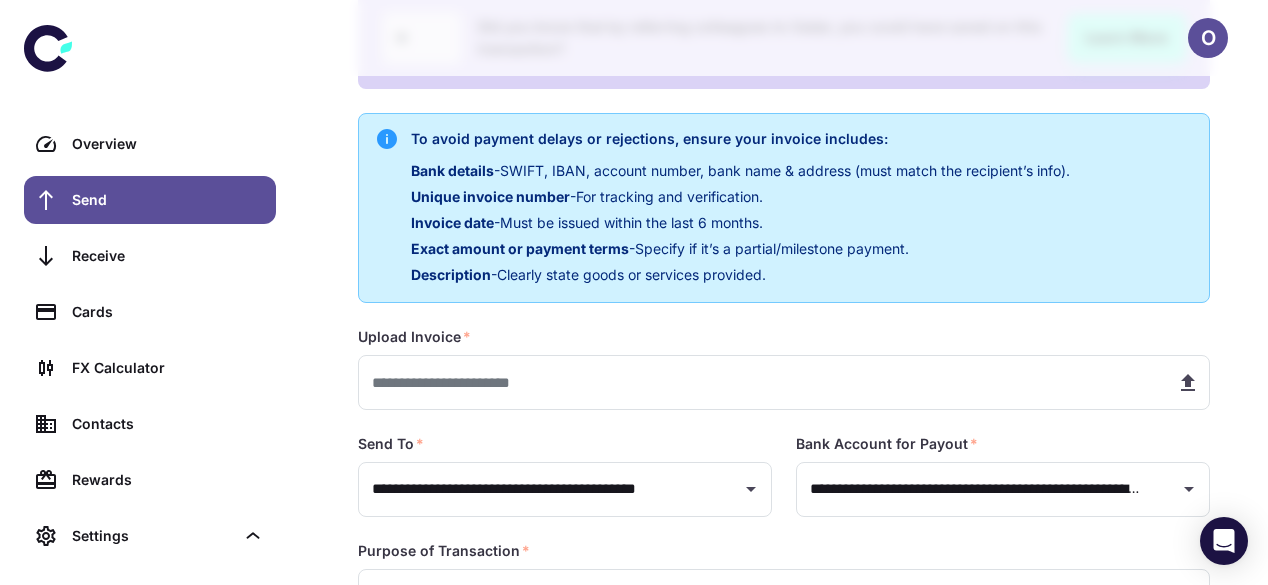 scroll, scrollTop: 350, scrollLeft: 0, axis: vertical 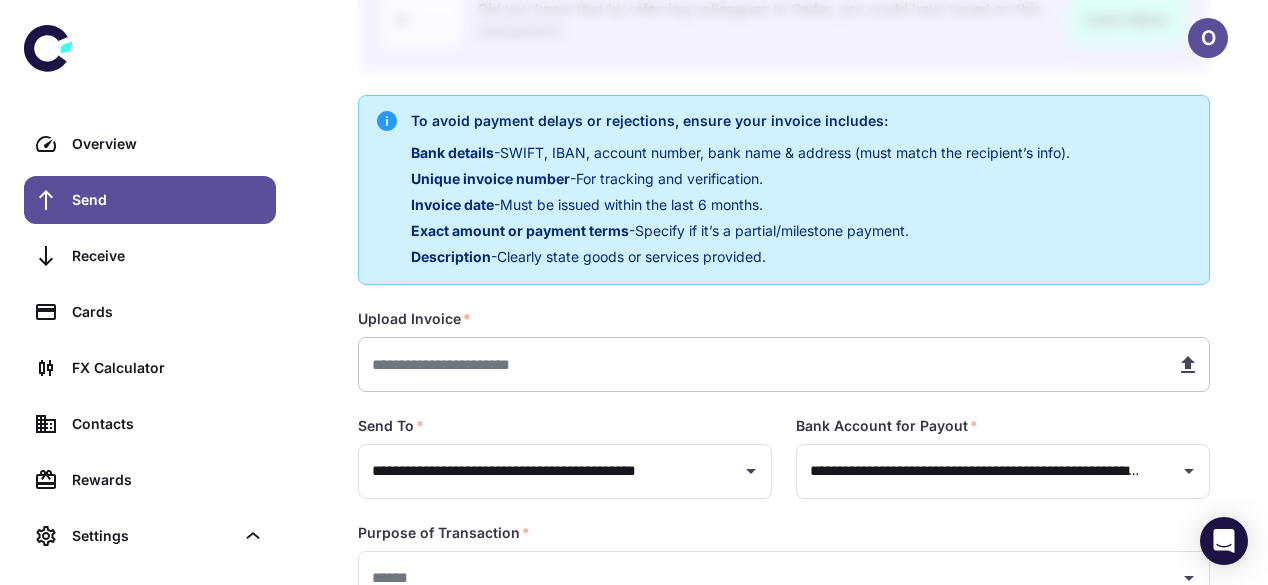 type on "******" 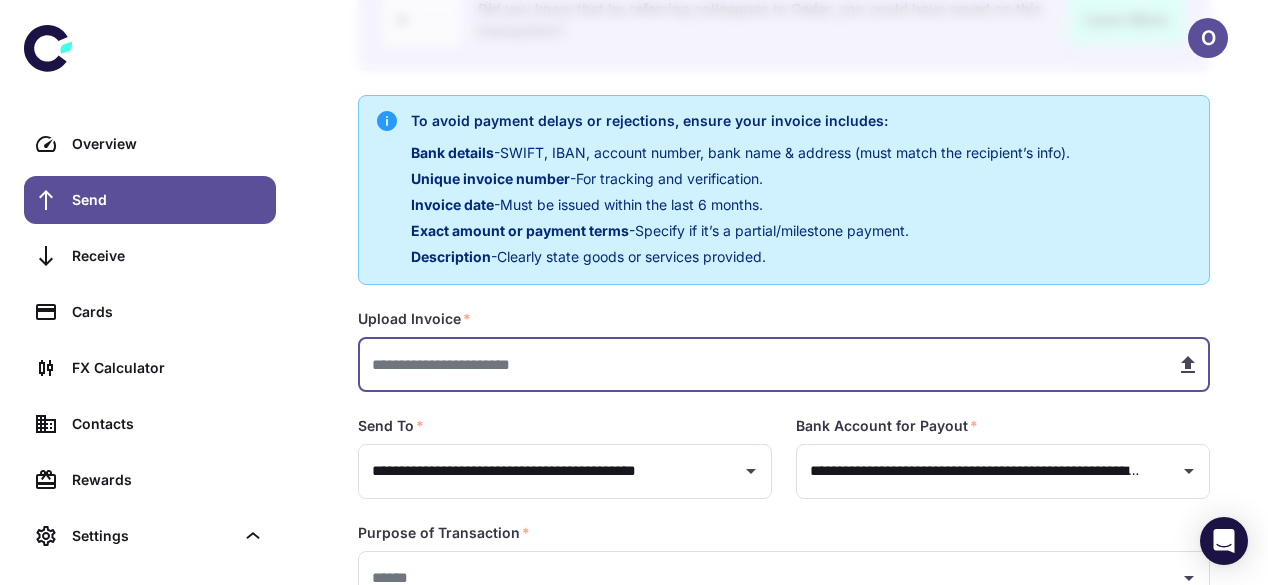 click at bounding box center [759, 364] 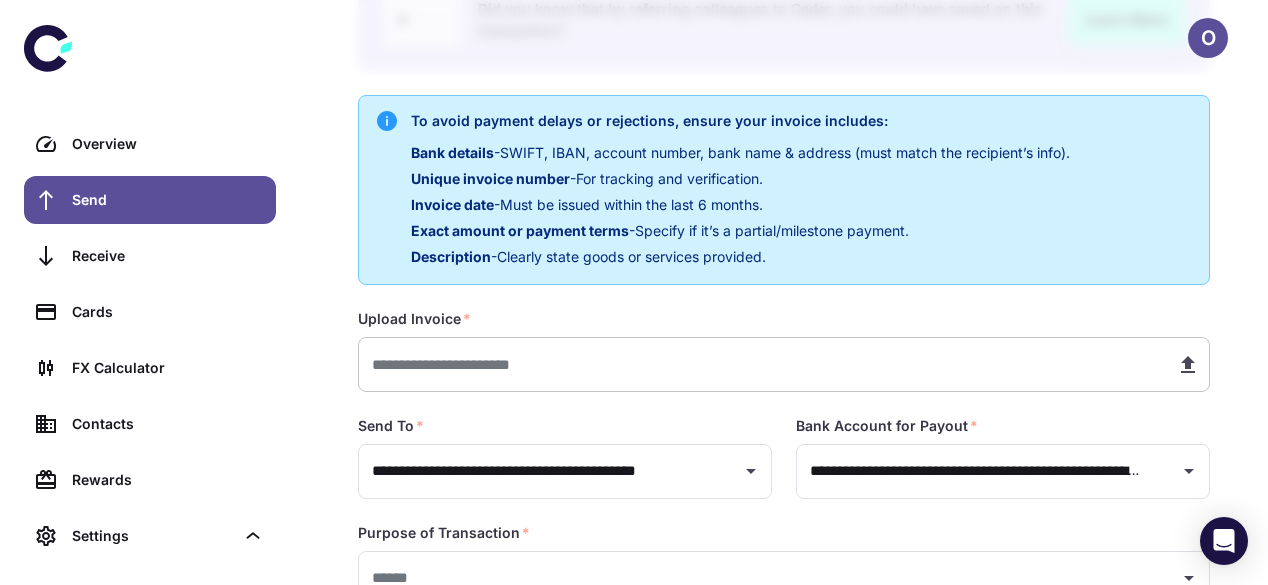 type on "**********" 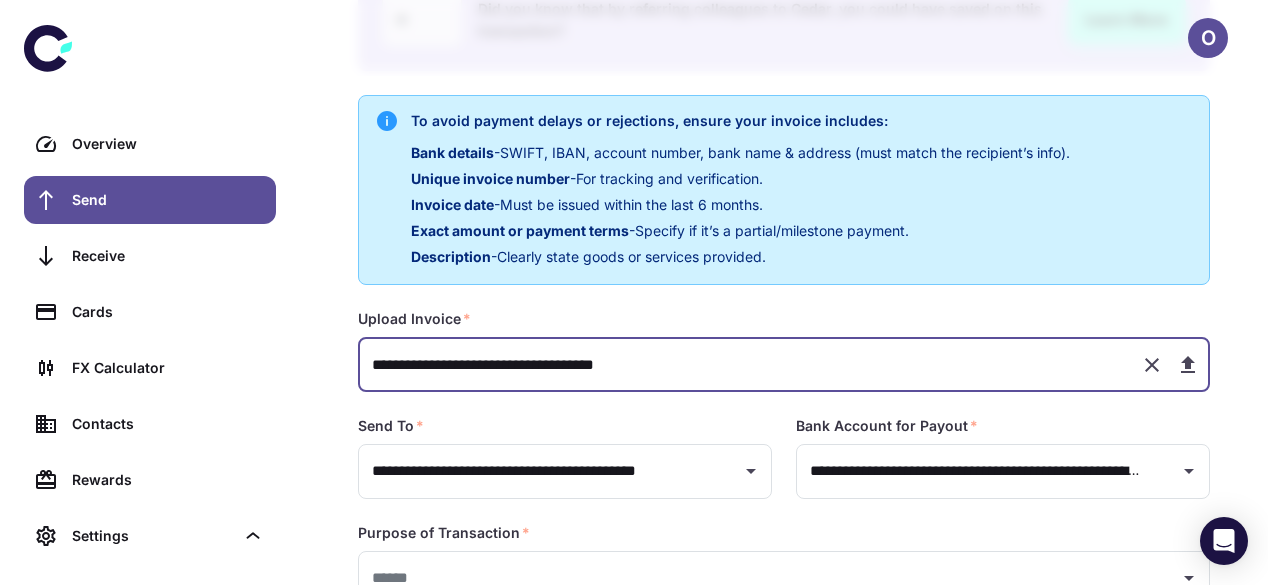 scroll, scrollTop: 481, scrollLeft: 0, axis: vertical 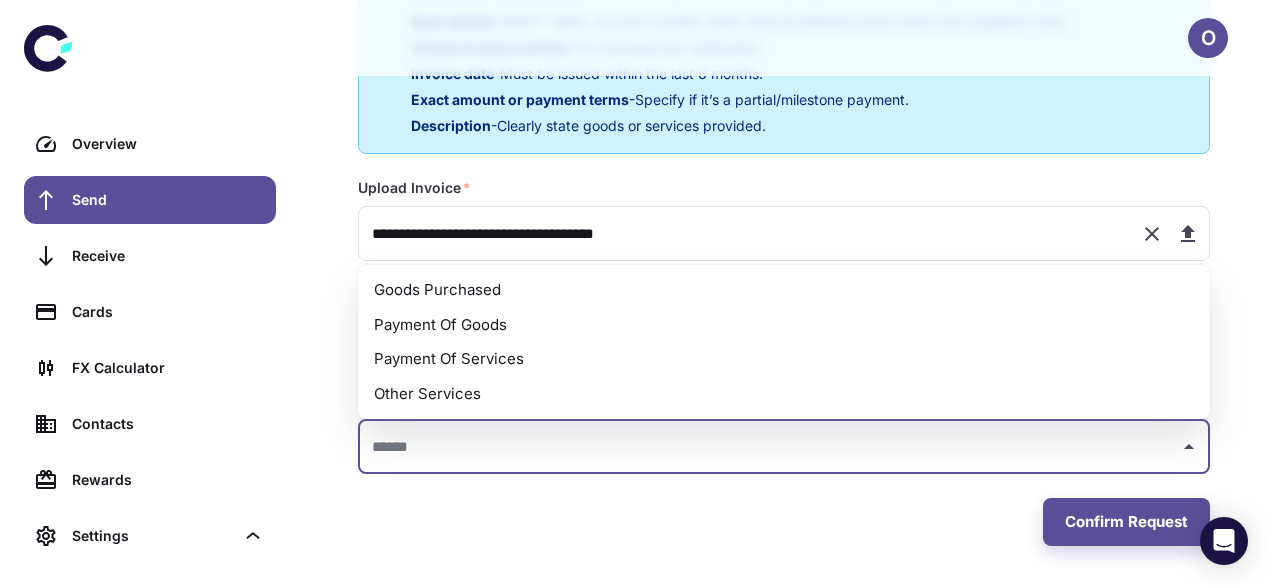 click at bounding box center [769, 447] 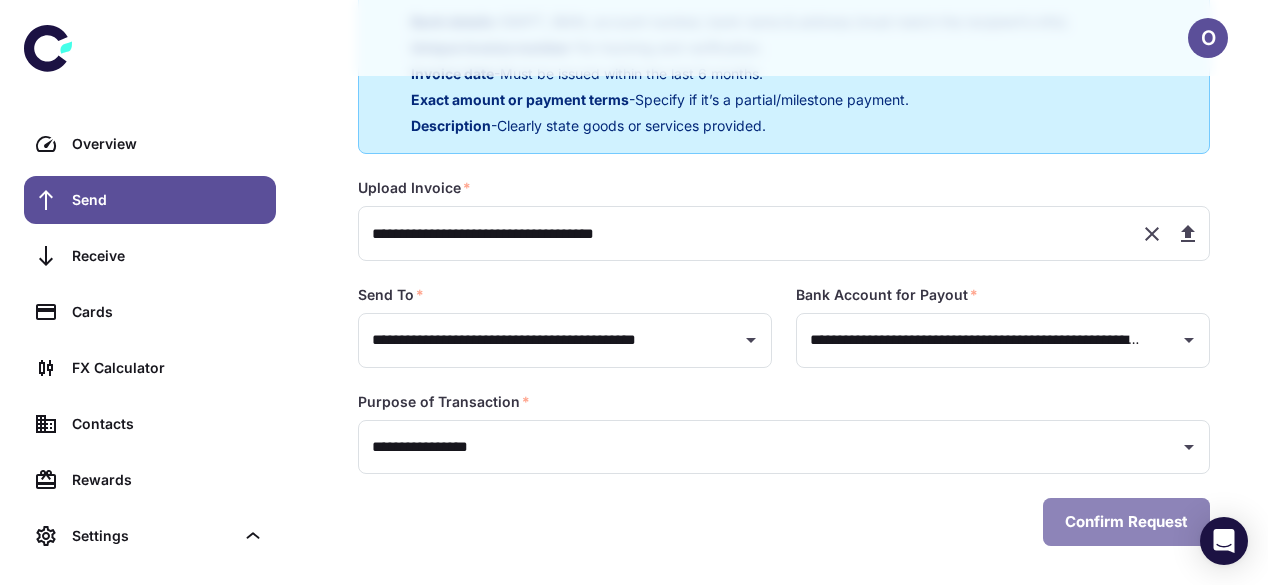 click on "Confirm Request" at bounding box center [1126, 522] 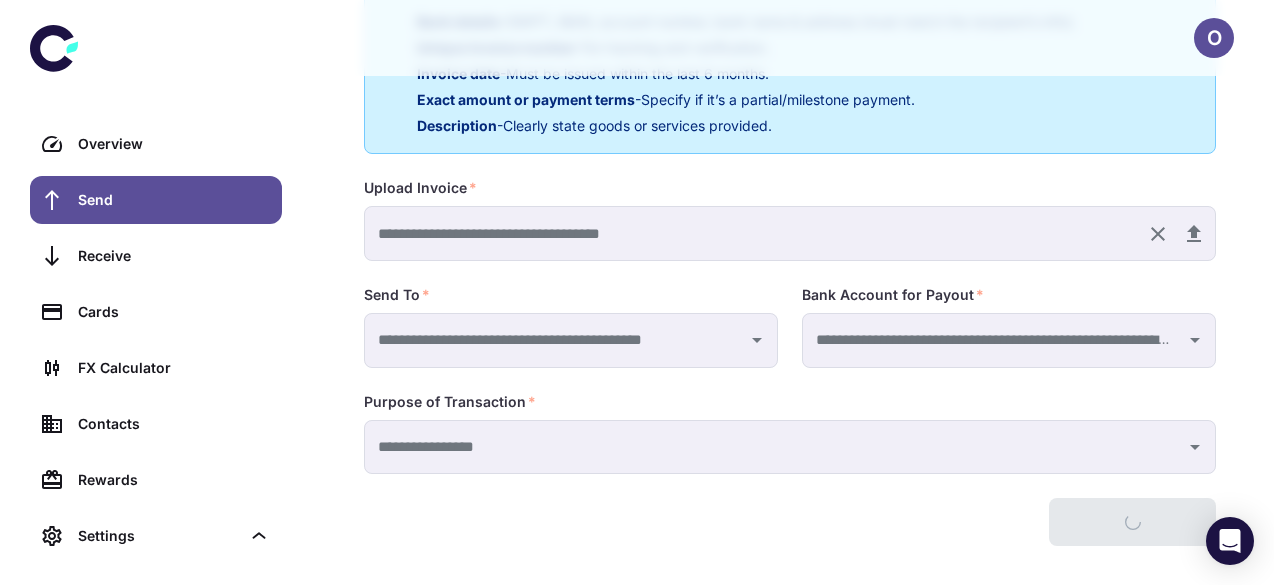 scroll, scrollTop: 87, scrollLeft: 0, axis: vertical 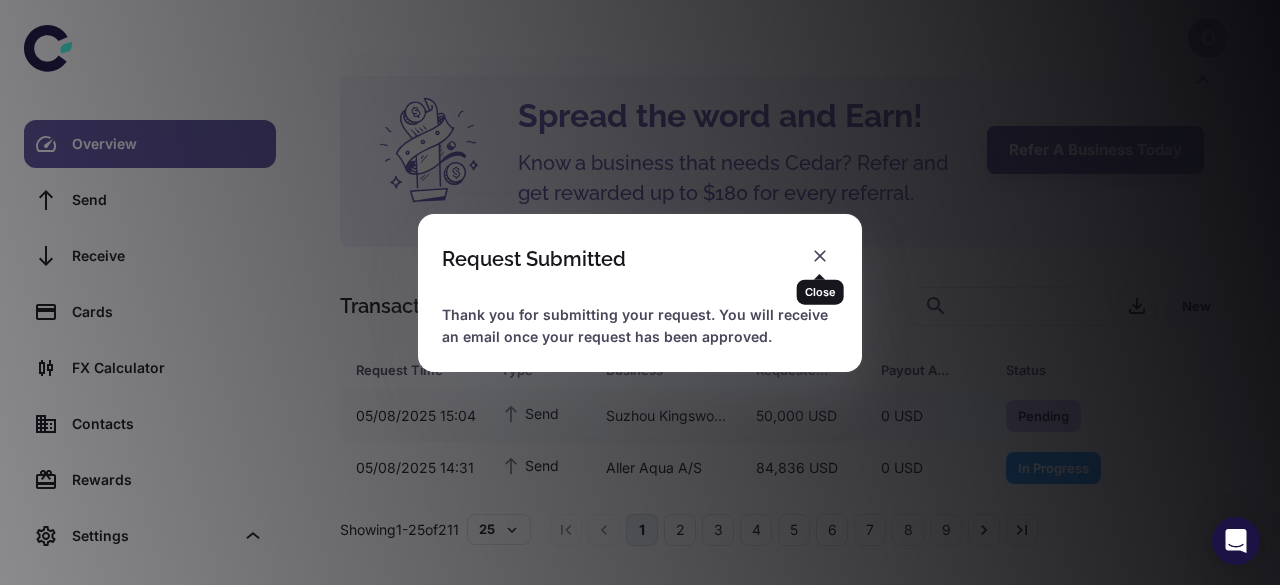 click on "Close" at bounding box center (820, 285) 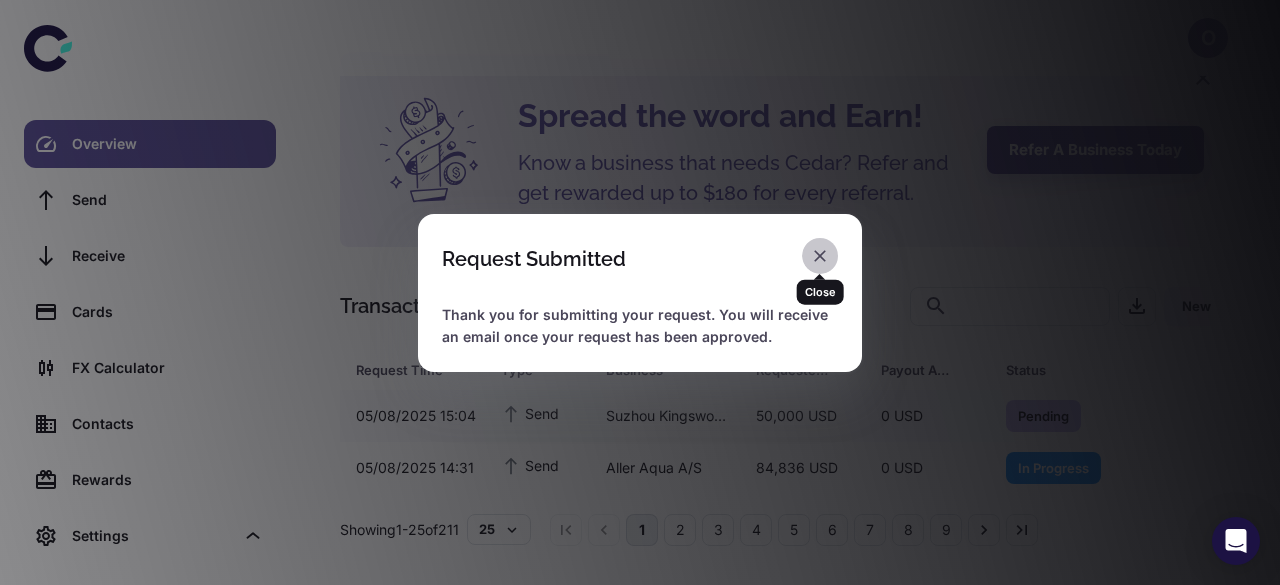 click 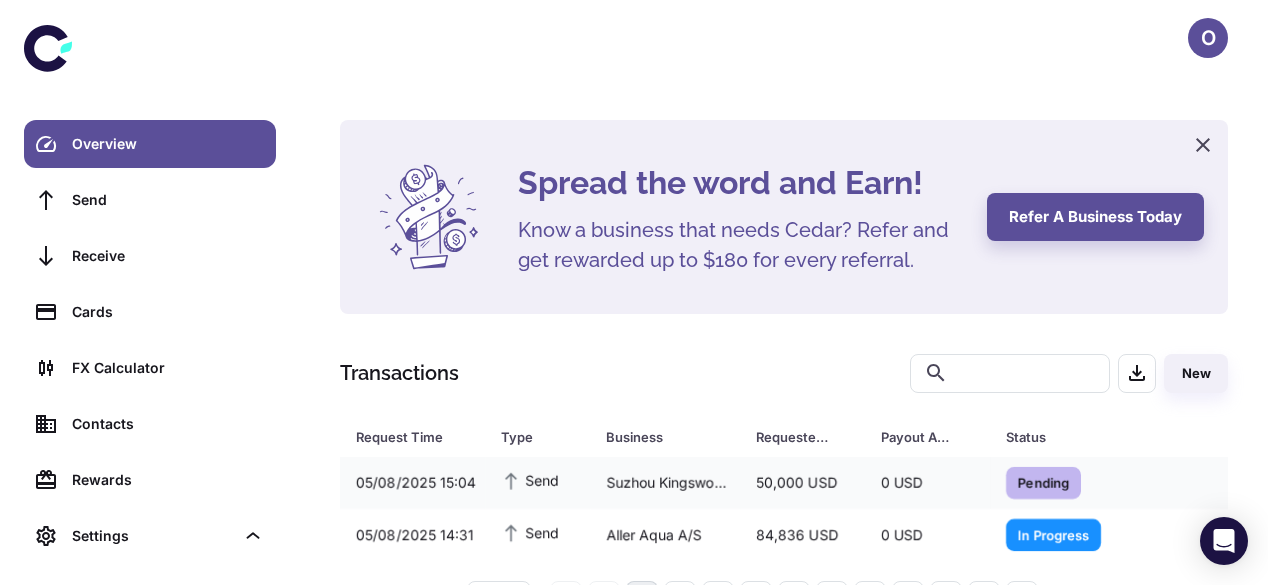 scroll, scrollTop: 0, scrollLeft: 0, axis: both 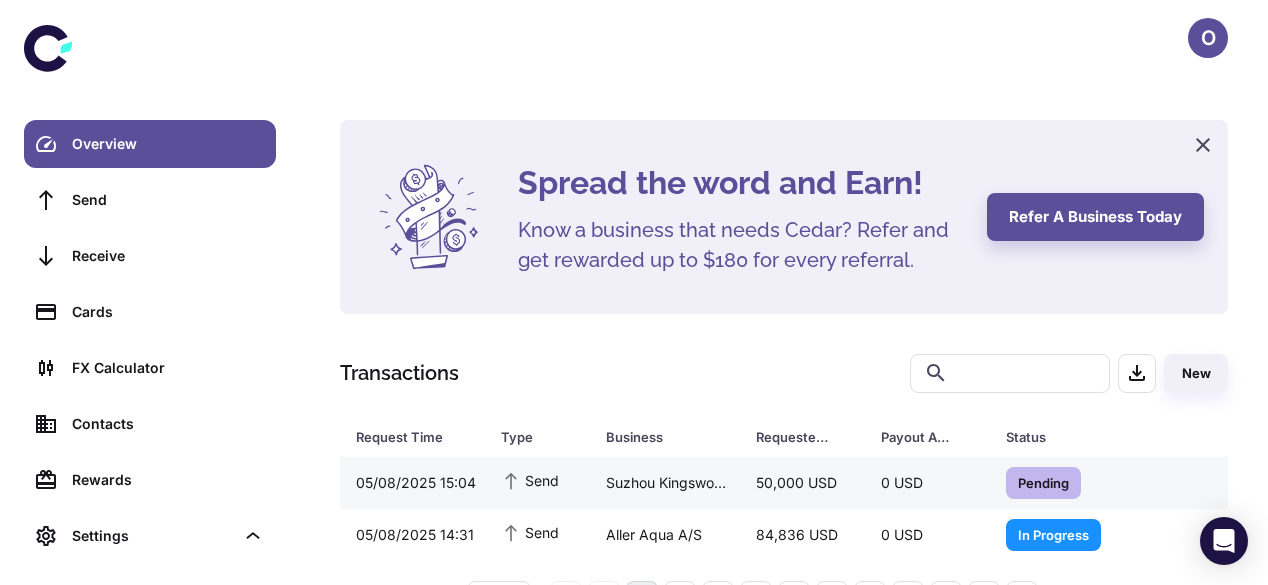 click on "50,000 USD" at bounding box center [802, 483] 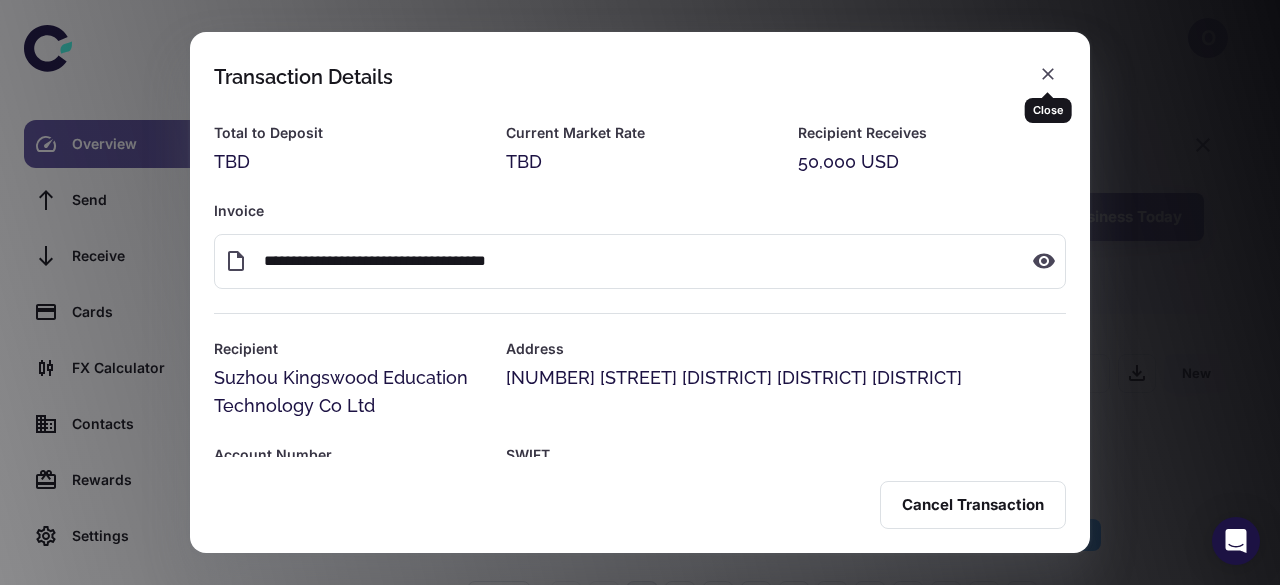 click 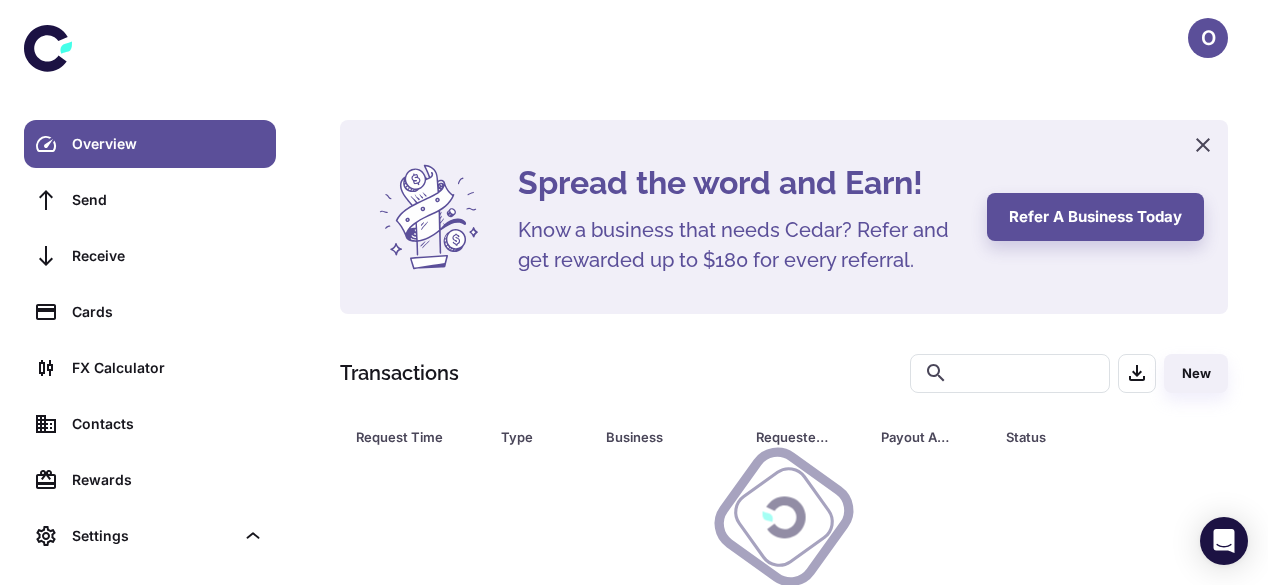 scroll, scrollTop: 0, scrollLeft: 0, axis: both 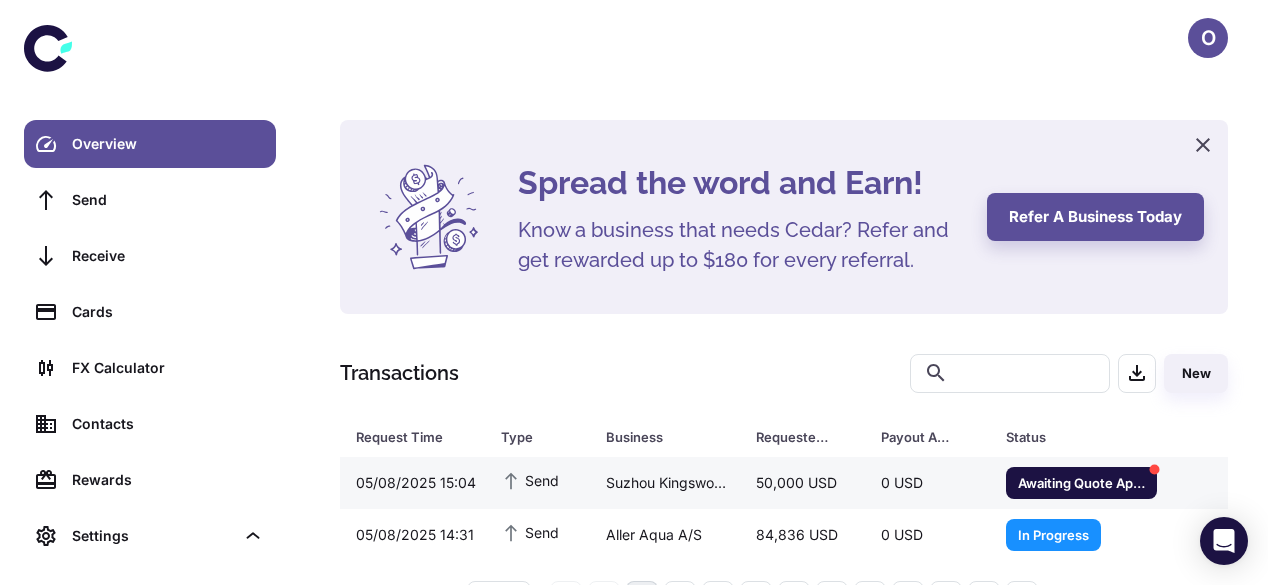 click on "Suzhou Kingswood Education Technology Co Ltd" at bounding box center [665, 483] 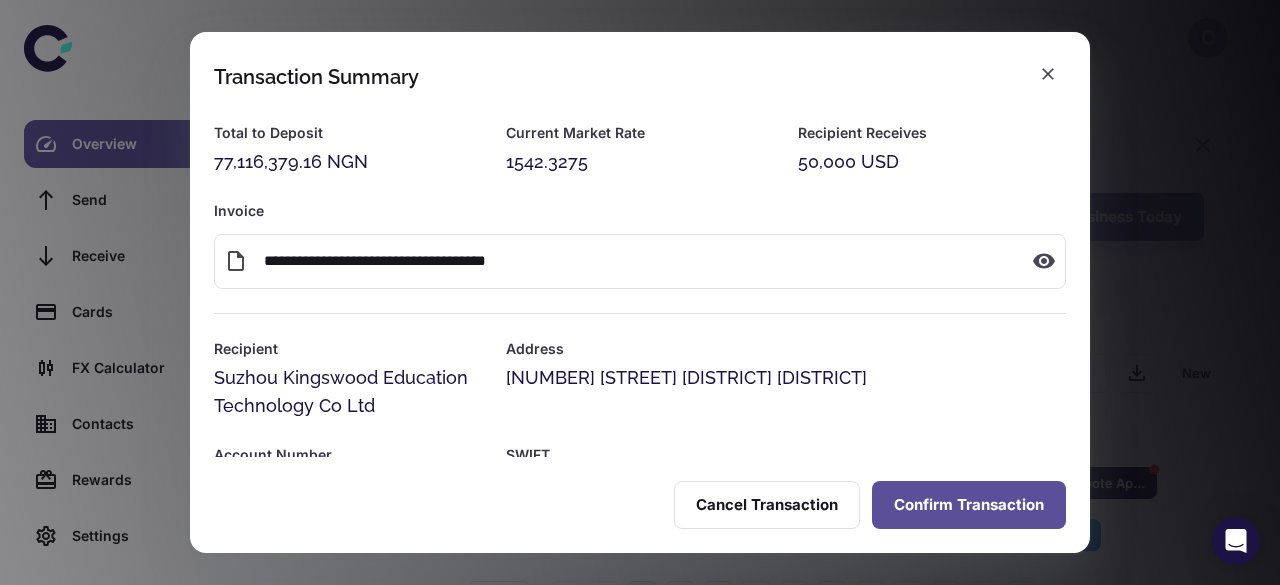 click on "Confirm Transaction" at bounding box center (969, 505) 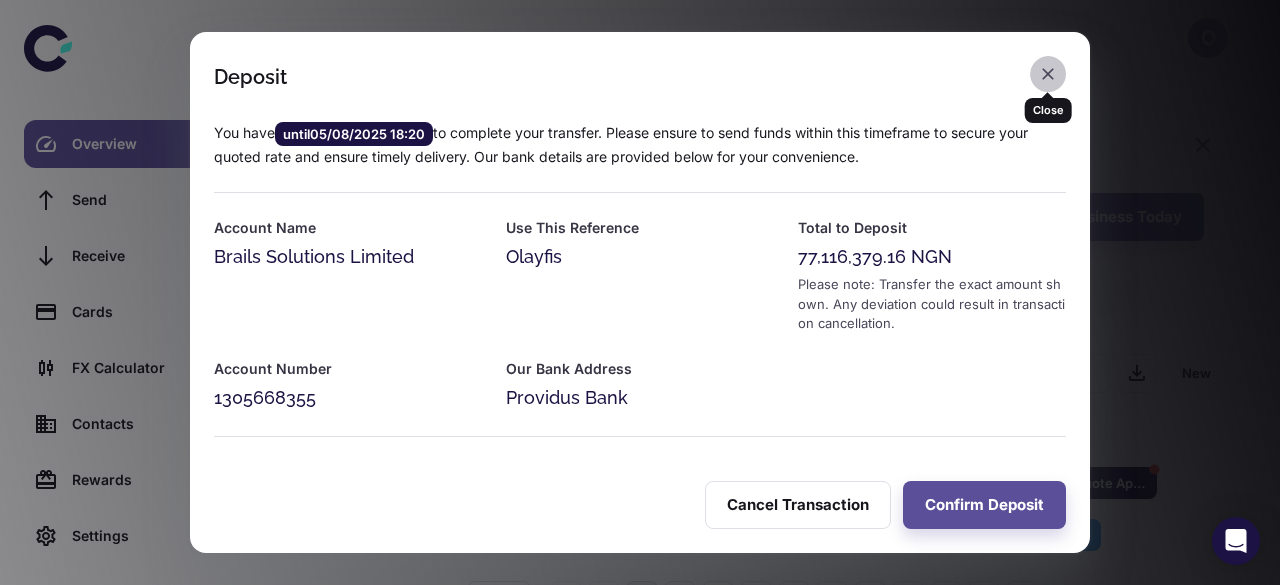 click 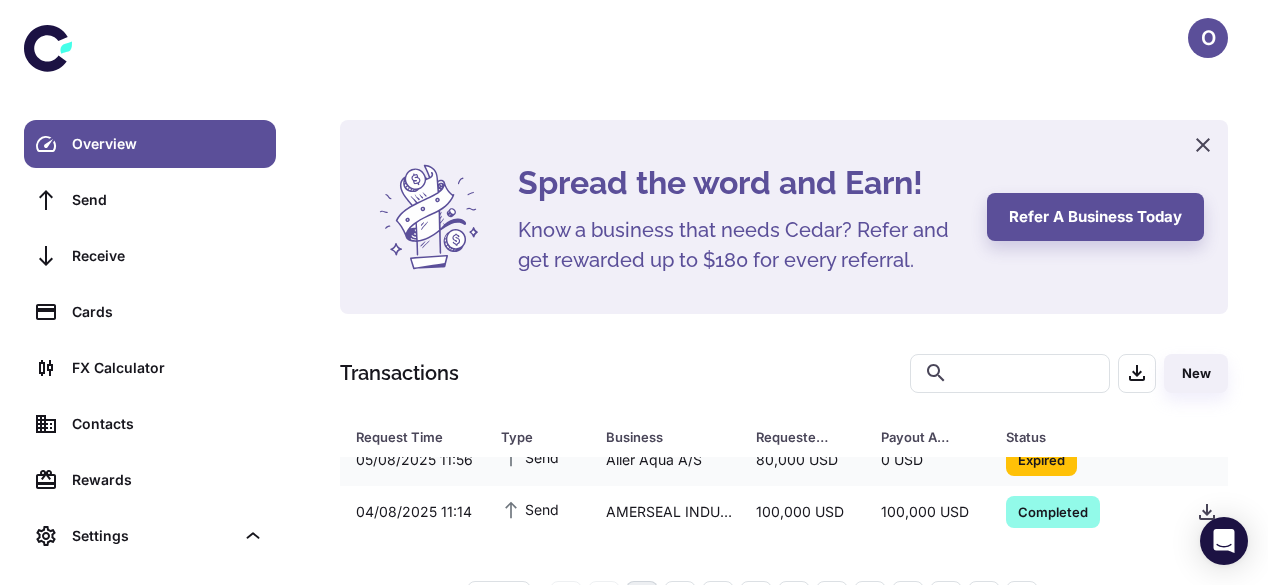 scroll, scrollTop: 0, scrollLeft: 0, axis: both 